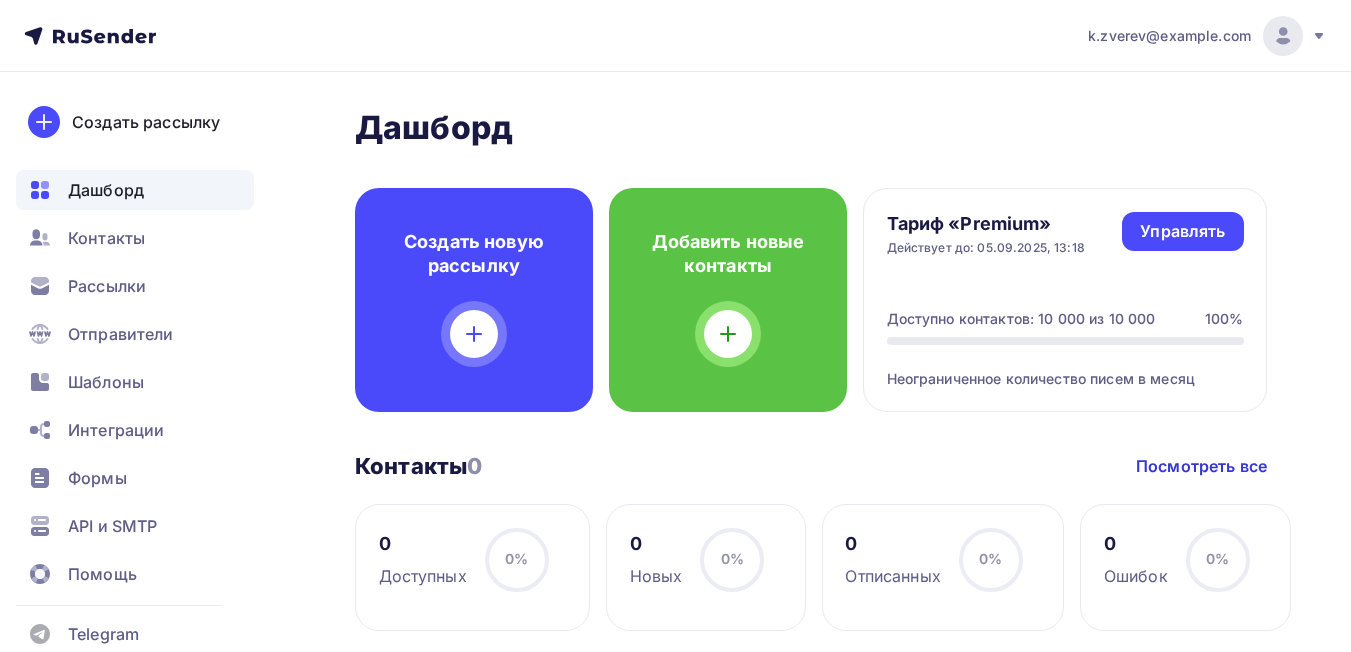 scroll, scrollTop: 0, scrollLeft: 0, axis: both 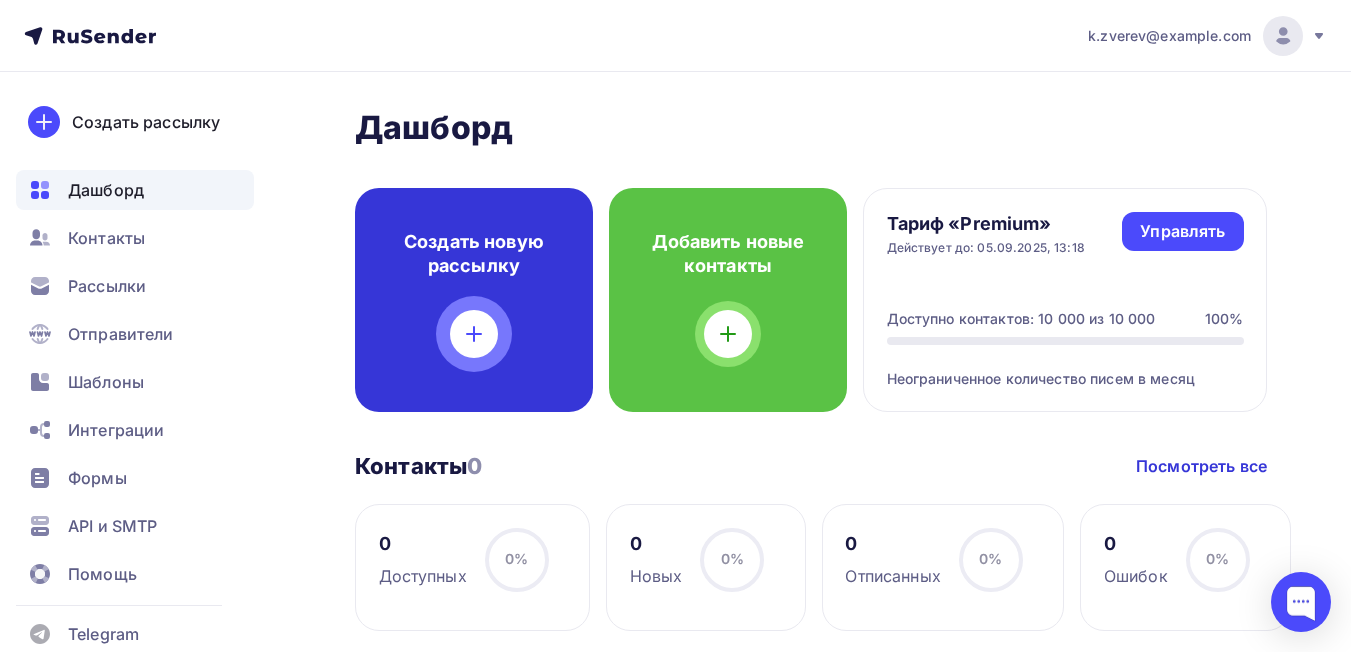 click on "Создать новую рассылку" at bounding box center [474, 254] 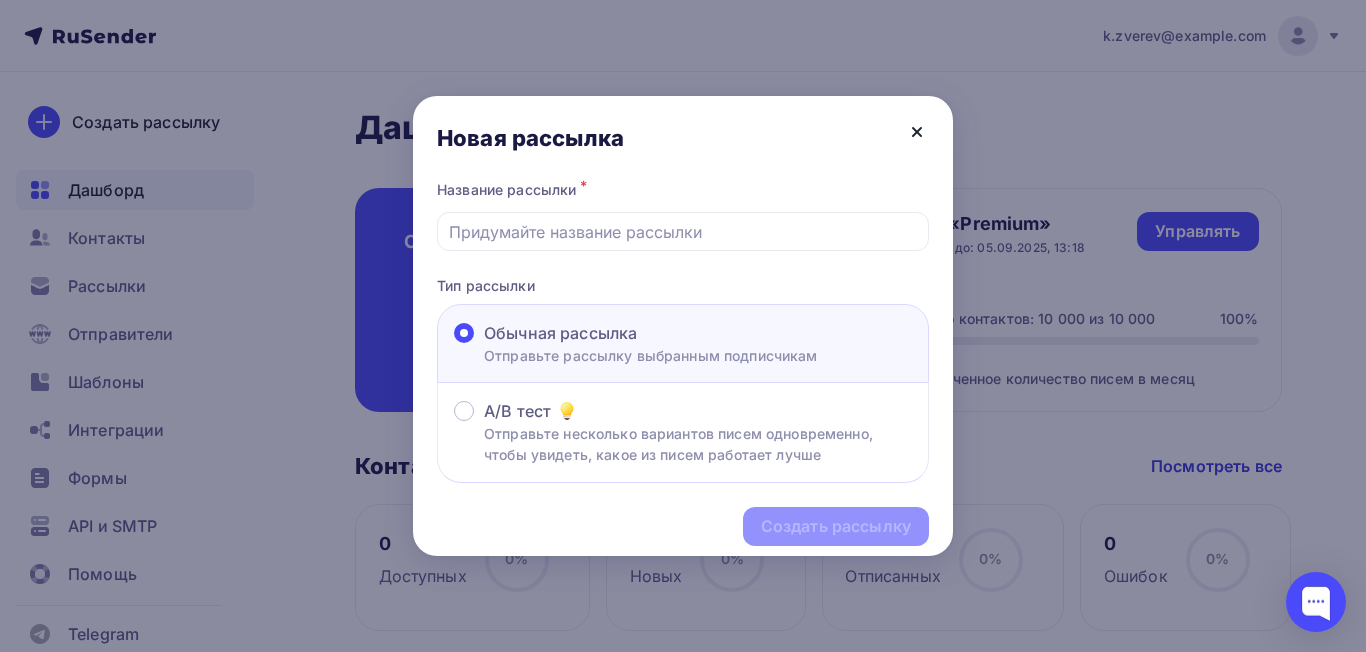click 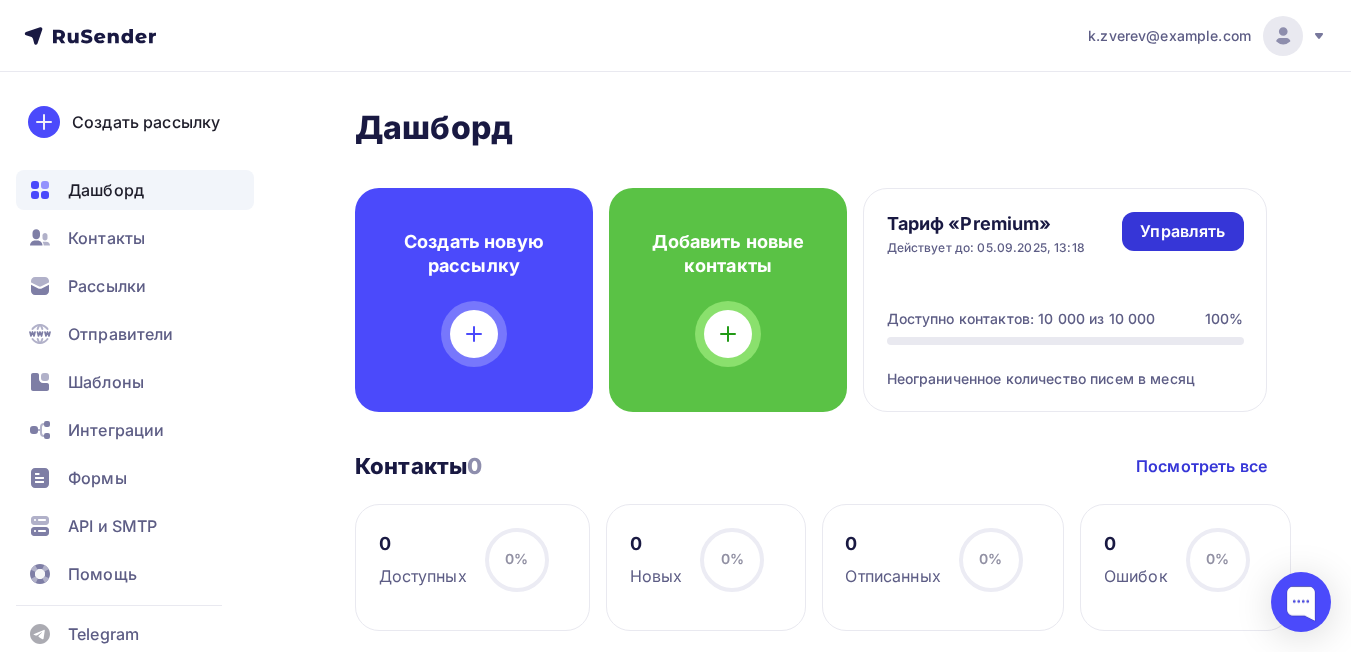 click on "Управлять" at bounding box center [1182, 231] 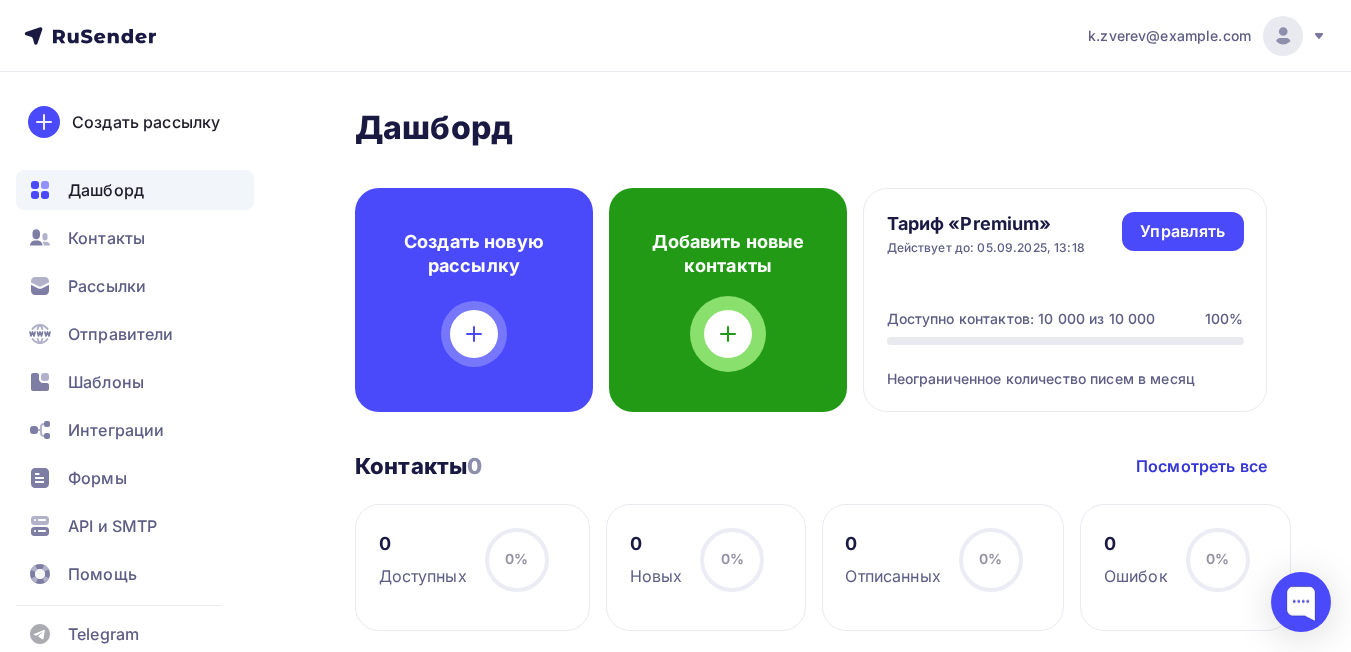 click 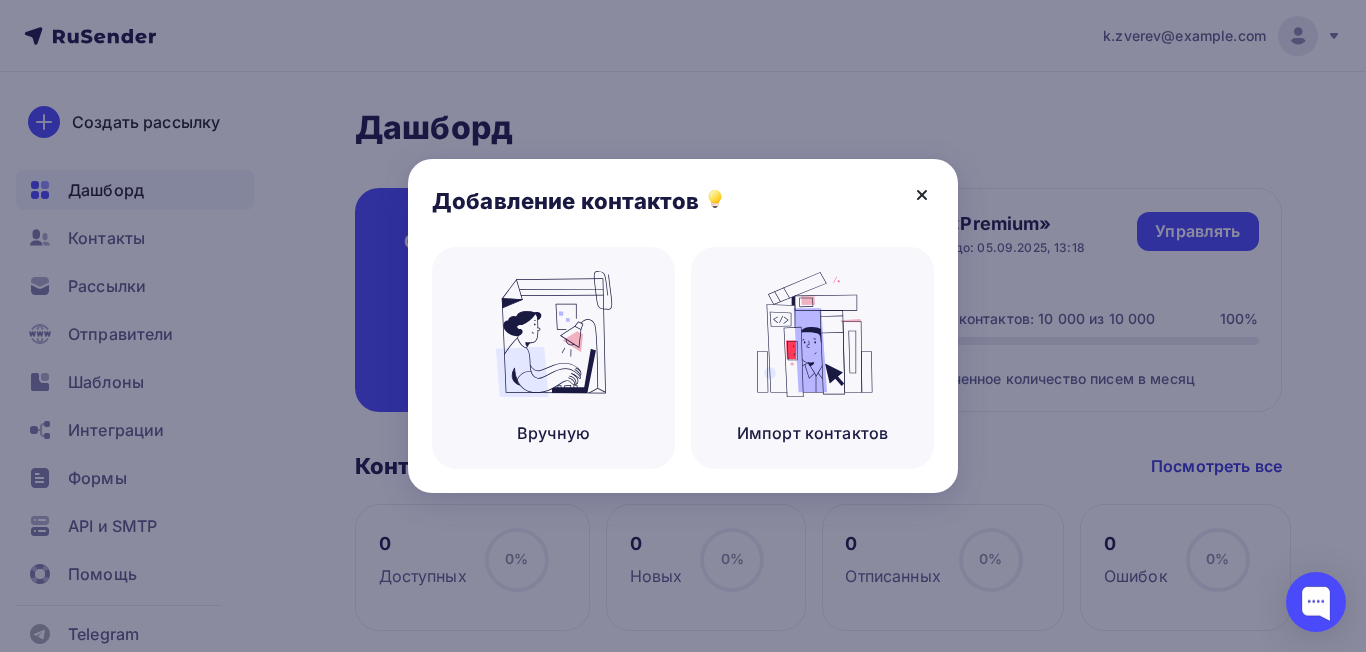 click 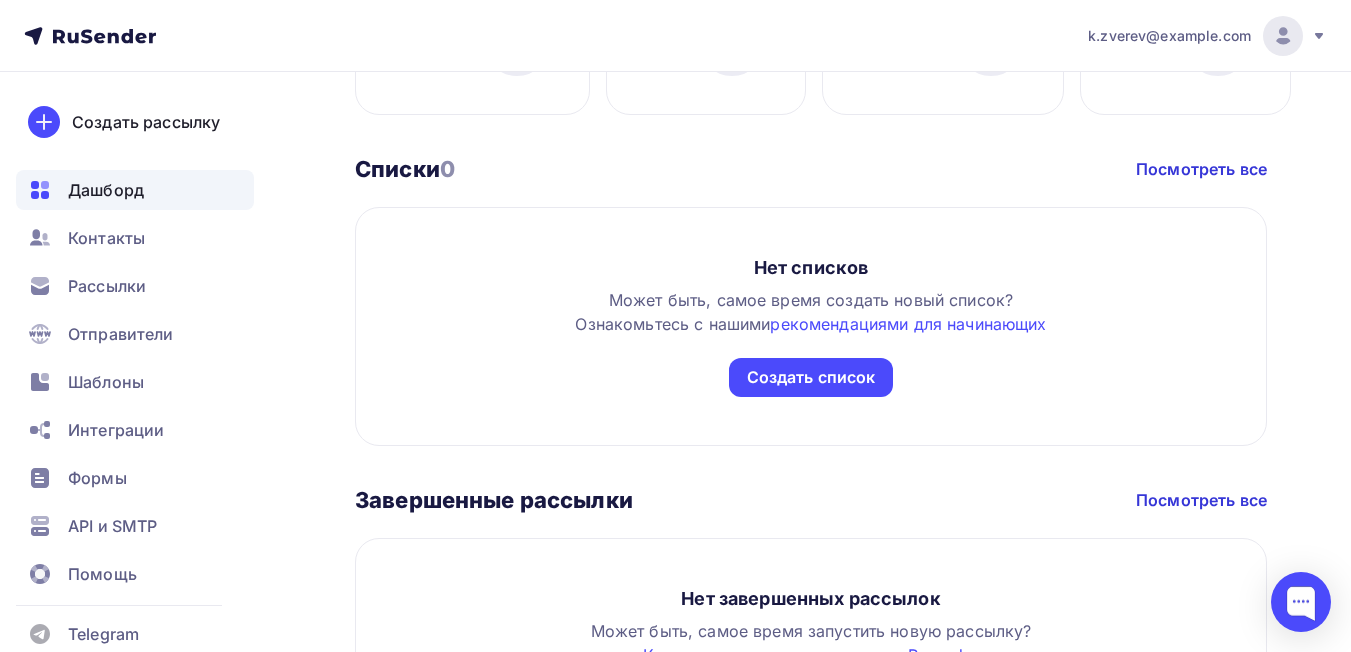 scroll, scrollTop: 121, scrollLeft: 0, axis: vertical 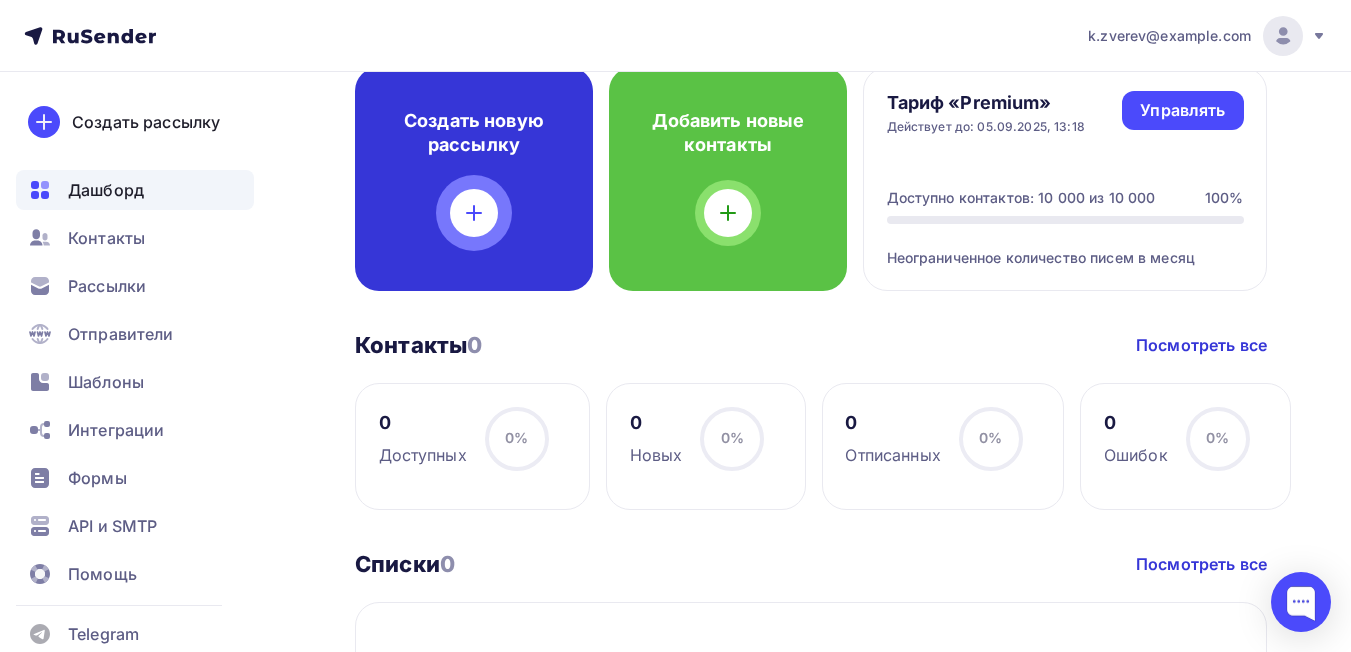 click 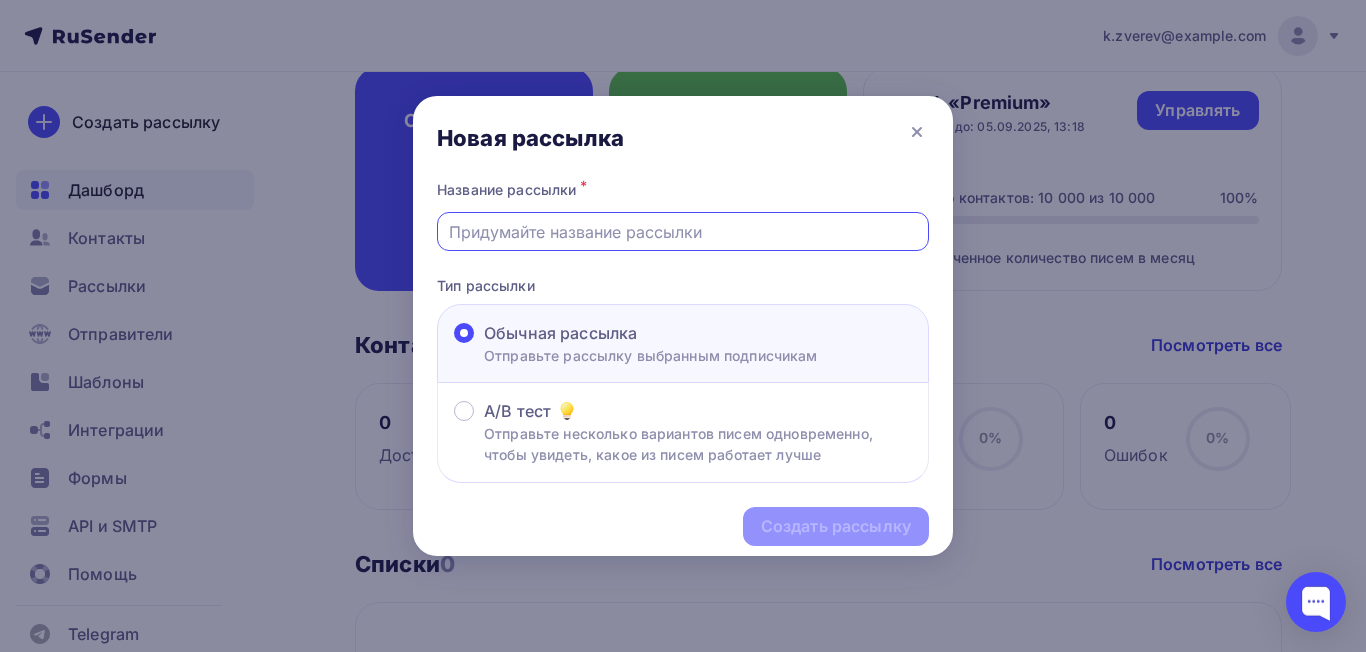 click at bounding box center [683, 232] 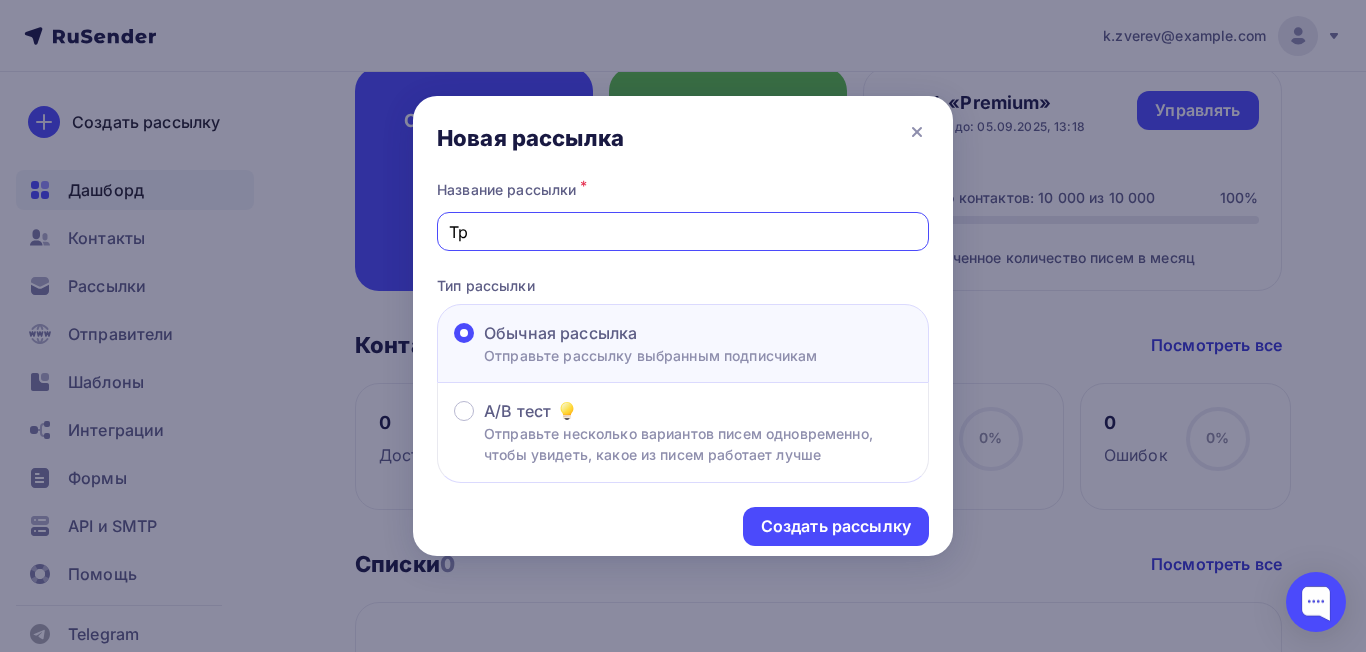 type on "Трансформатор ПРО" 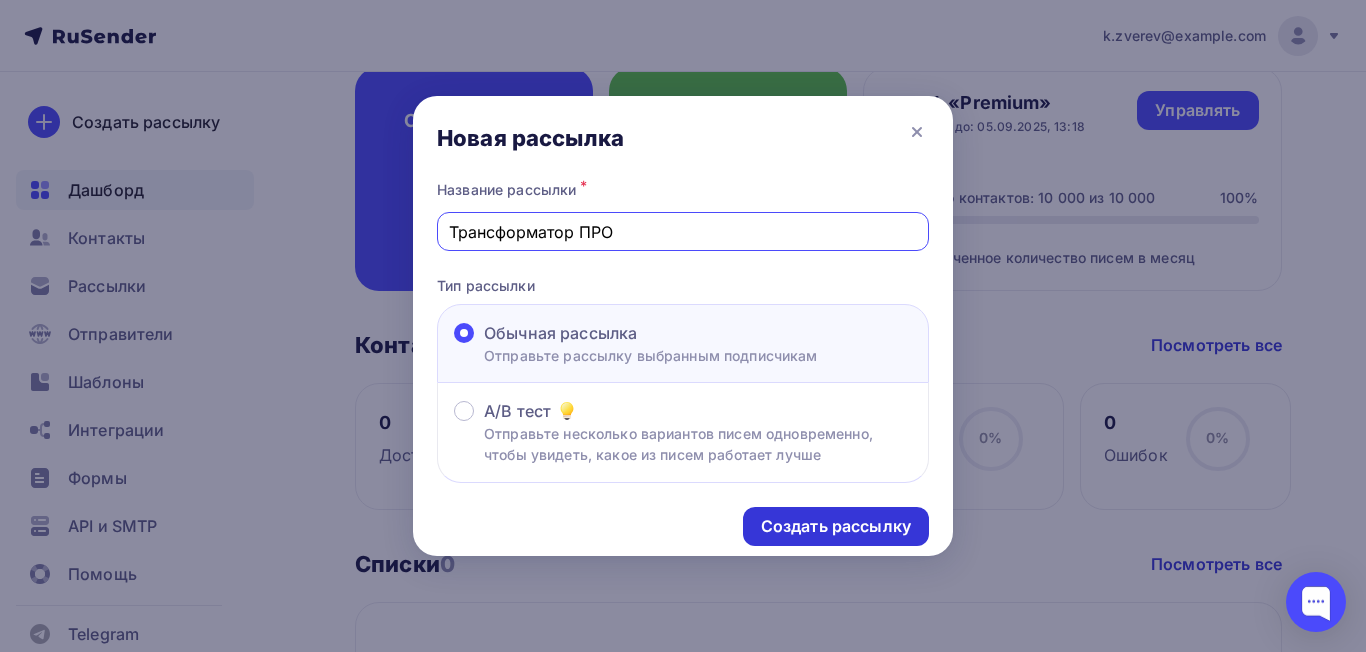 click on "Создать рассылку" at bounding box center (836, 526) 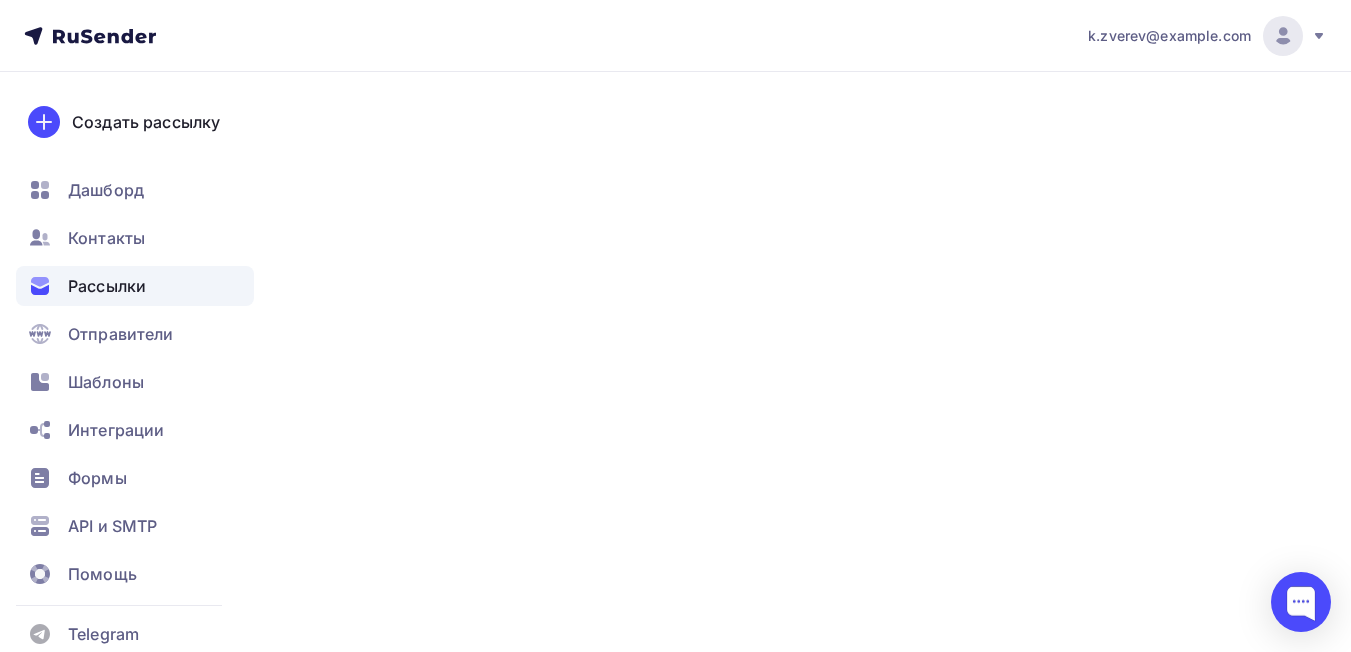 scroll, scrollTop: 0, scrollLeft: 0, axis: both 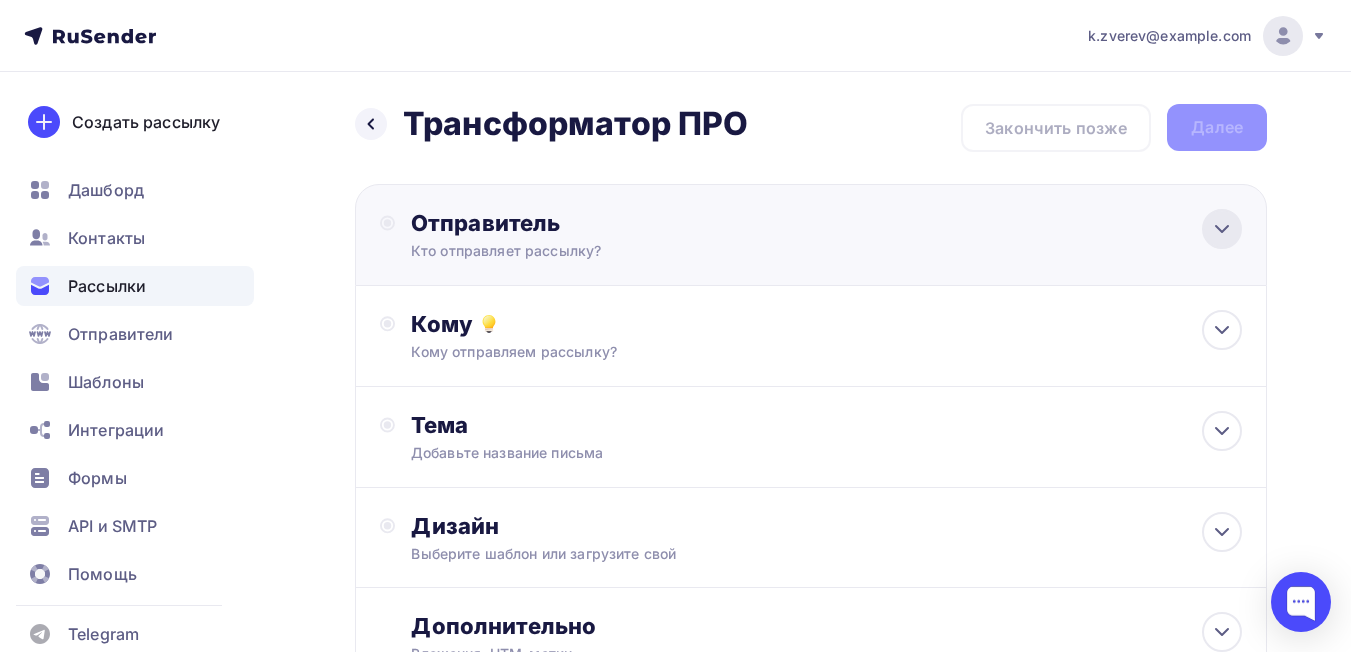 click 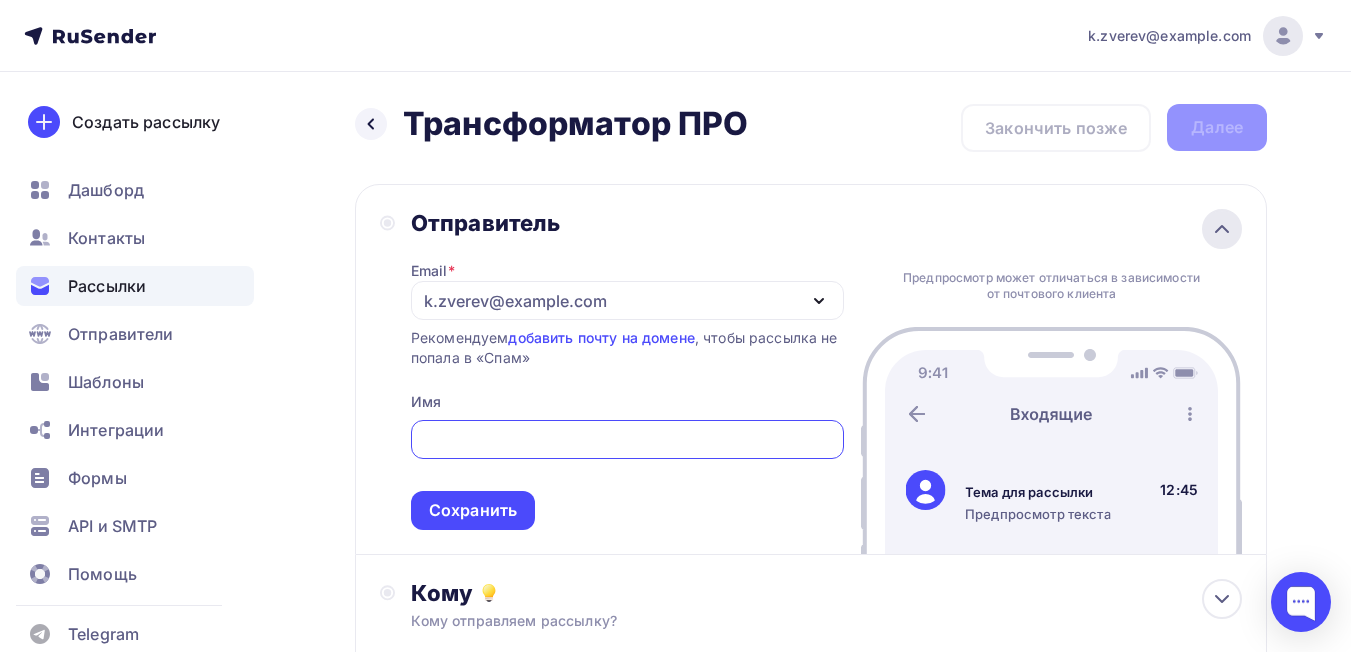 scroll, scrollTop: 0, scrollLeft: 0, axis: both 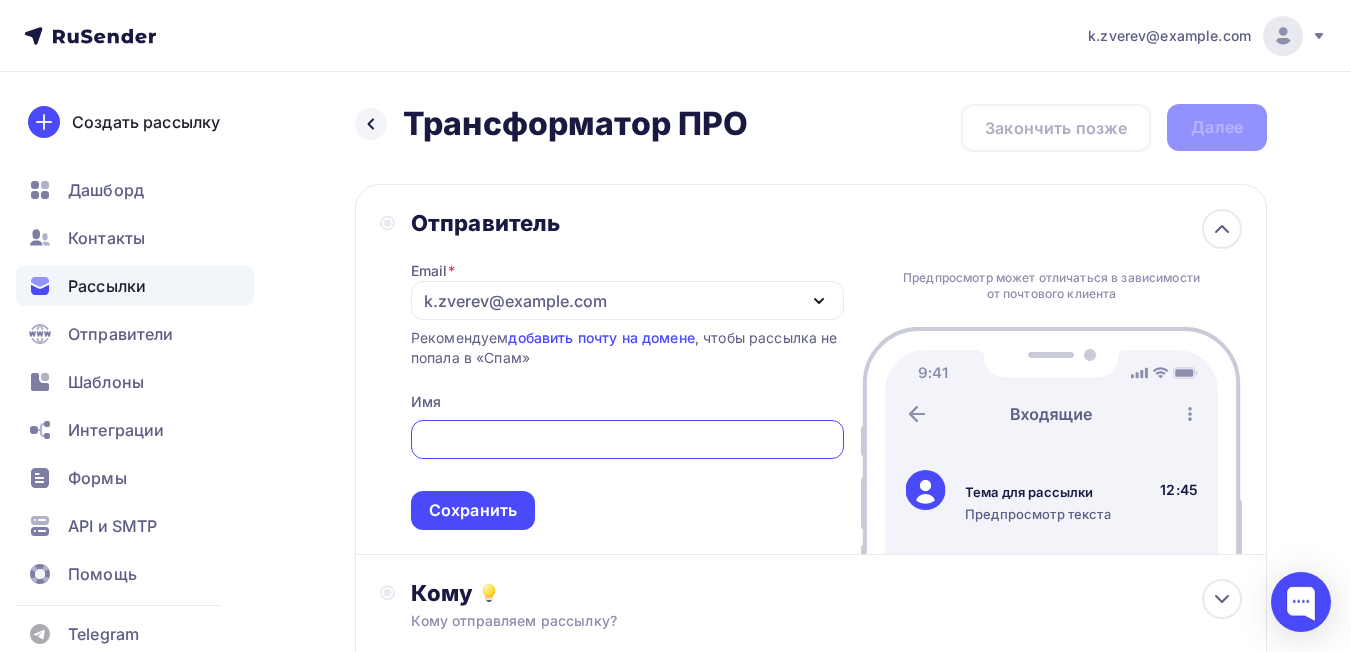 click at bounding box center (627, 440) 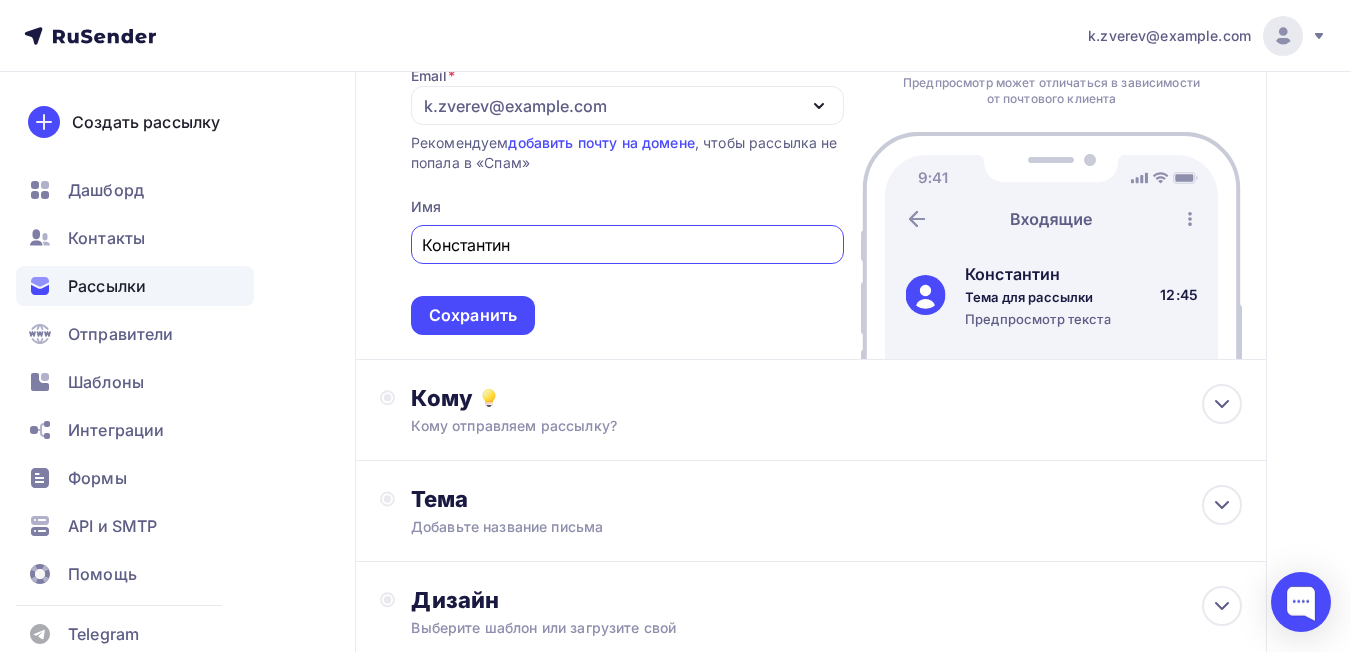 scroll, scrollTop: 200, scrollLeft: 0, axis: vertical 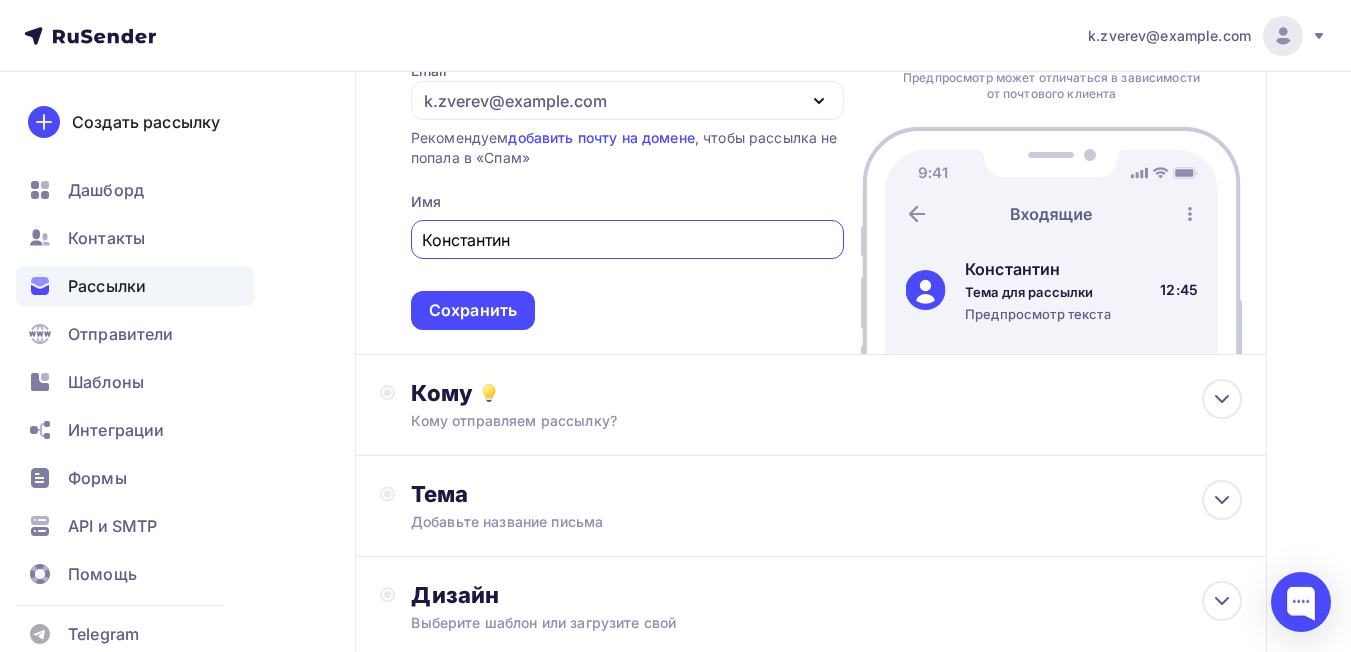 click 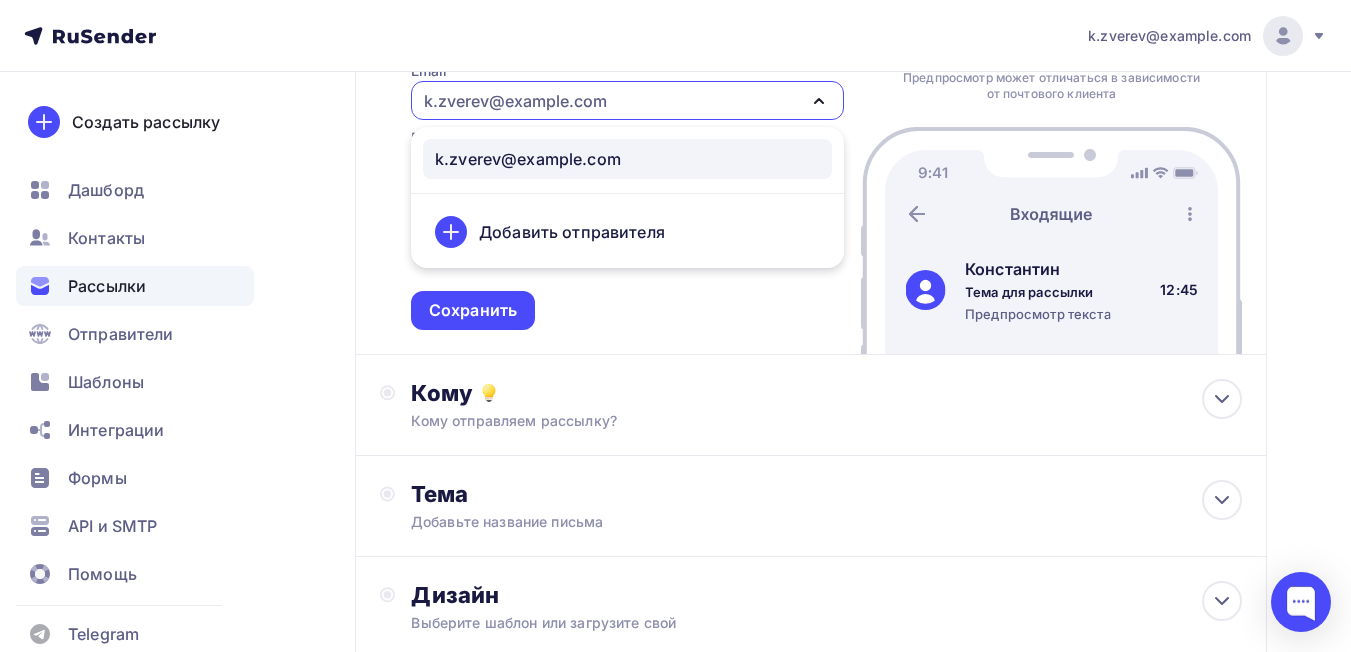 click 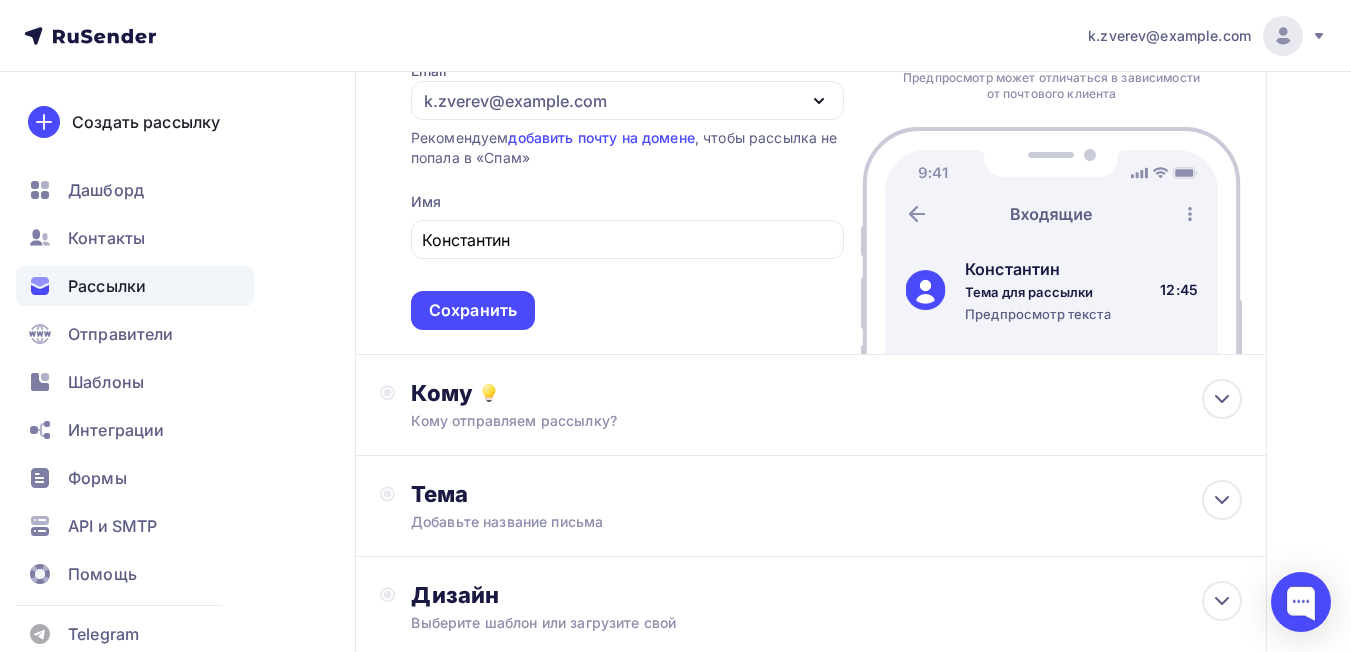 scroll, scrollTop: 100, scrollLeft: 0, axis: vertical 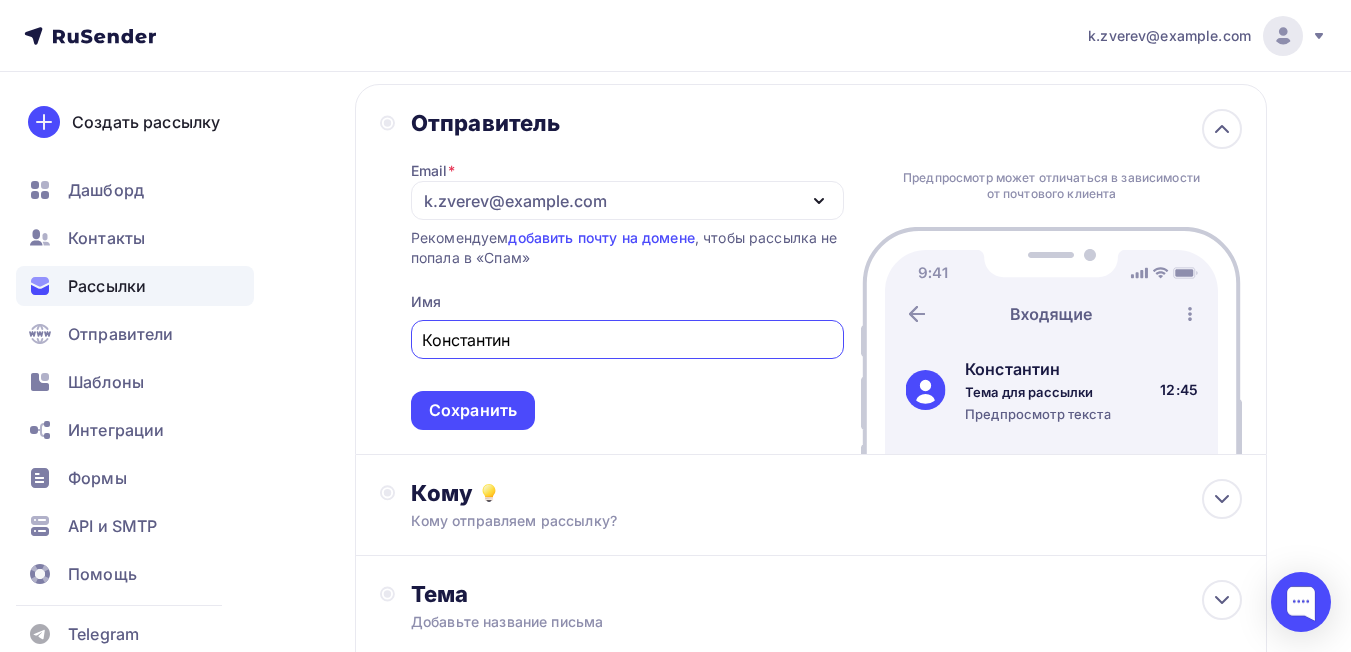 drag, startPoint x: 546, startPoint y: 340, endPoint x: 390, endPoint y: 342, distance: 156.01282 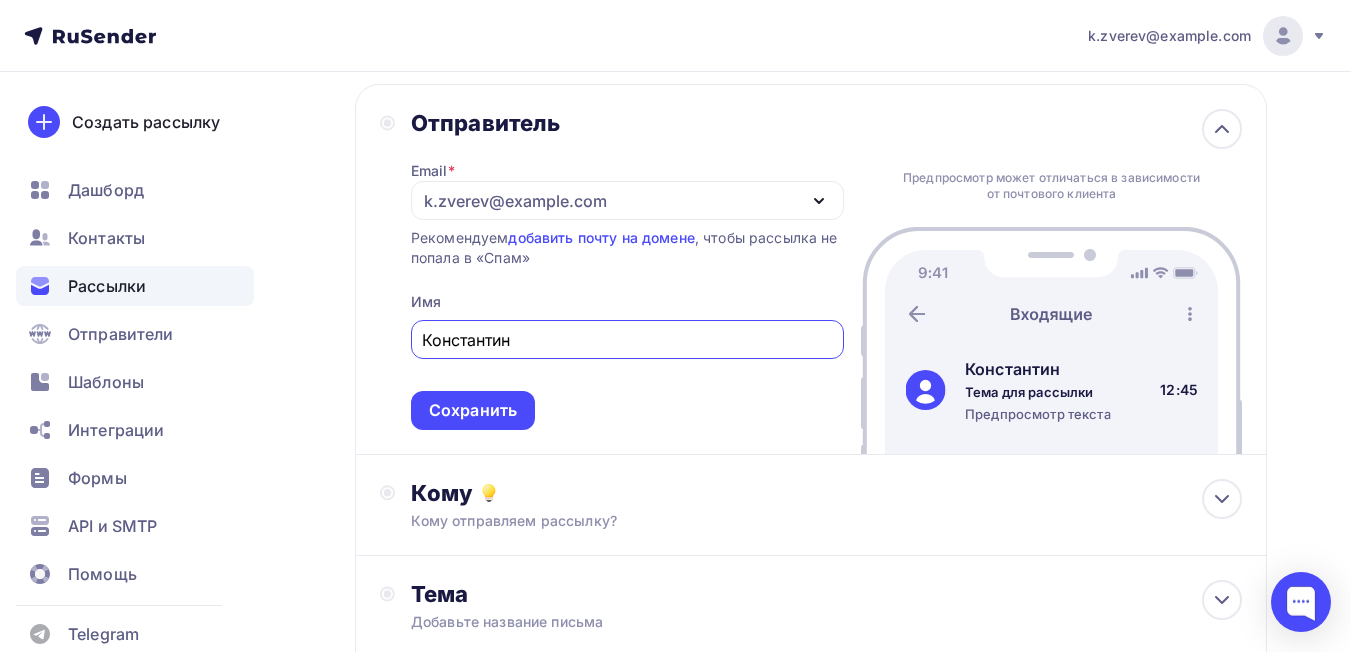 click on "Отправитель
Email  *
k.zverev@pro-transformator.ru
k.zverev@pro-transformator.ru               Добавить отправителя
Рекомендуем  добавить почту на домене , чтобы рассылка не попала в «Спам»
Имя     Константин             Сохранить" at bounding box center (612, 269) 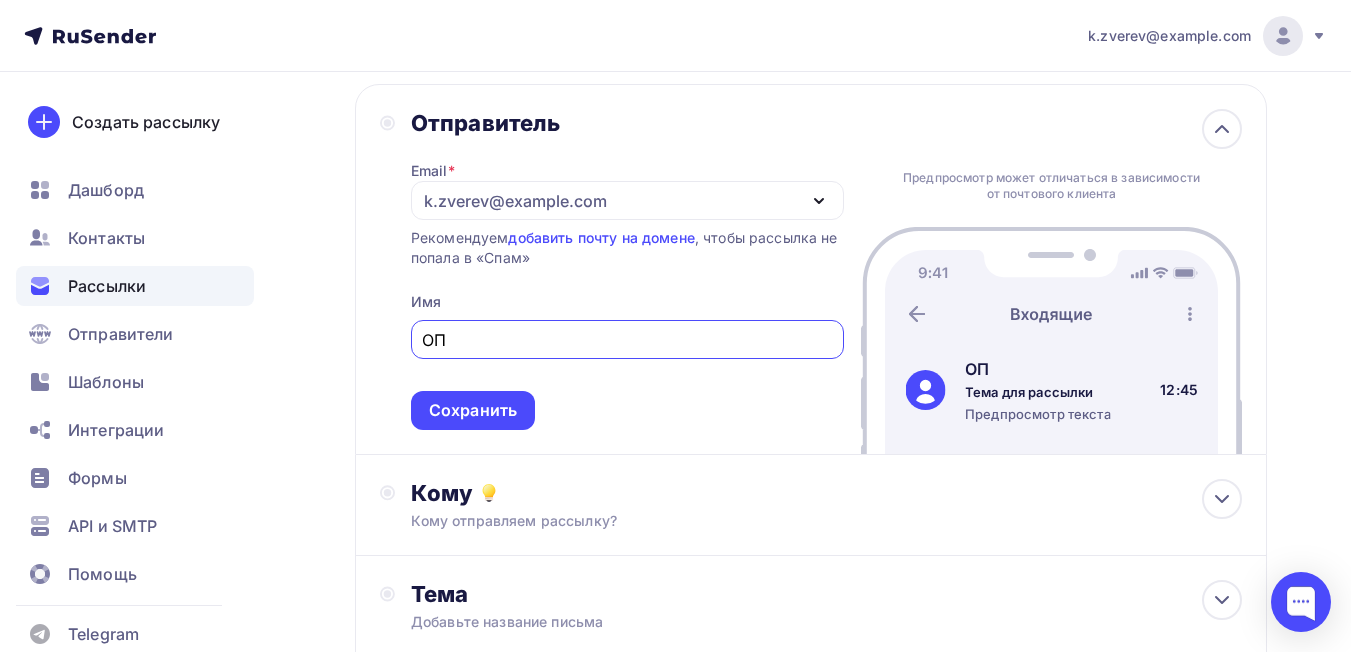 type on "О" 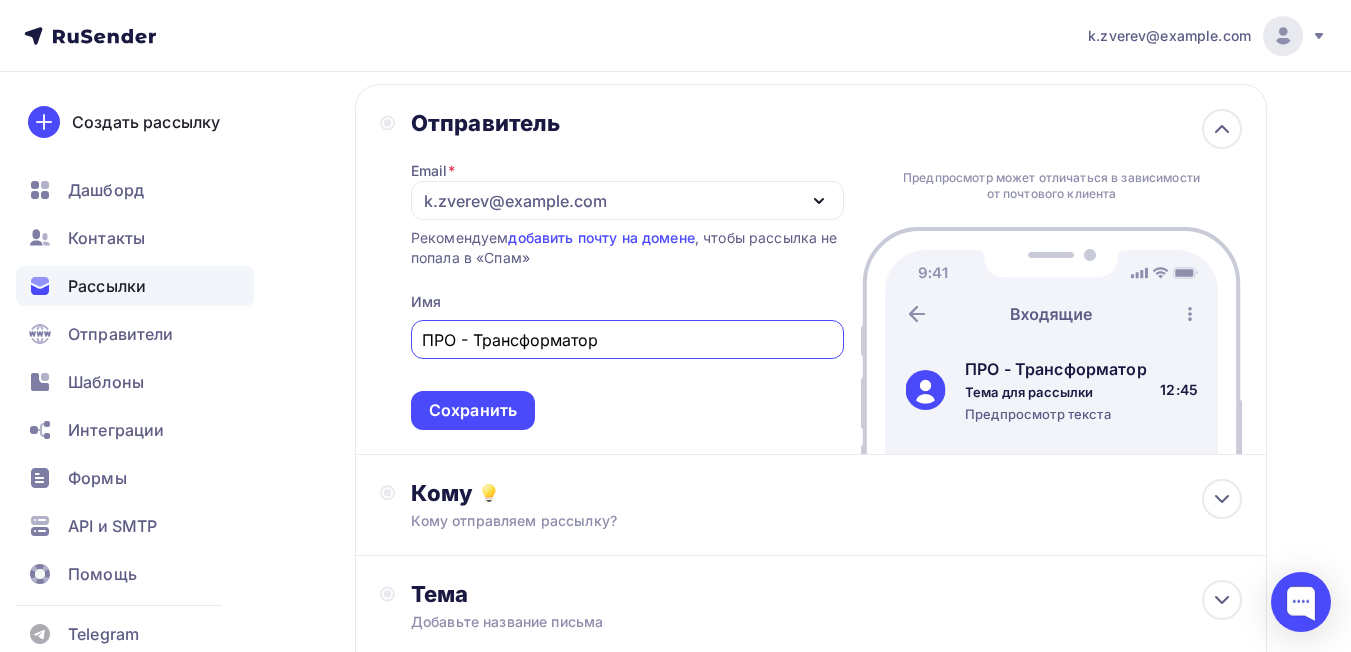 drag, startPoint x: 463, startPoint y: 334, endPoint x: 464, endPoint y: 356, distance: 22.022715 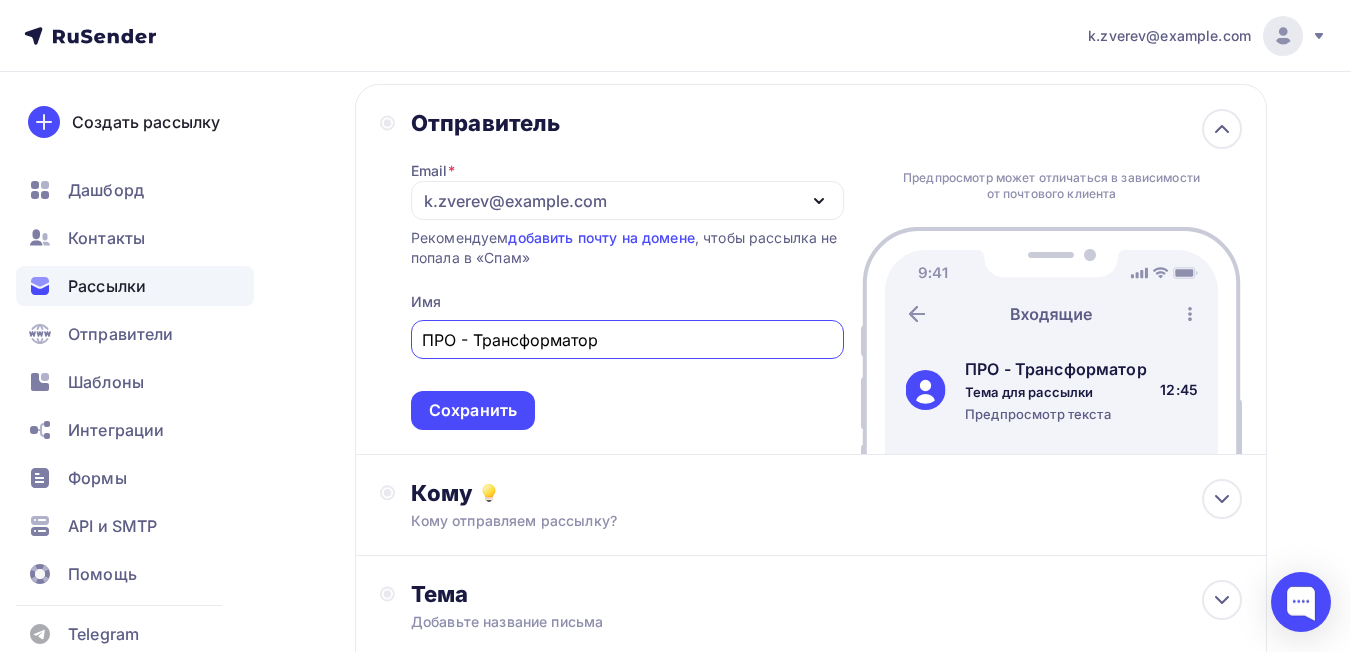 click on "ПРО - Трансформатор" at bounding box center (627, 340) 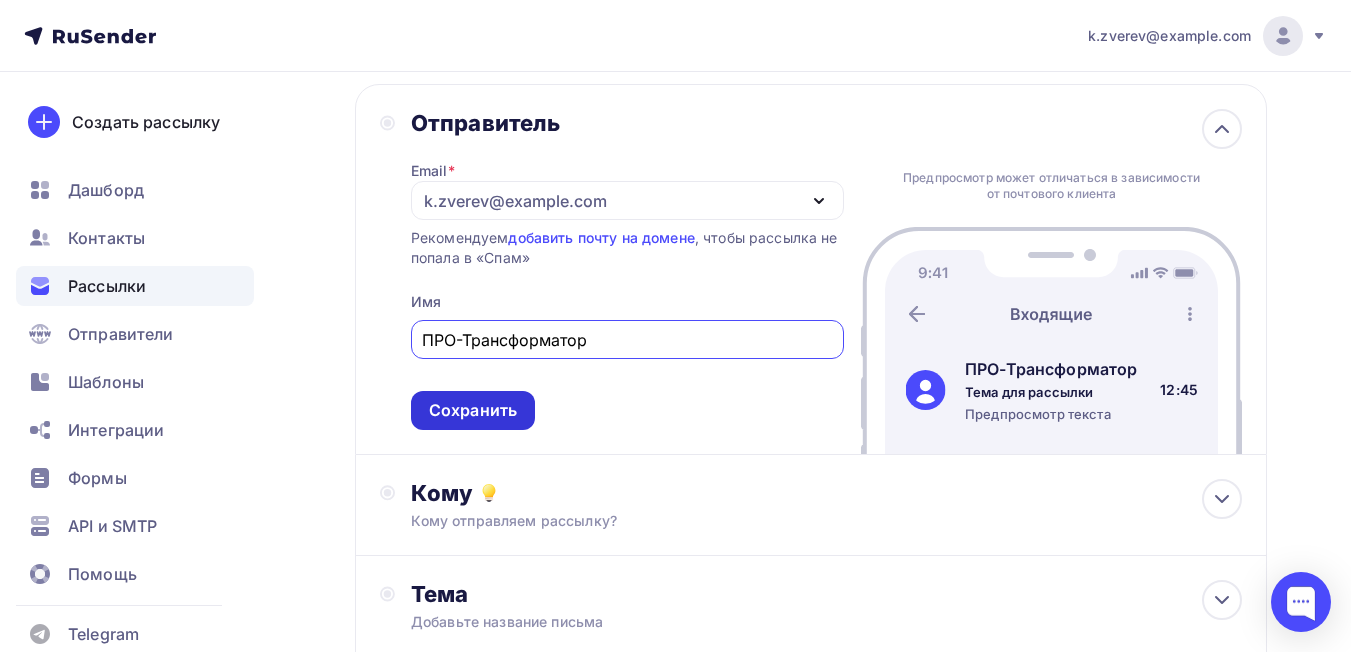 type on "ПРО-Трансформатор" 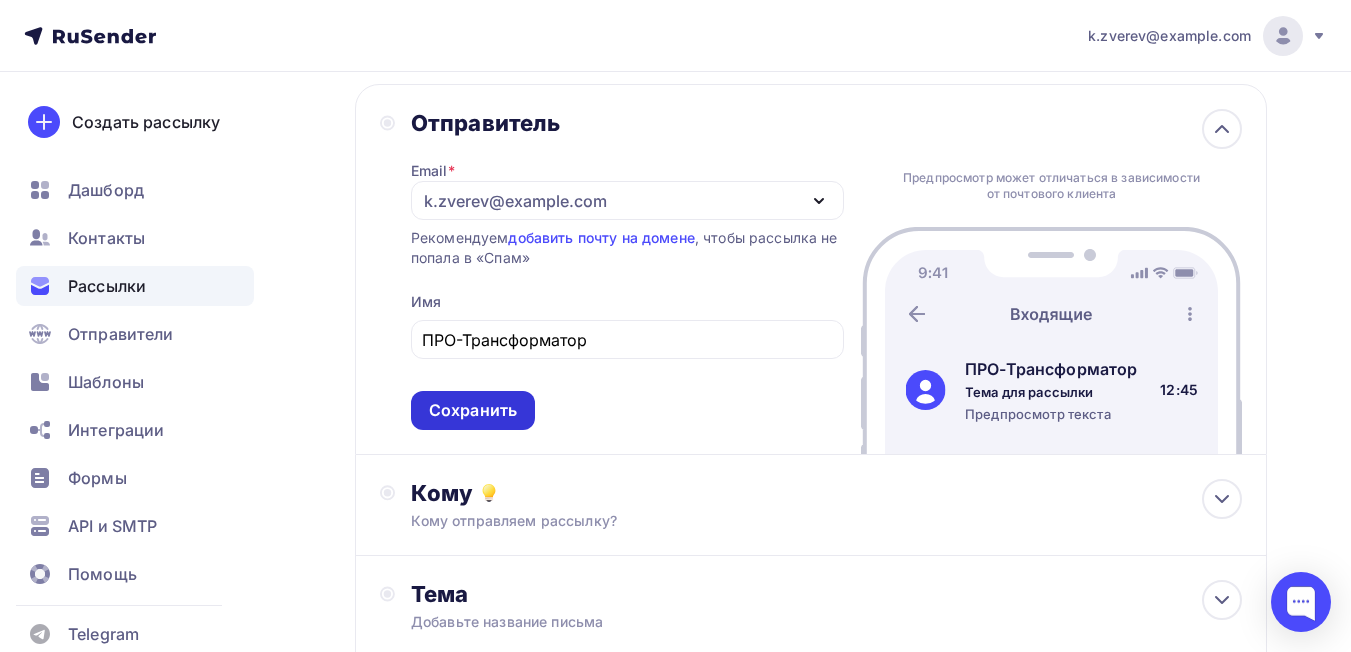 click on "Сохранить" at bounding box center (473, 410) 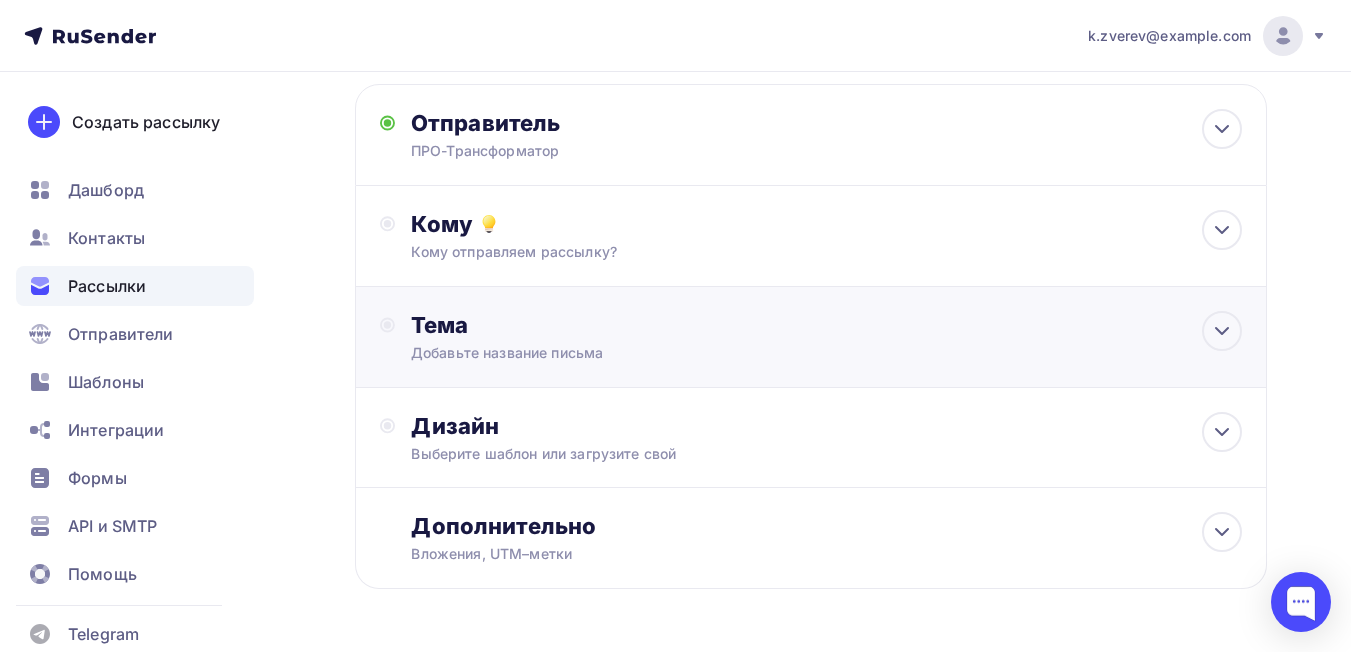 scroll, scrollTop: 0, scrollLeft: 0, axis: both 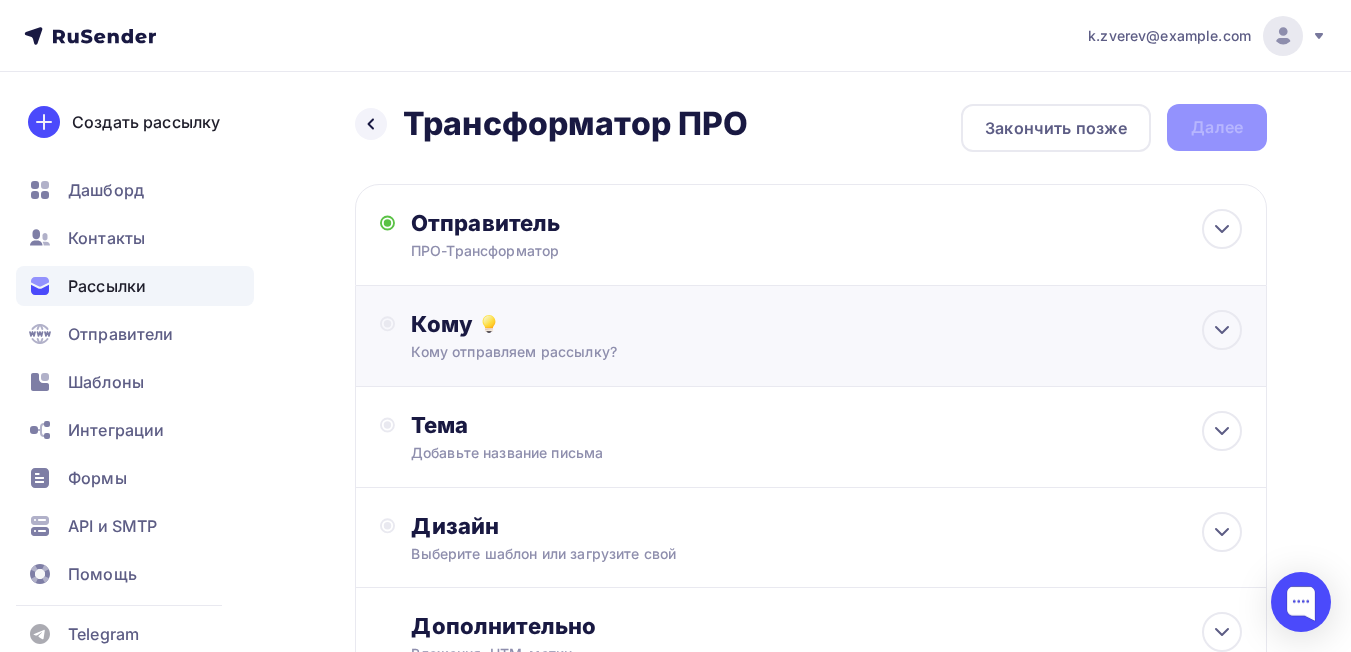 click on "Кому отправляем рассылку?" at bounding box center [785, 352] 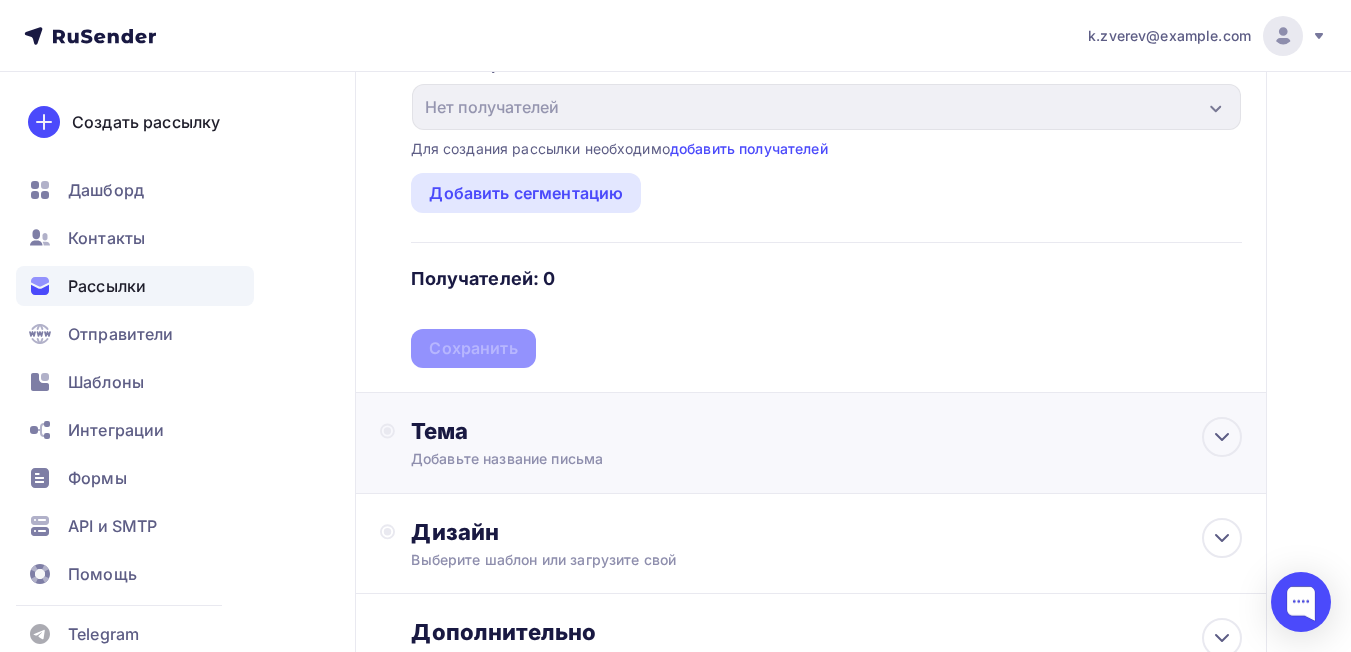scroll, scrollTop: 400, scrollLeft: 0, axis: vertical 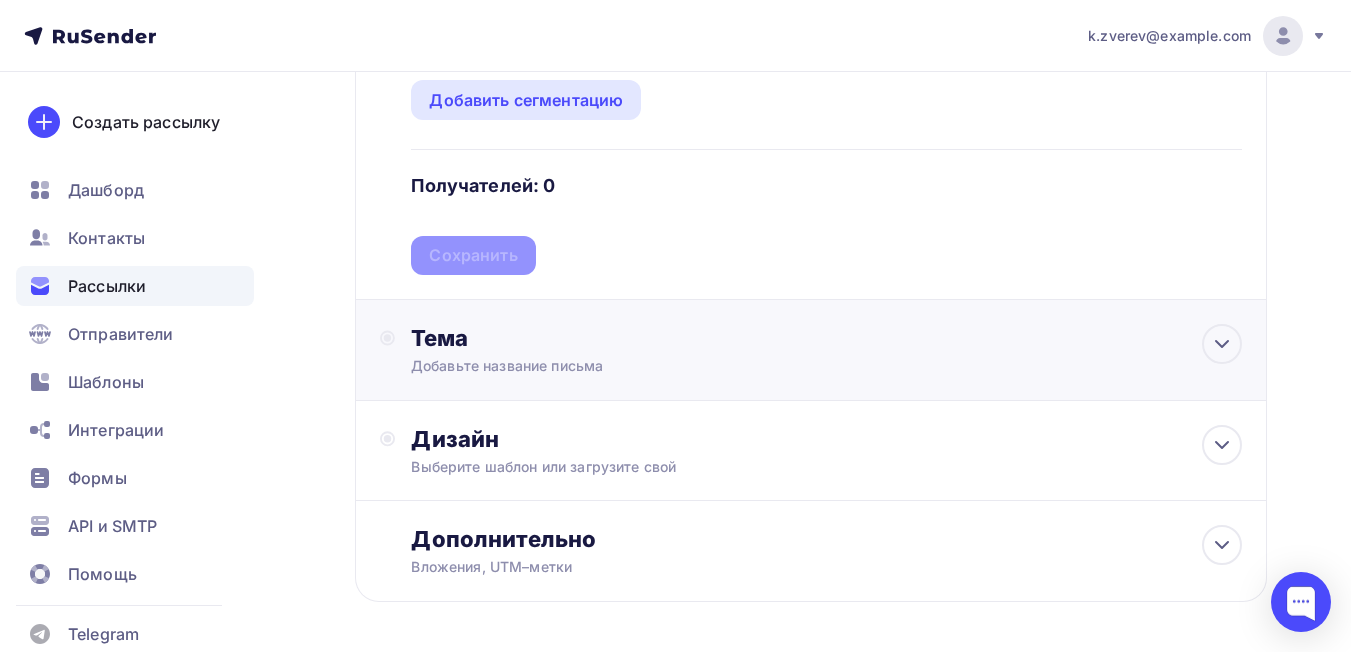 click on "Тема" at bounding box center (608, 338) 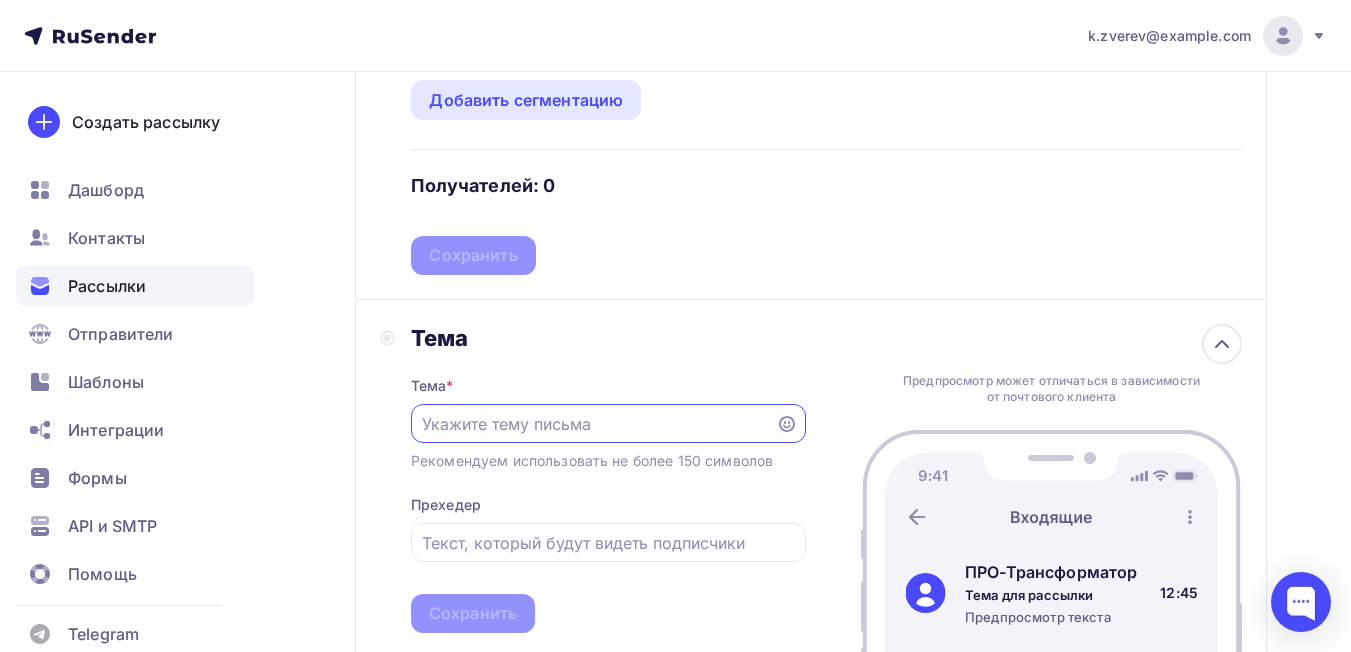 scroll, scrollTop: 0, scrollLeft: 0, axis: both 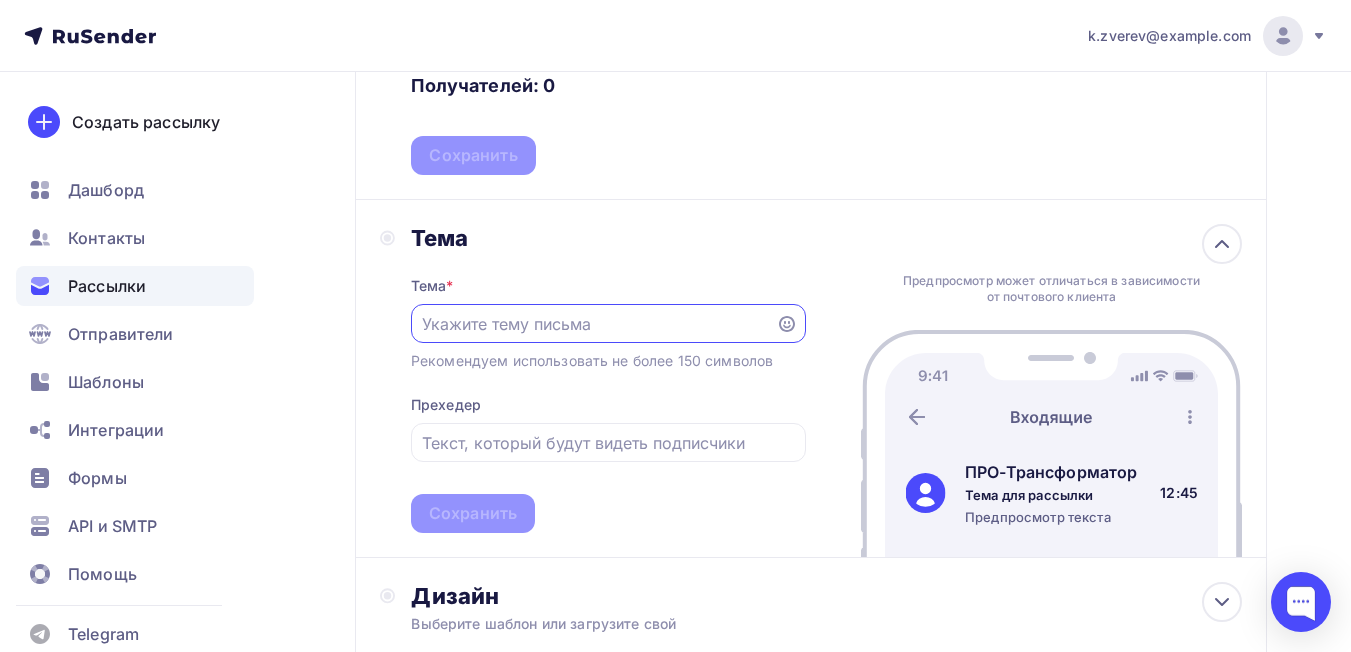 click at bounding box center (593, 324) 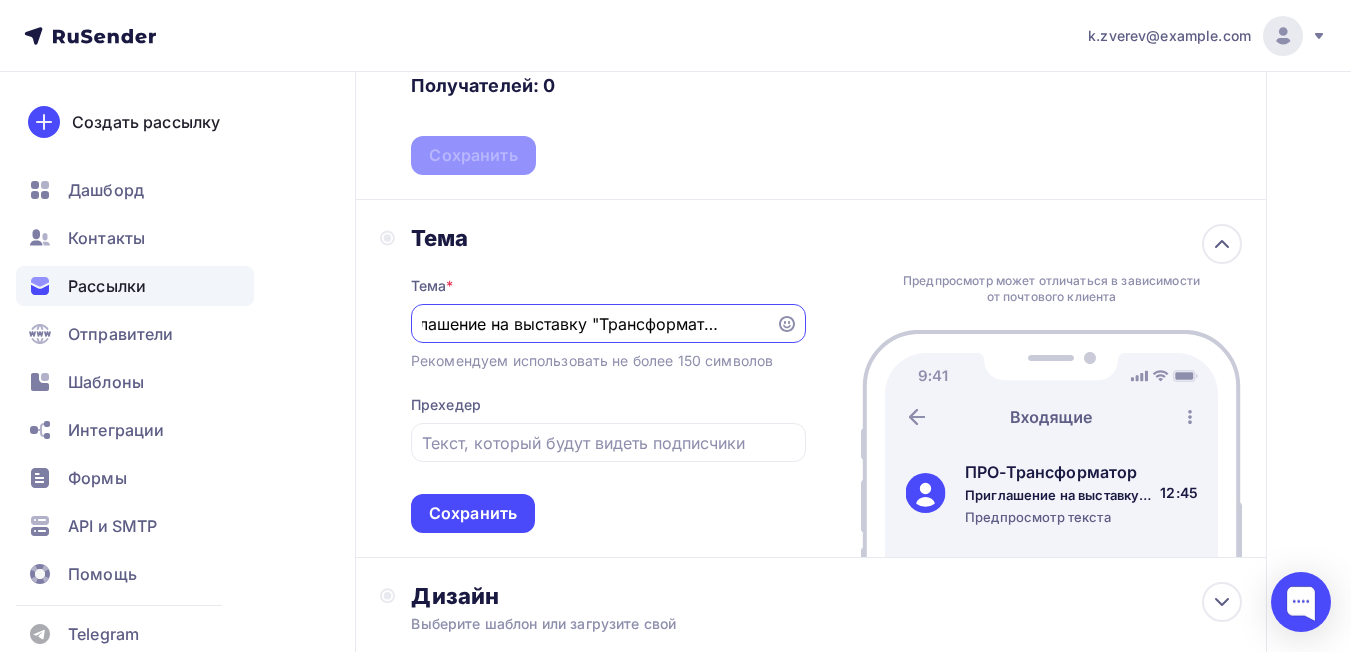 scroll, scrollTop: 0, scrollLeft: 49, axis: horizontal 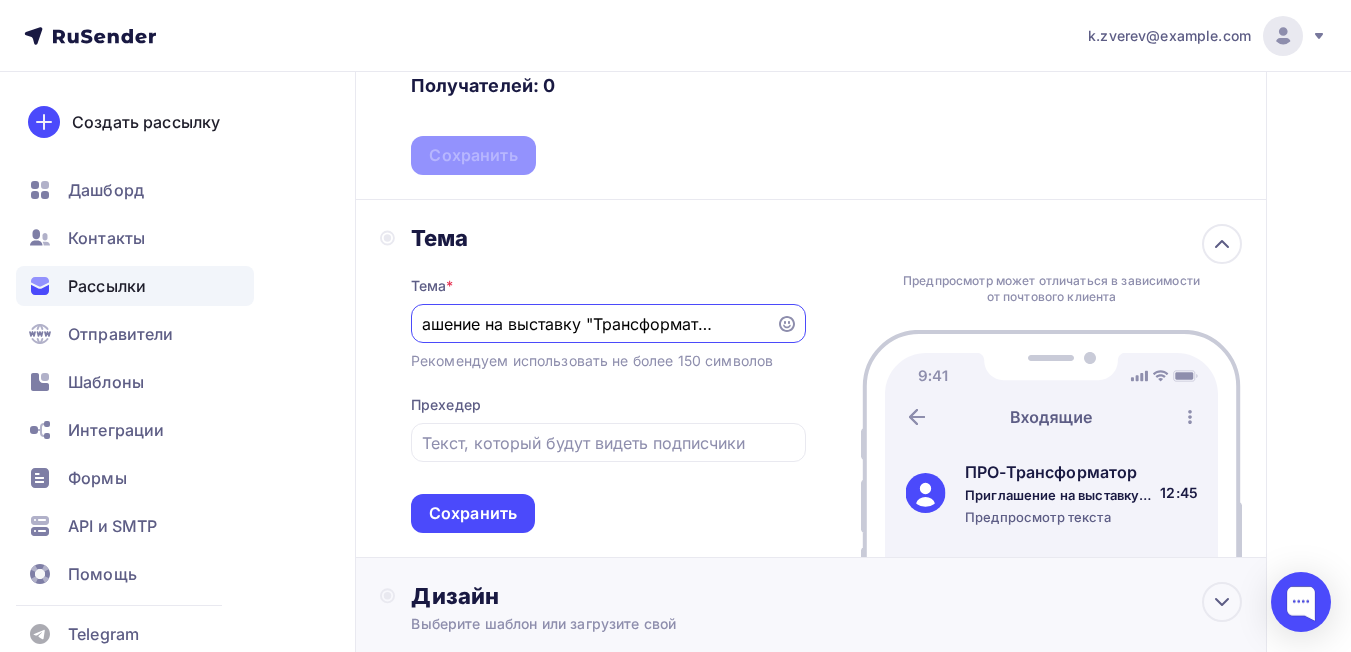 type on "Приглашение на выставку "Трансформатор ПРО"" 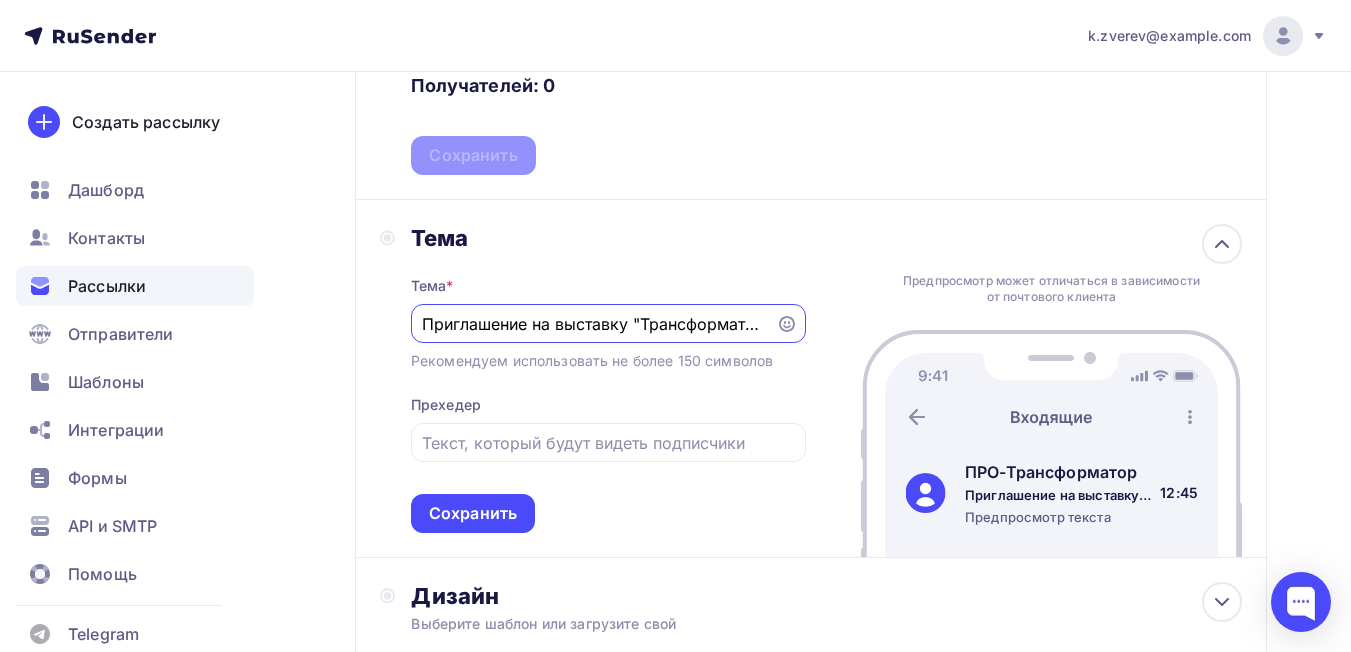 click on "Приглашение на выставку "Трансформатор ПРО"" at bounding box center [593, 324] 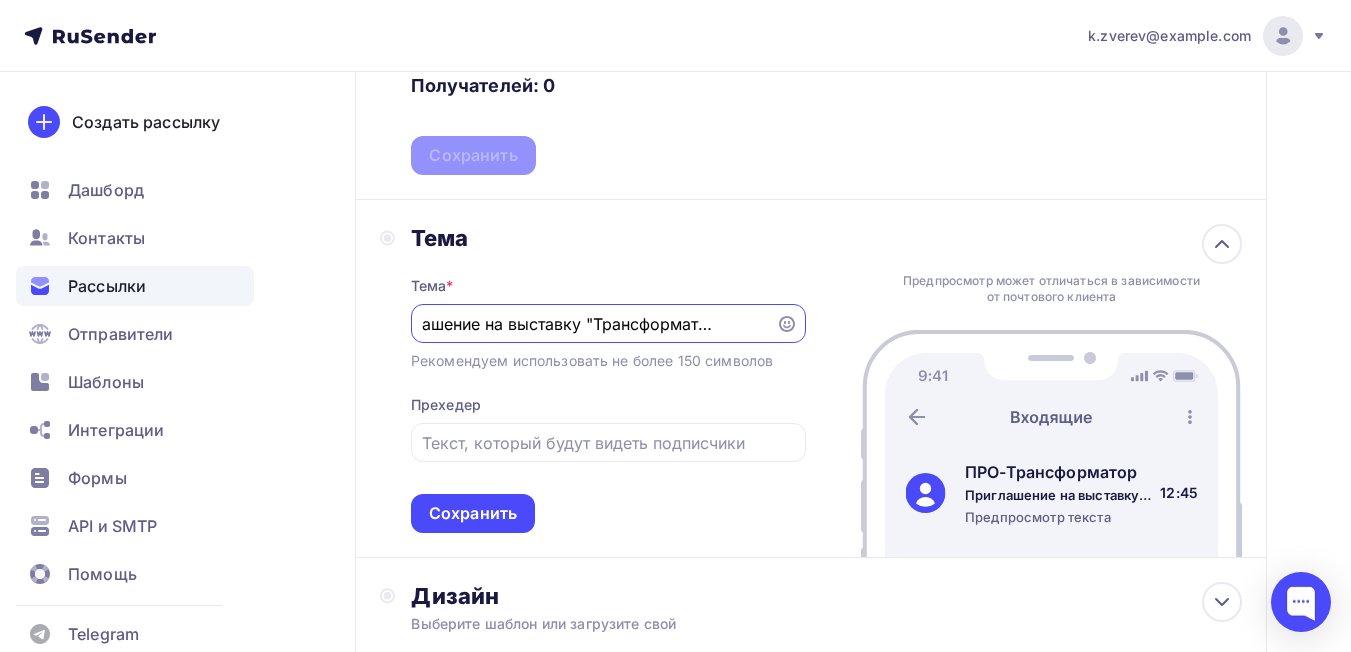 click on "Приглашение на выставку "Трансформатор ПРО"" at bounding box center [593, 324] 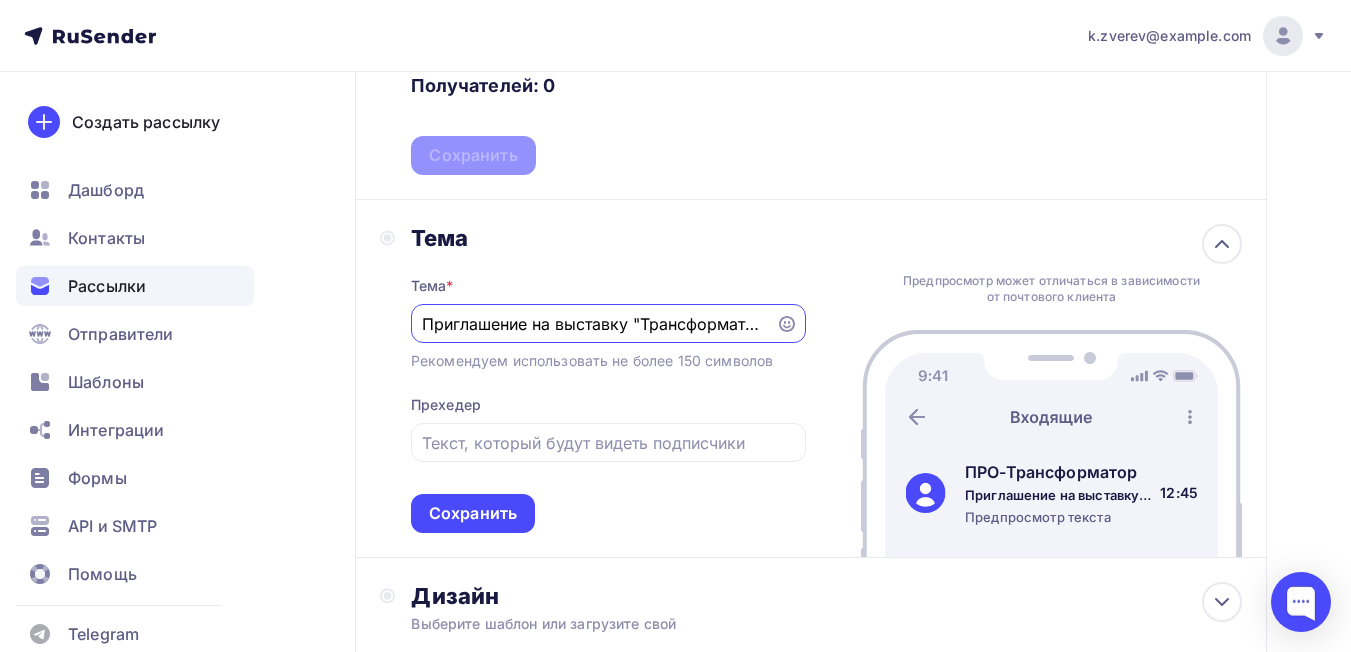 drag, startPoint x: 762, startPoint y: 325, endPoint x: 345, endPoint y: 327, distance: 417.0048 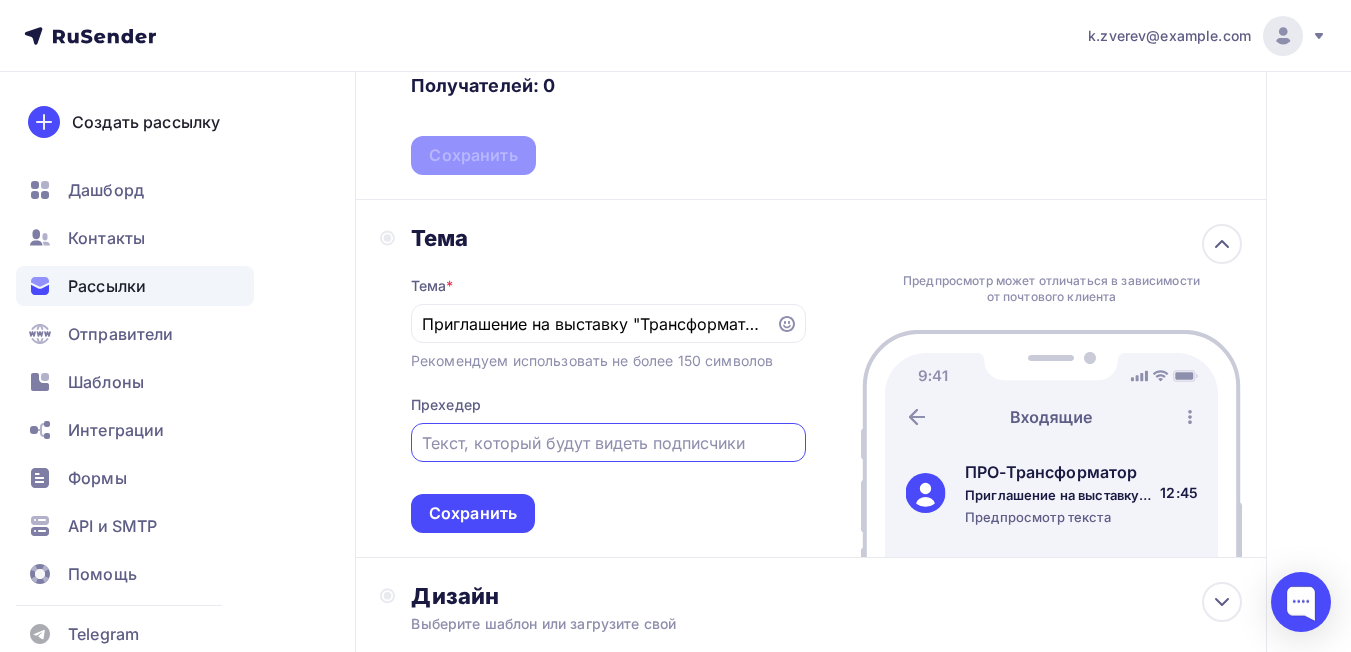 click at bounding box center (608, 443) 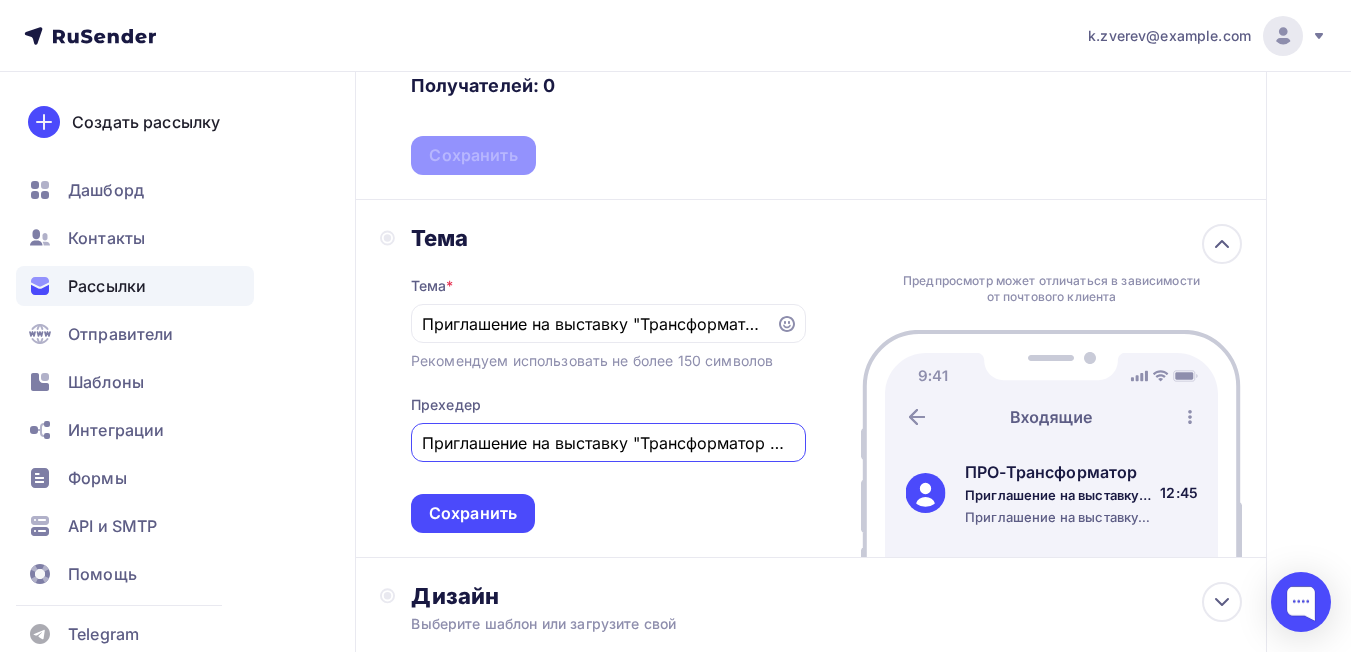 scroll, scrollTop: 0, scrollLeft: 19, axis: horizontal 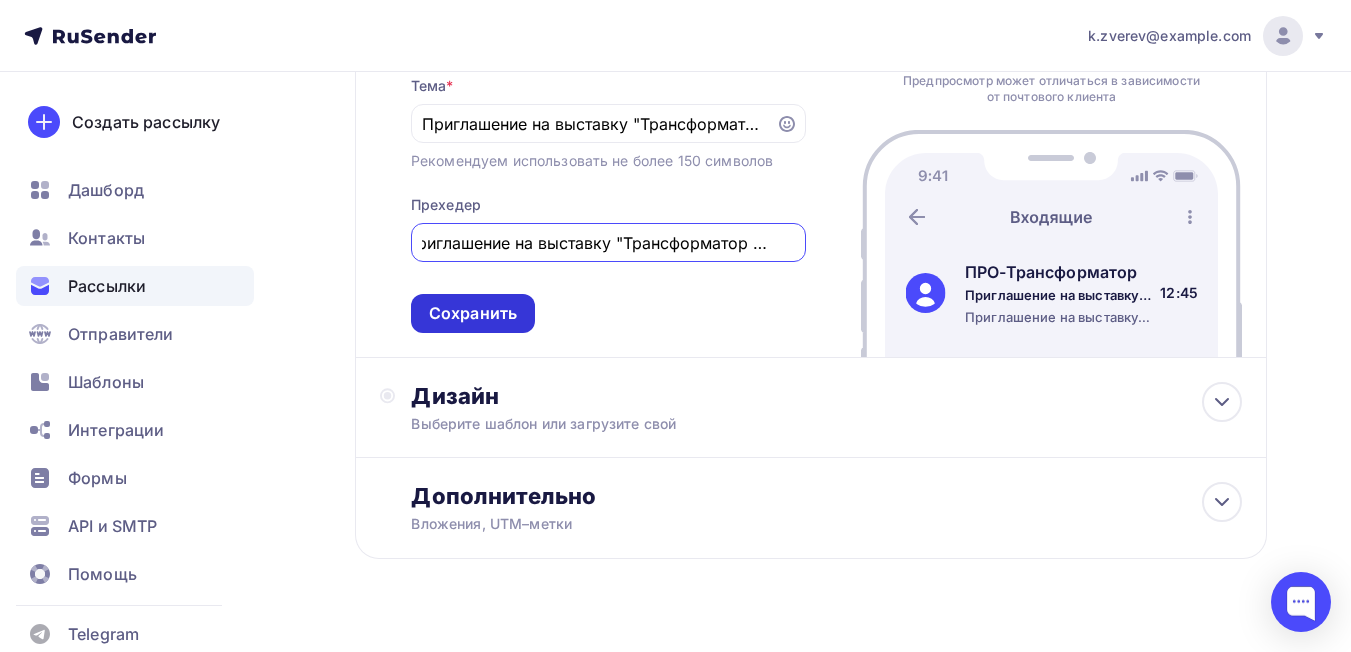 type on "Приглашение на выставку "Трансформатор ПРО"" 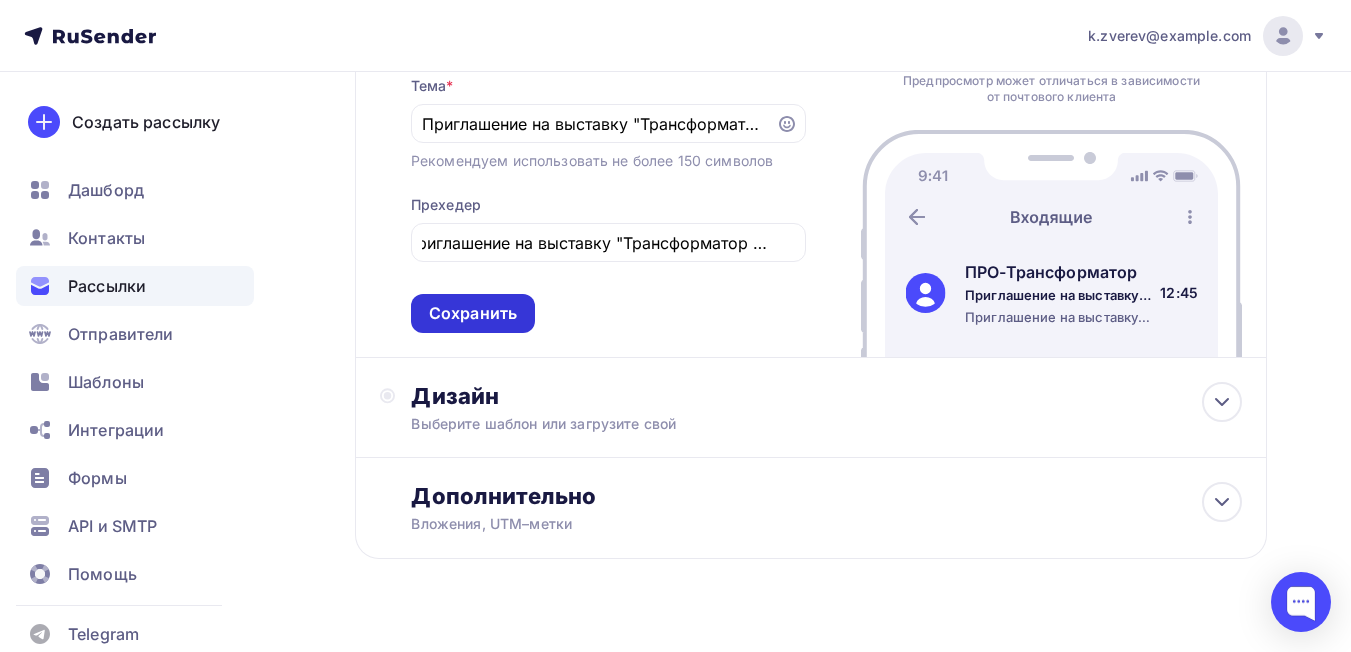 click on "Сохранить" at bounding box center [473, 313] 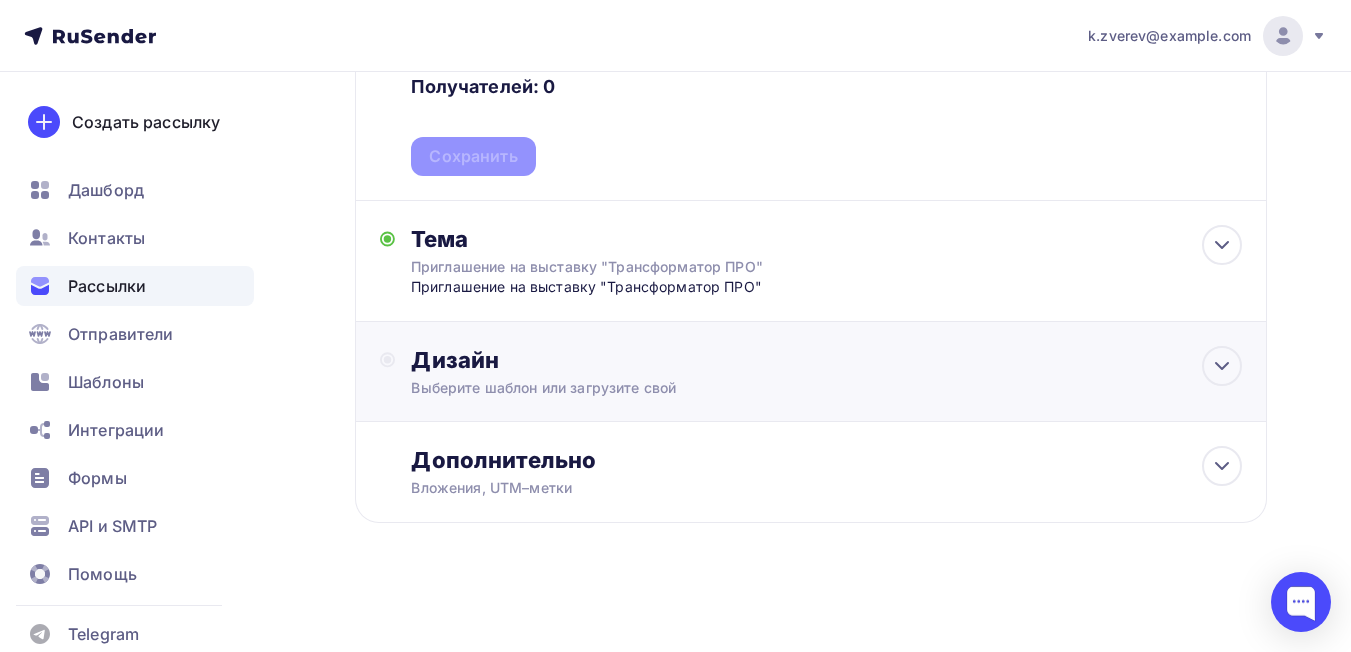 scroll, scrollTop: 499, scrollLeft: 0, axis: vertical 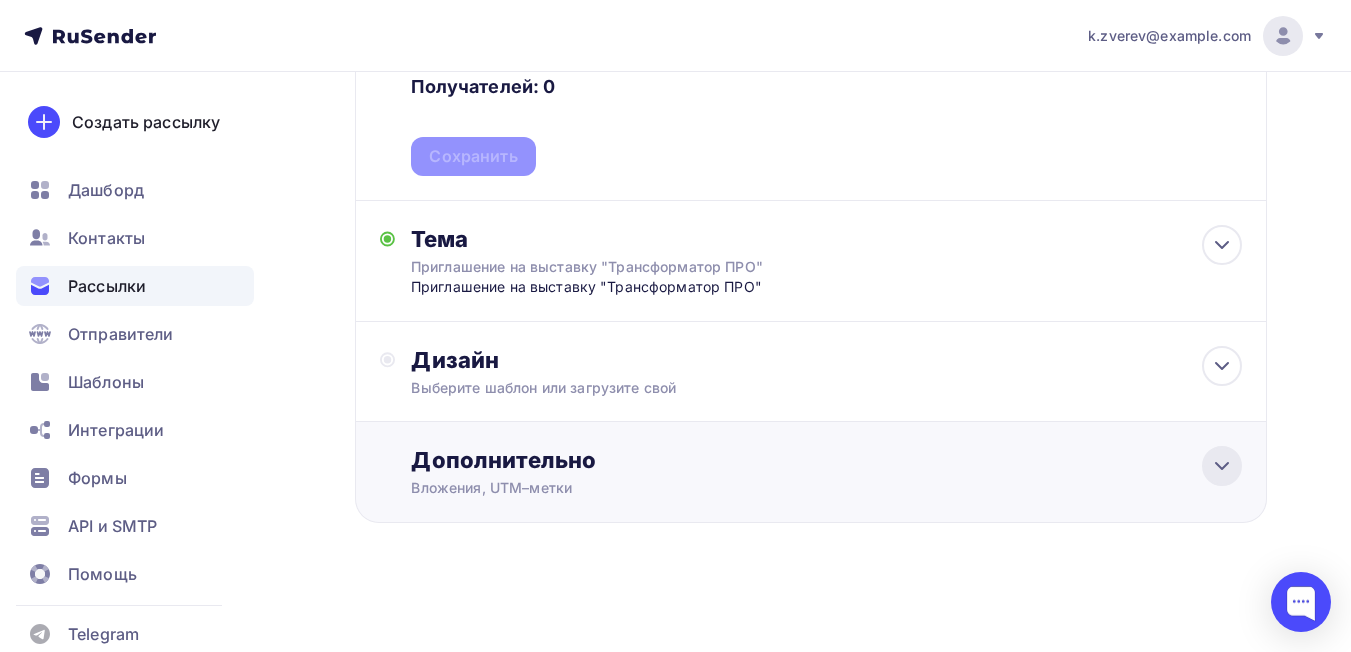 click at bounding box center [1222, 466] 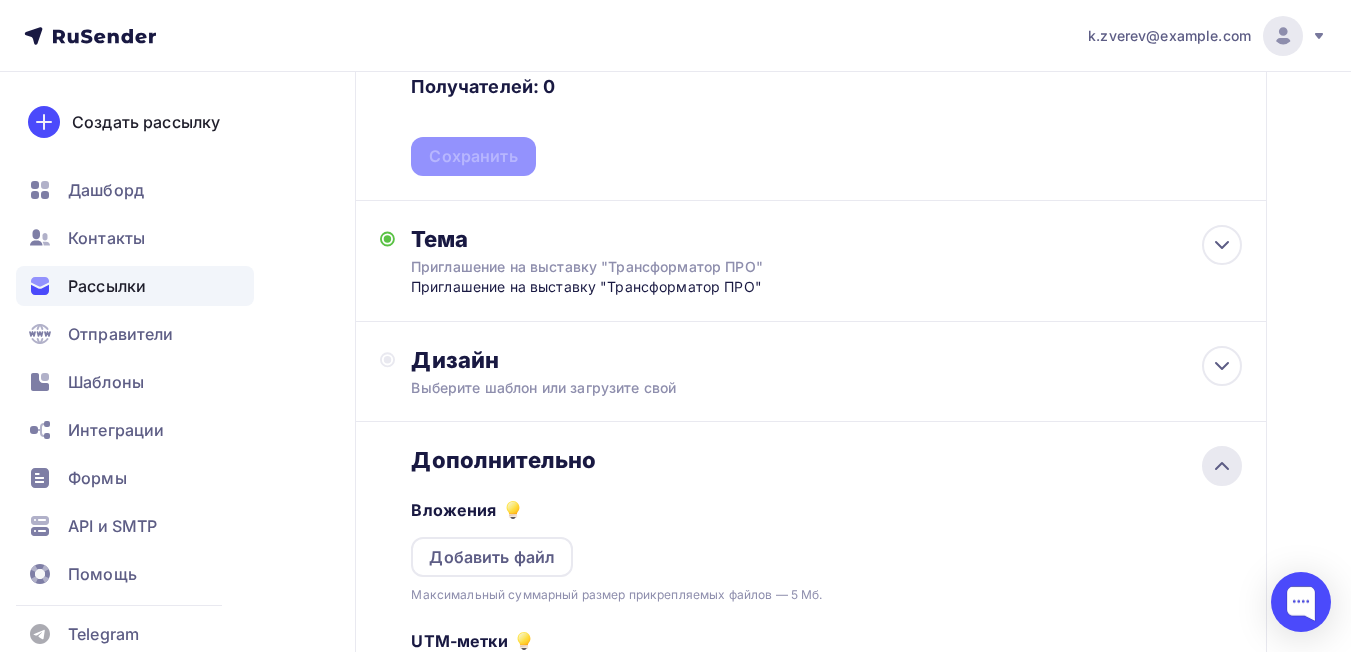 scroll, scrollTop: 498, scrollLeft: 0, axis: vertical 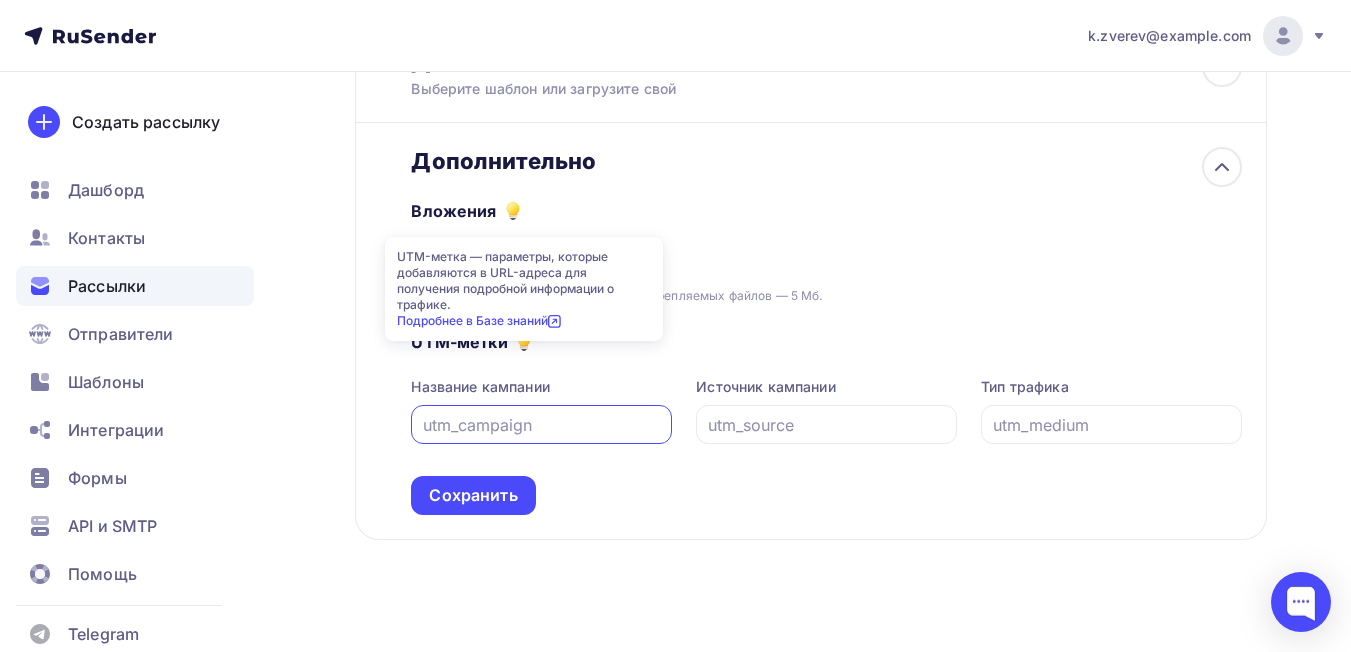click 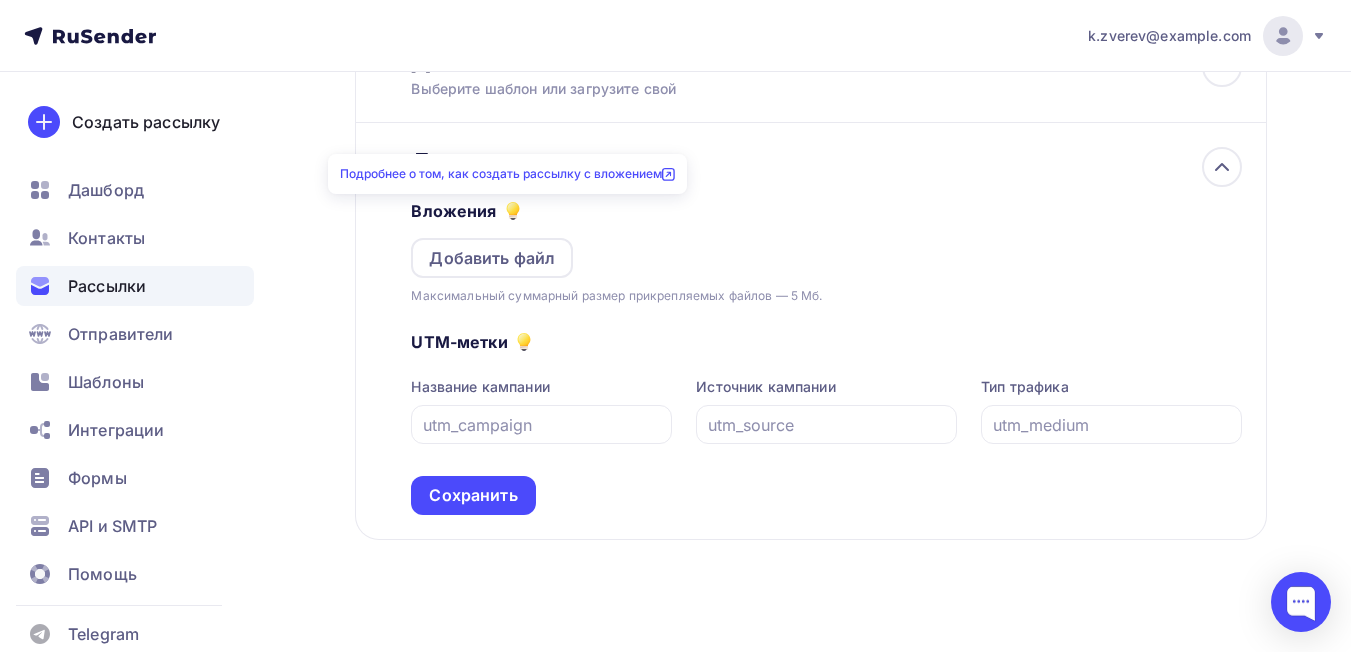 click 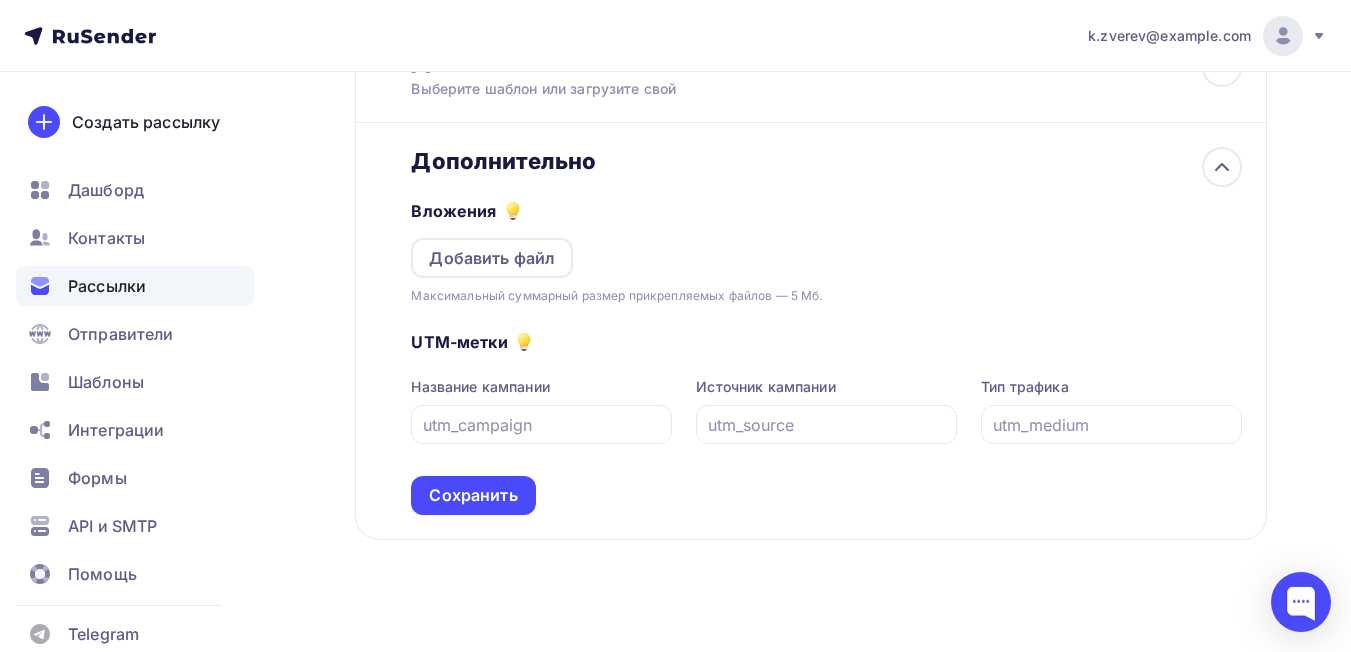 click on "Вложения                                                                                                 Добавить файл
Максимальный суммарный размер прикрепляемых файлов — 5 Мб." at bounding box center (826, 240) 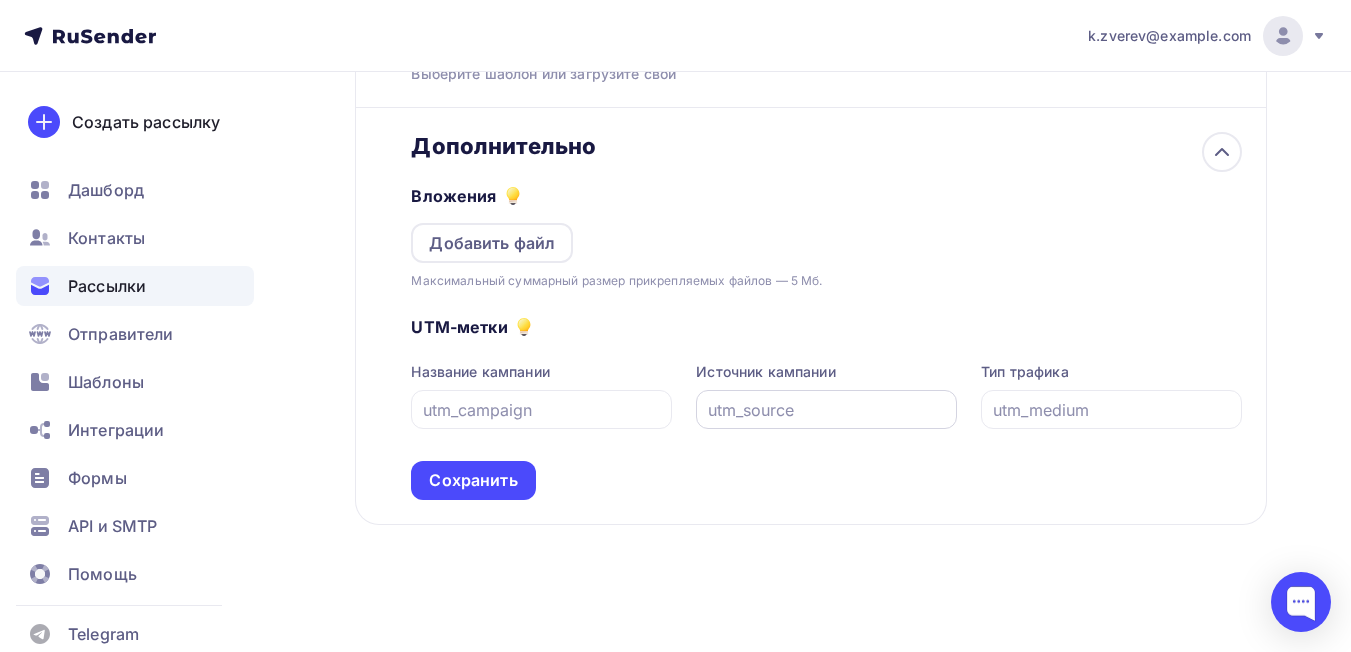 scroll, scrollTop: 815, scrollLeft: 0, axis: vertical 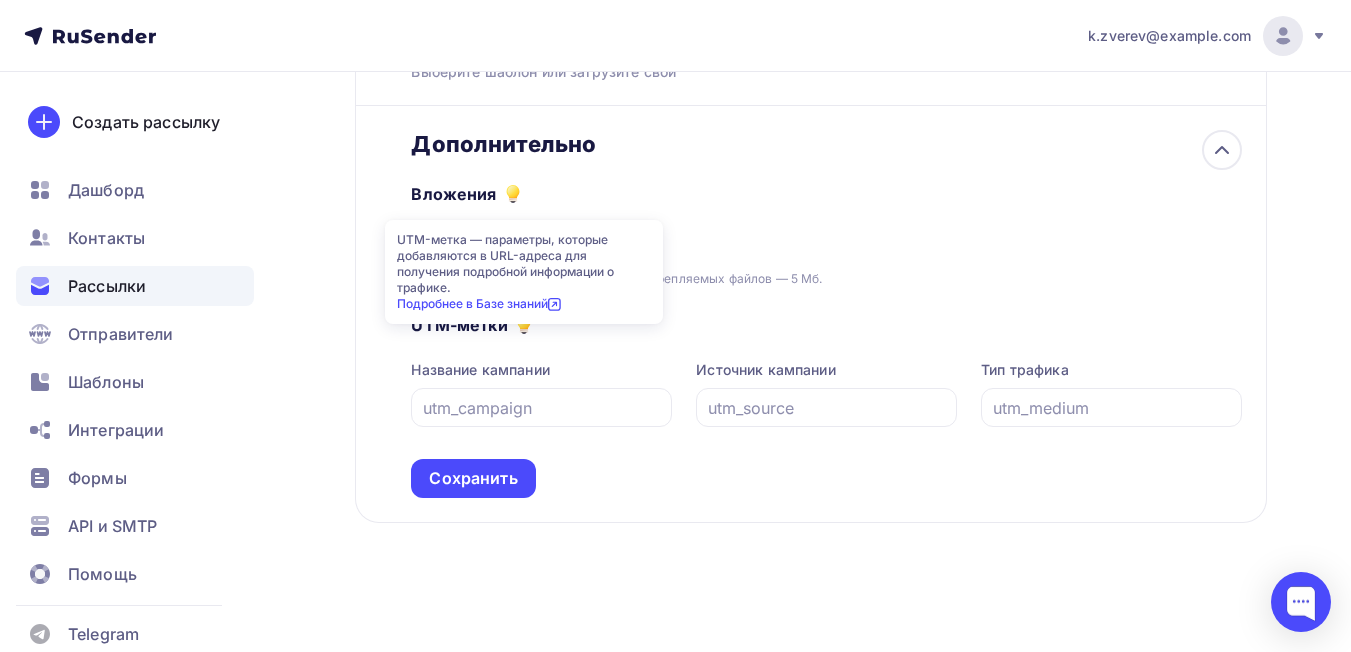 click 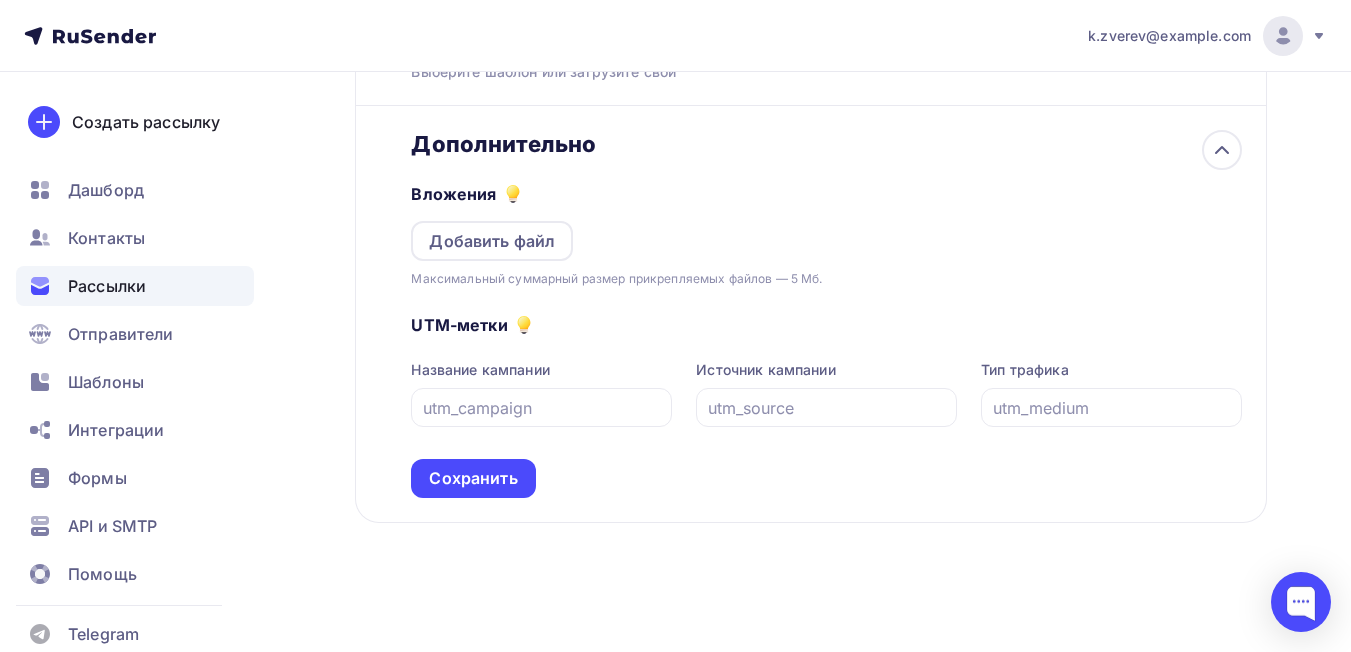 click on "Вложения                                                                                                 Добавить файл
Максимальный суммарный размер прикрепляемых файлов — 5 Мб." at bounding box center [826, 223] 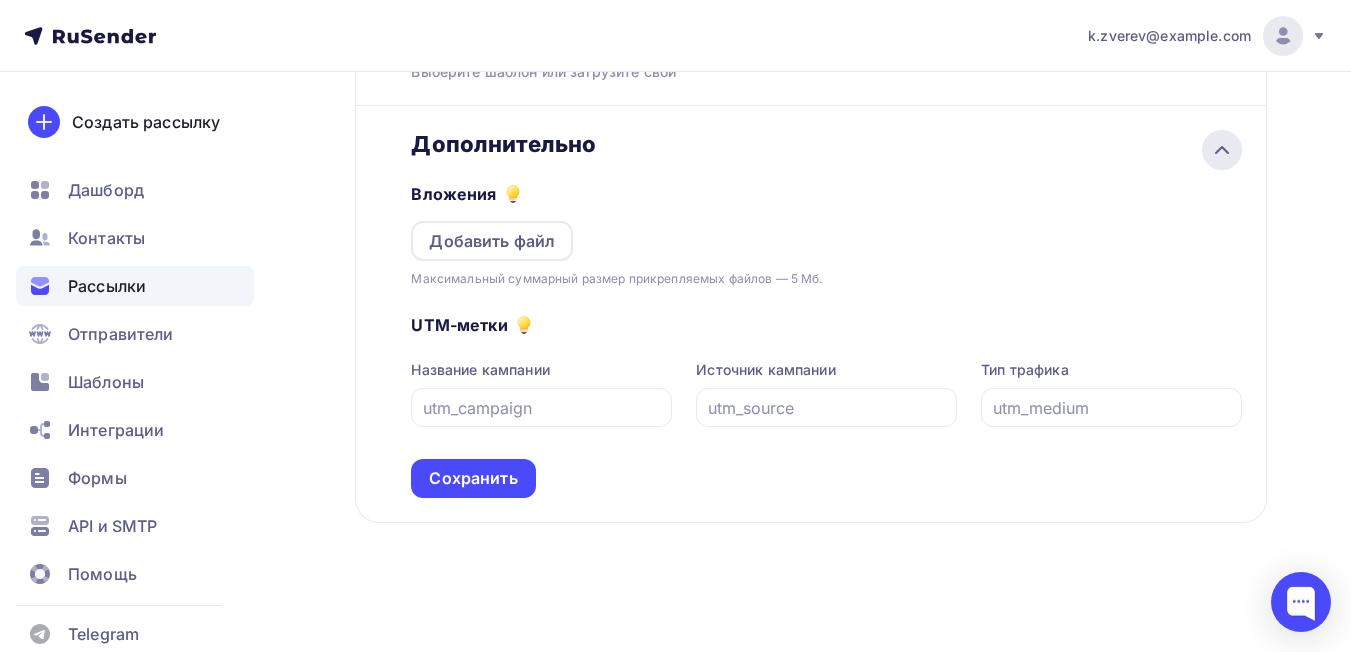 click 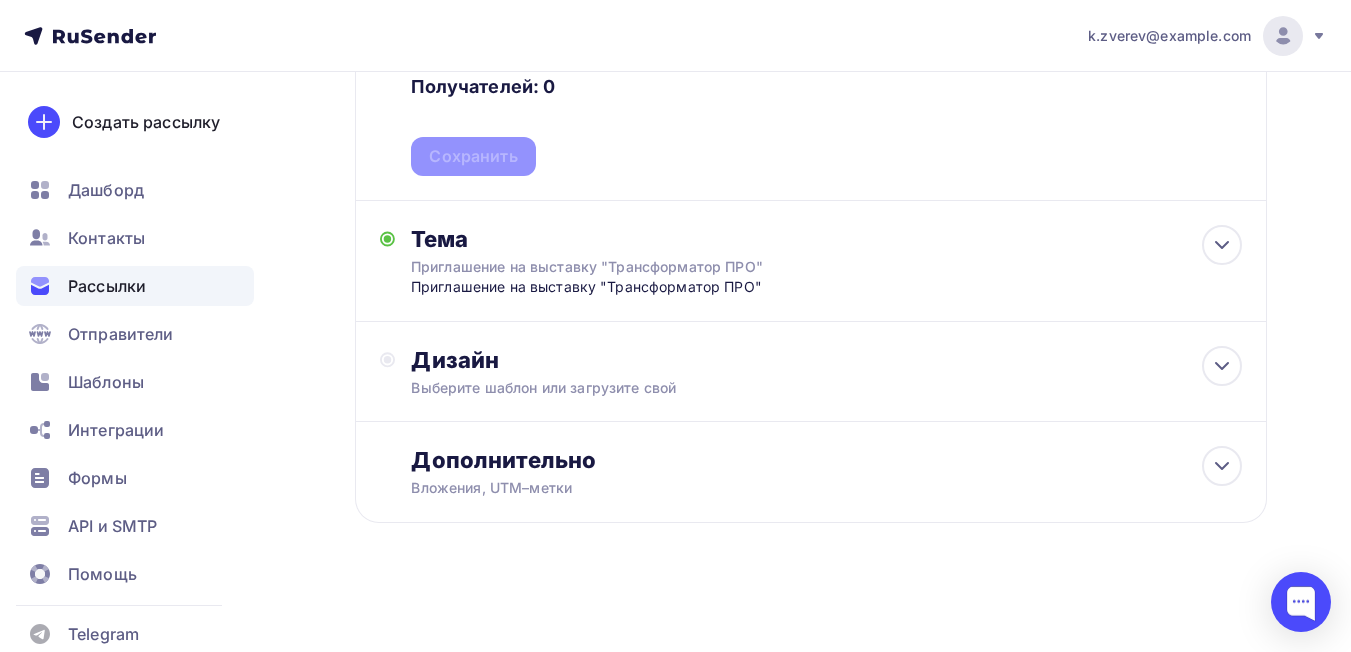 scroll, scrollTop: 499, scrollLeft: 0, axis: vertical 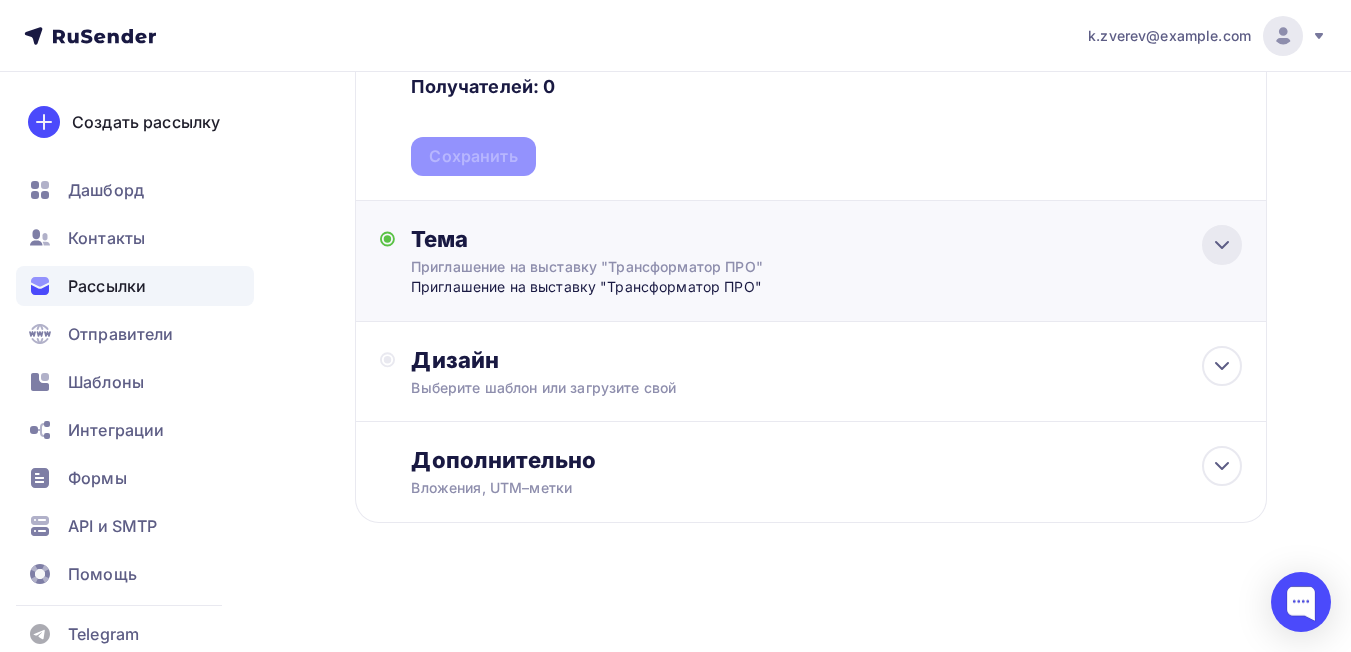 click 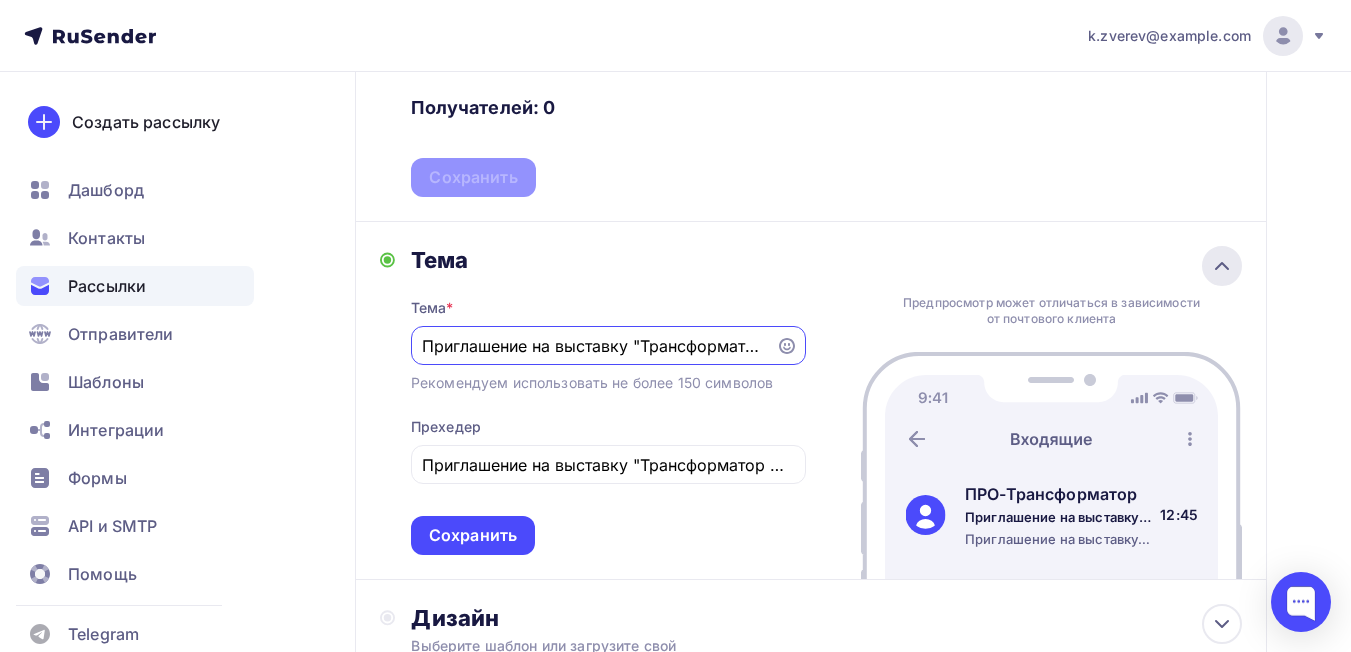 scroll, scrollTop: 0, scrollLeft: 0, axis: both 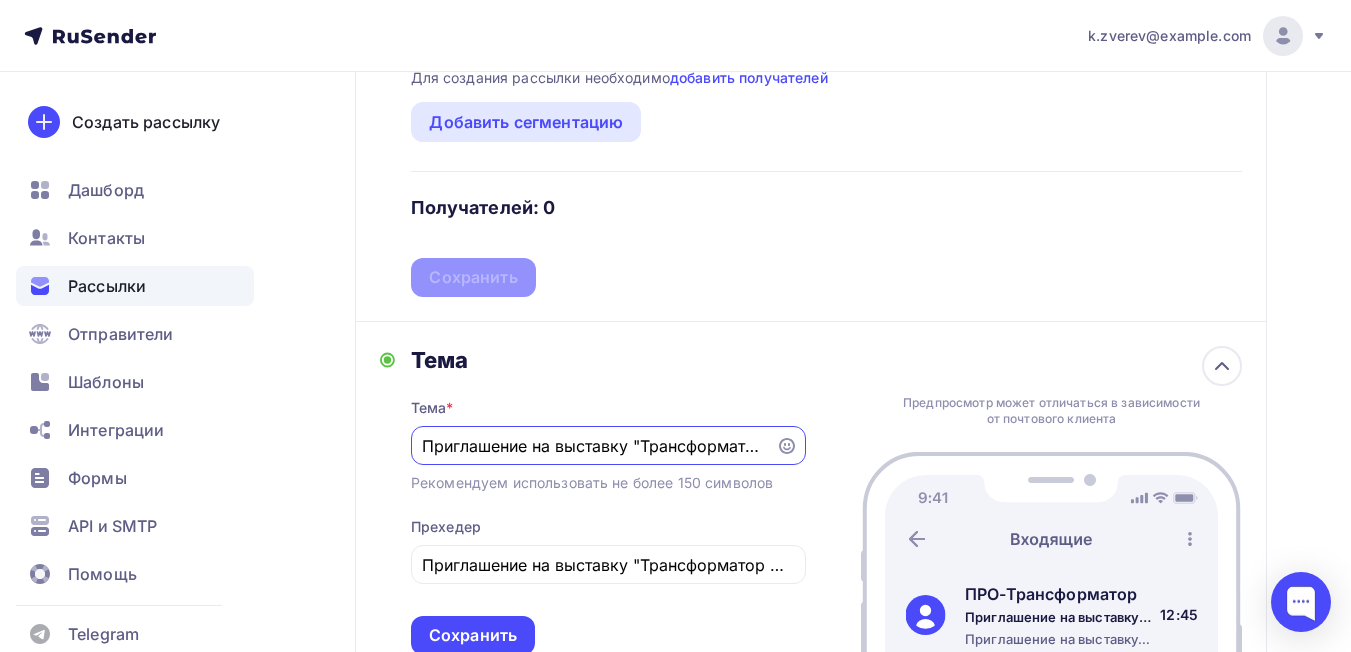 click on "Списки получателей
Нет получателей
Все списки
id         Добавить список
Для создания рассылки необходимо
добавить получателей
Добавить сегментацию
Получателей:
0
Сохранить" at bounding box center (826, 128) 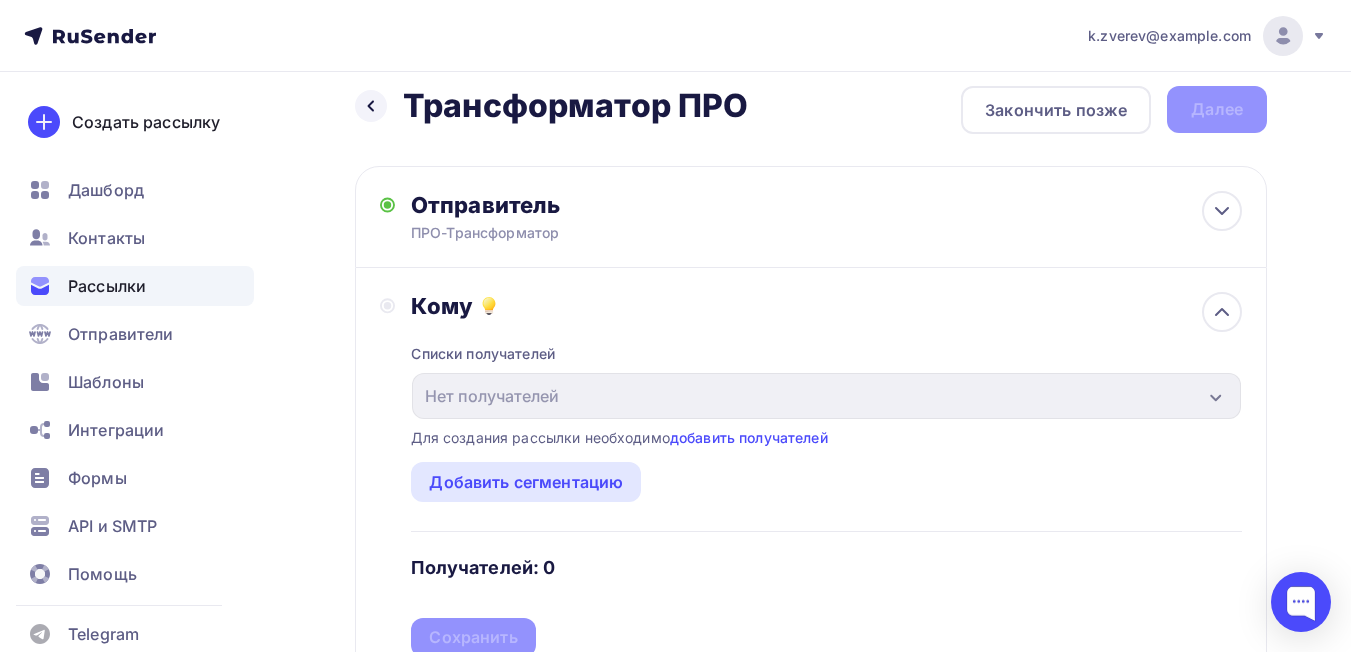 scroll, scrollTop: 0, scrollLeft: 0, axis: both 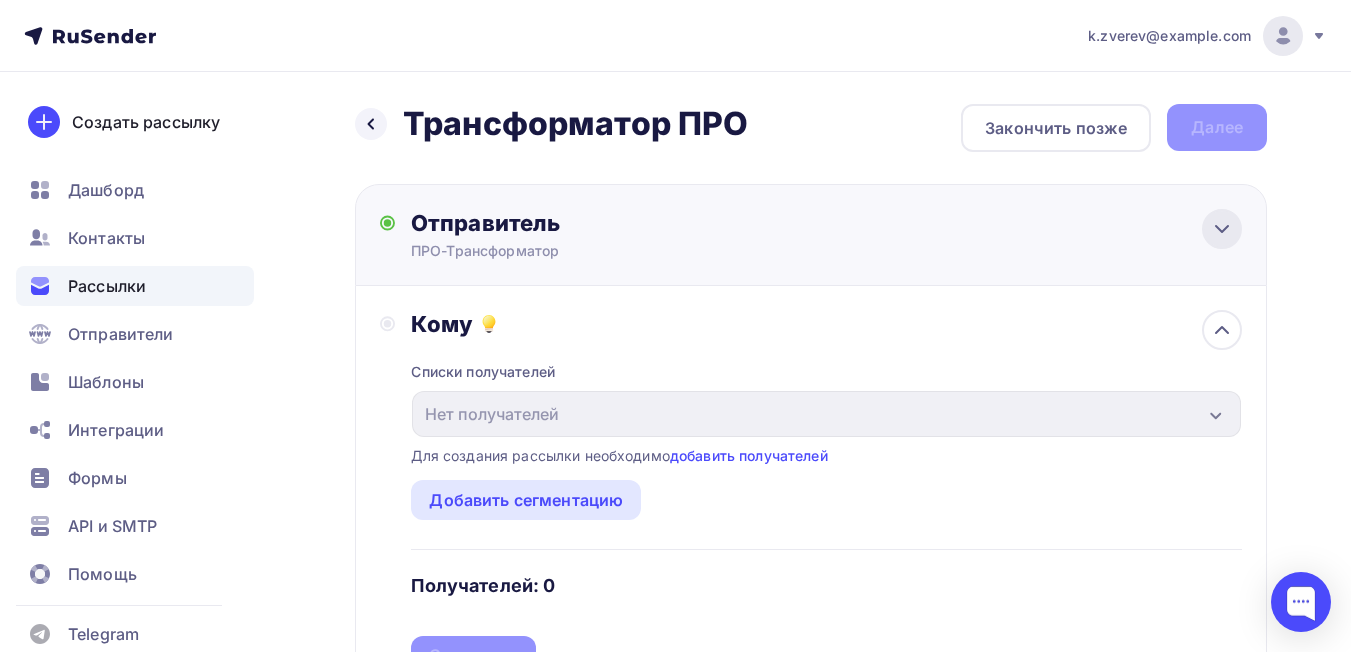 click 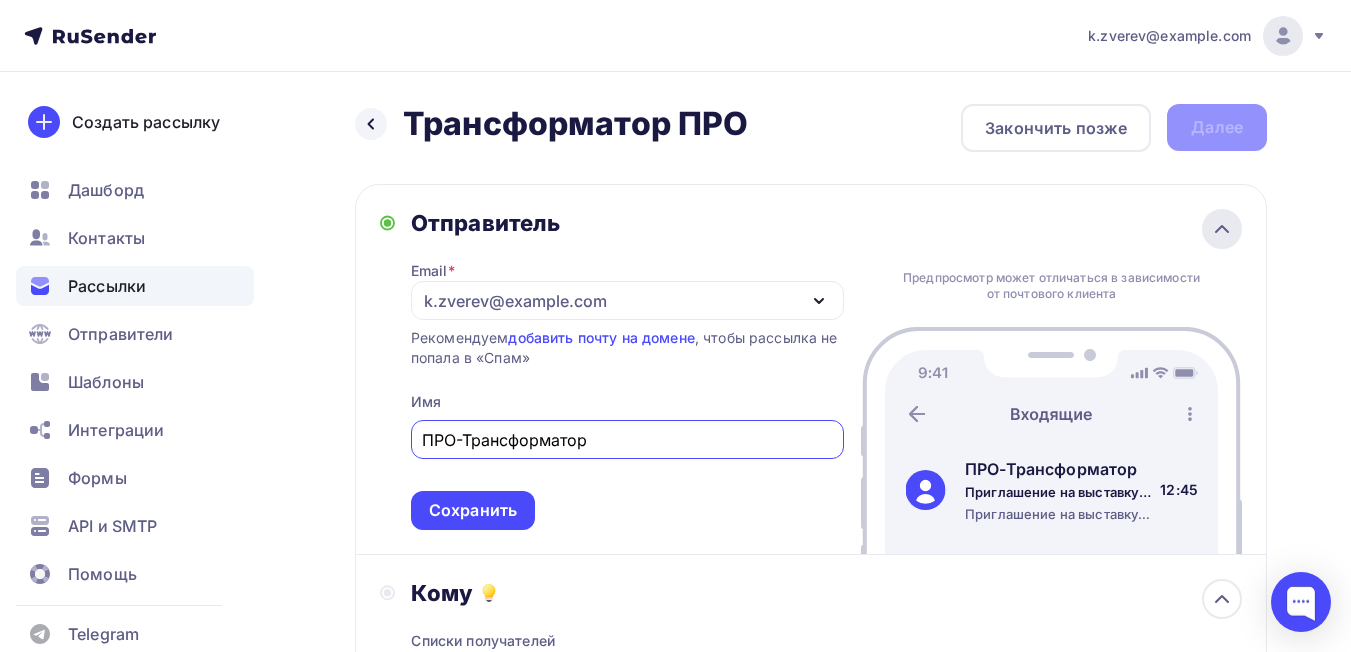 scroll, scrollTop: 0, scrollLeft: 0, axis: both 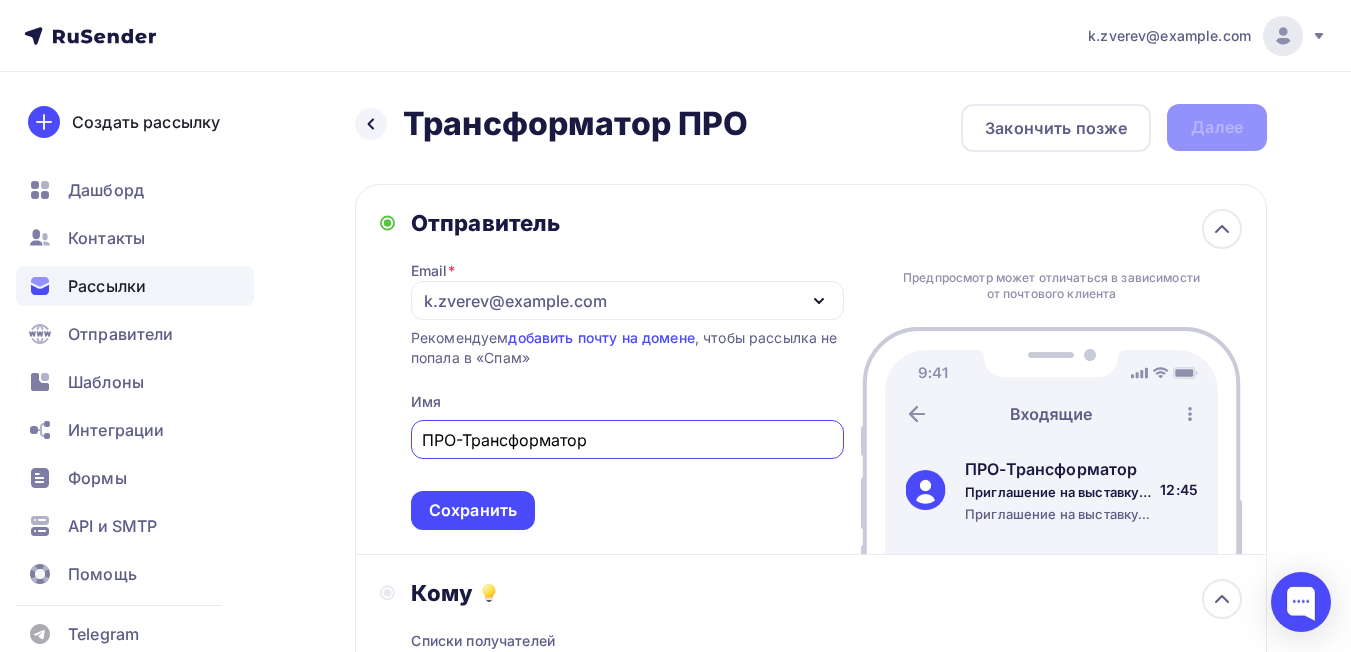 drag, startPoint x: 465, startPoint y: 435, endPoint x: 696, endPoint y: 413, distance: 232.04526 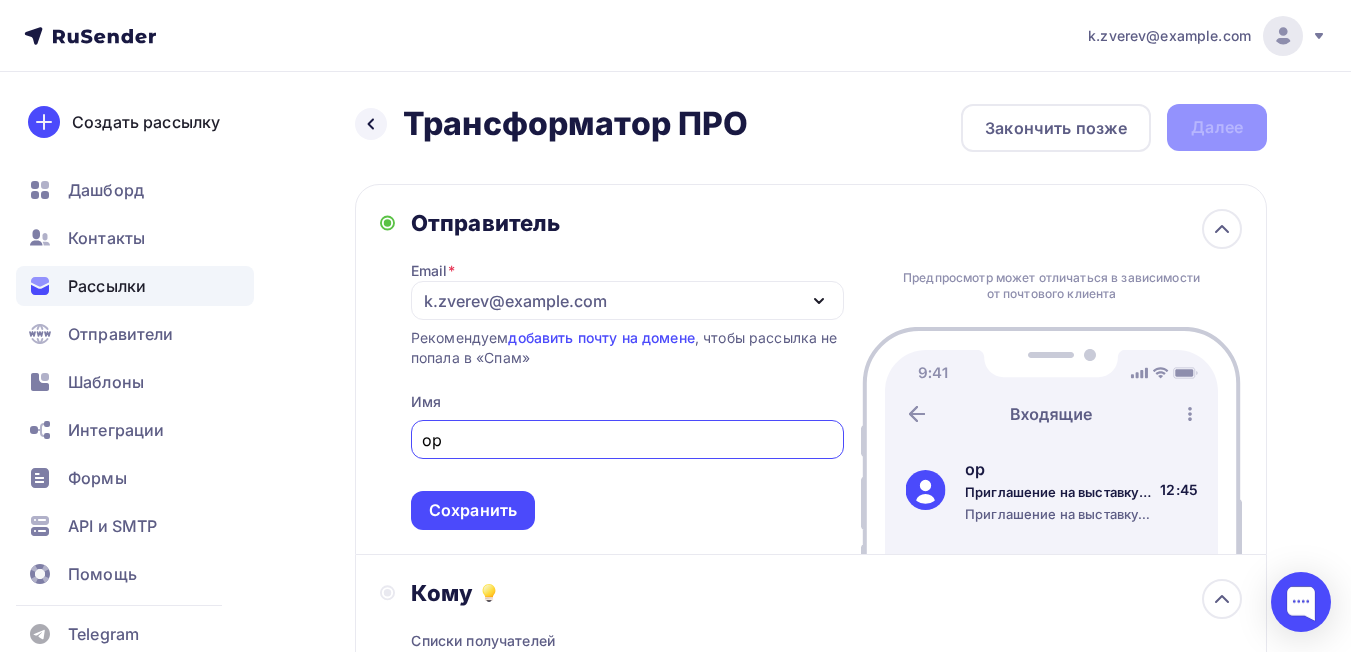 type on "р" 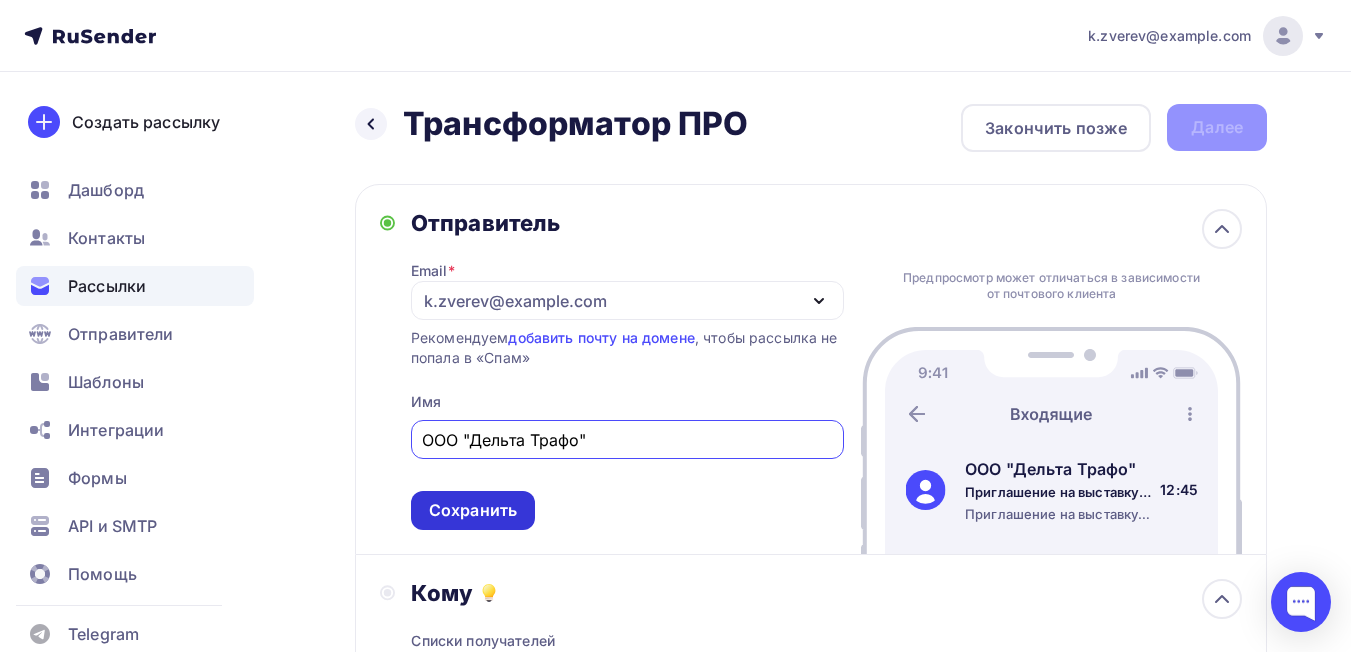 type on "ООО "Дельта Трафо"" 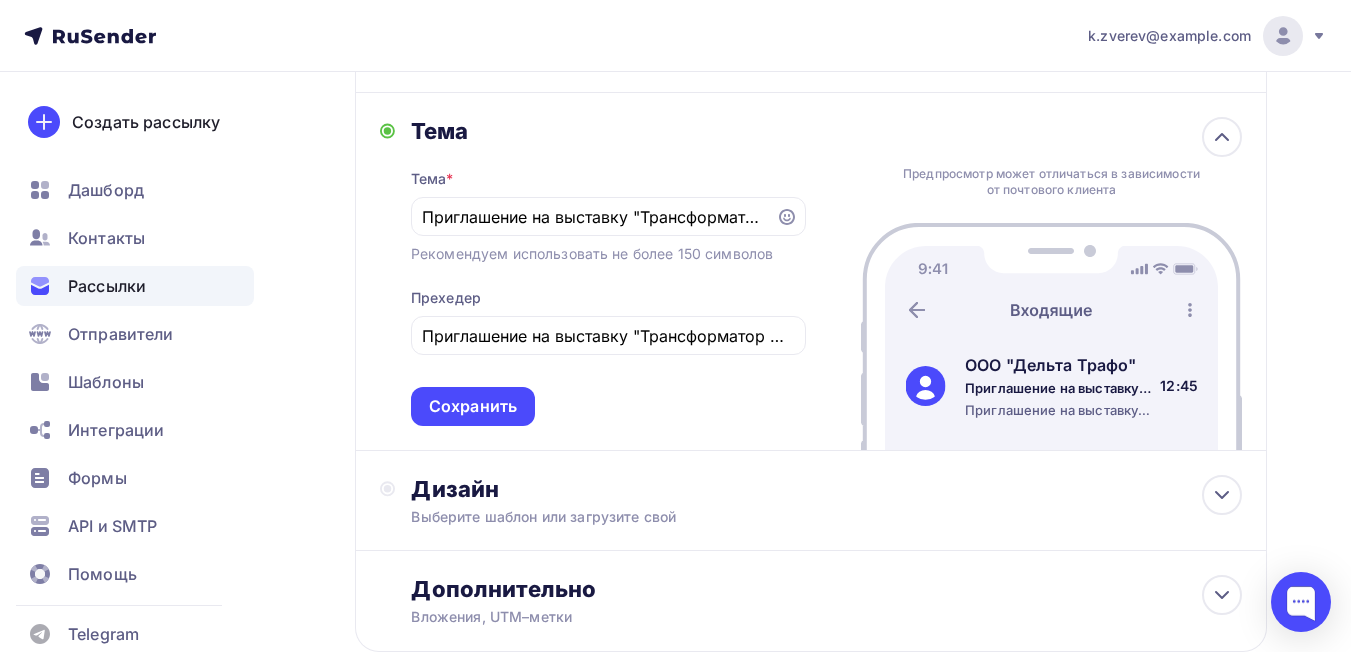 scroll, scrollTop: 736, scrollLeft: 0, axis: vertical 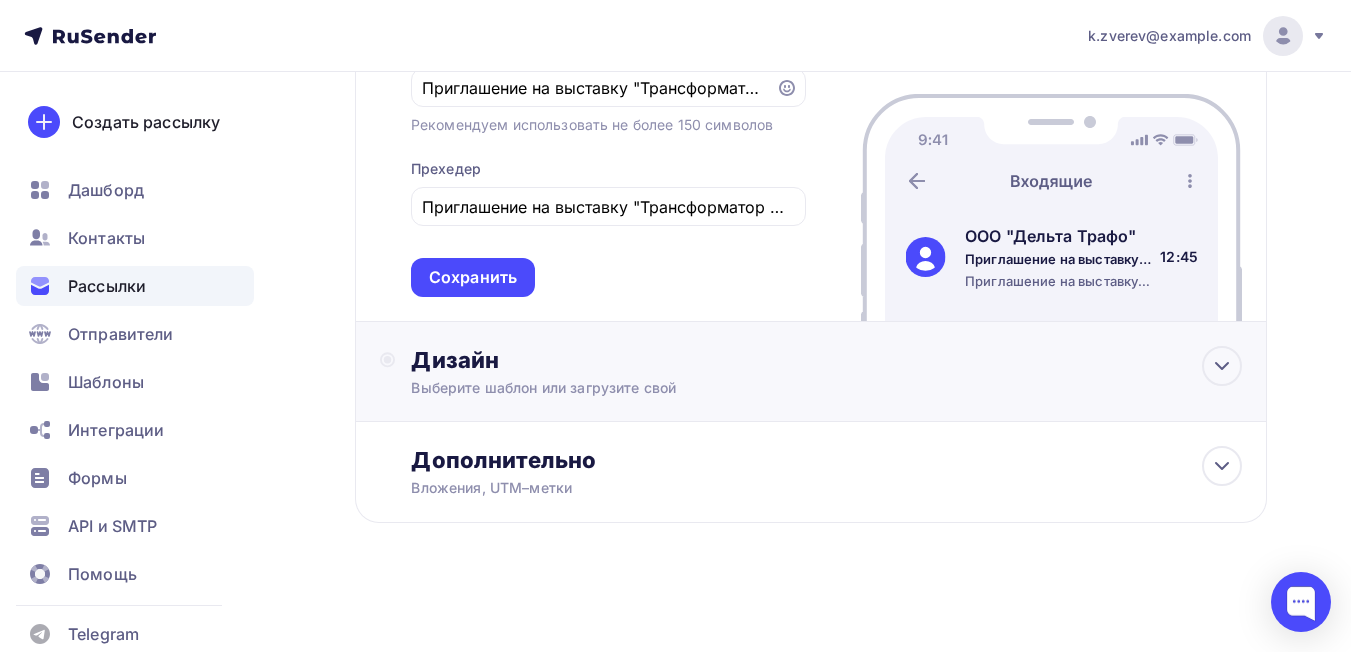 click on "Выберите шаблон или загрузите свой" at bounding box center [785, 388] 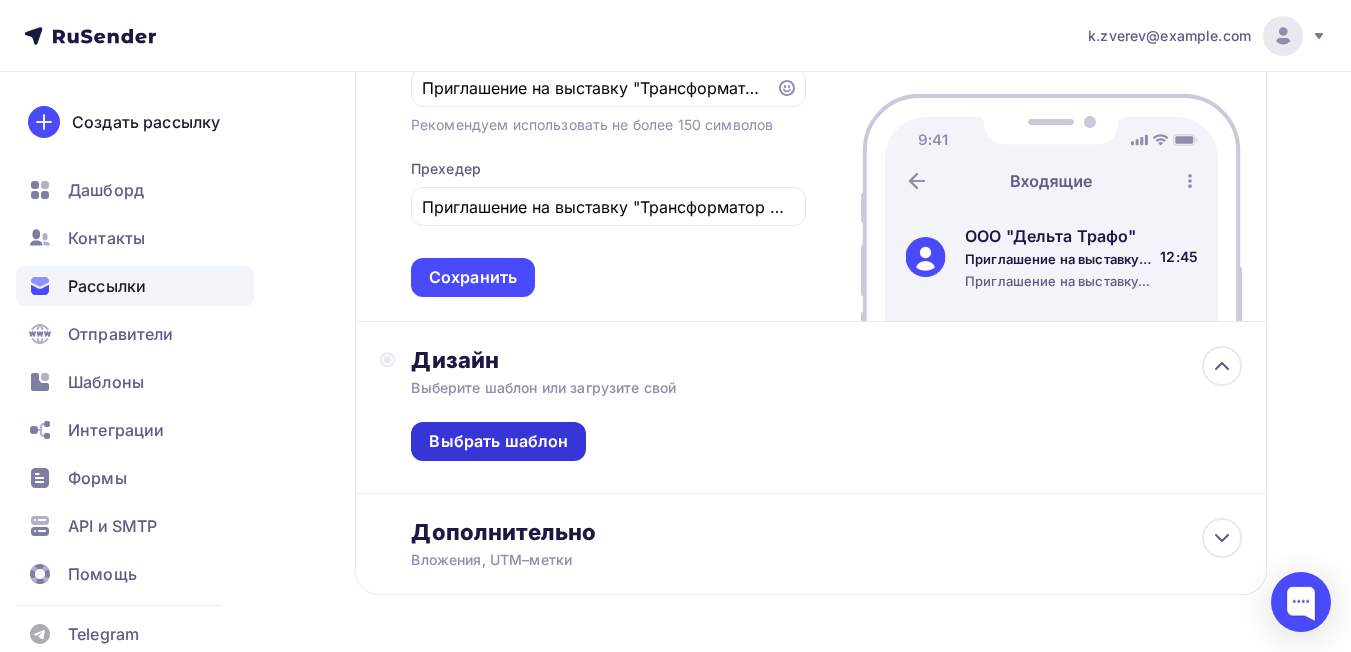 click on "Выбрать шаблон" at bounding box center [498, 441] 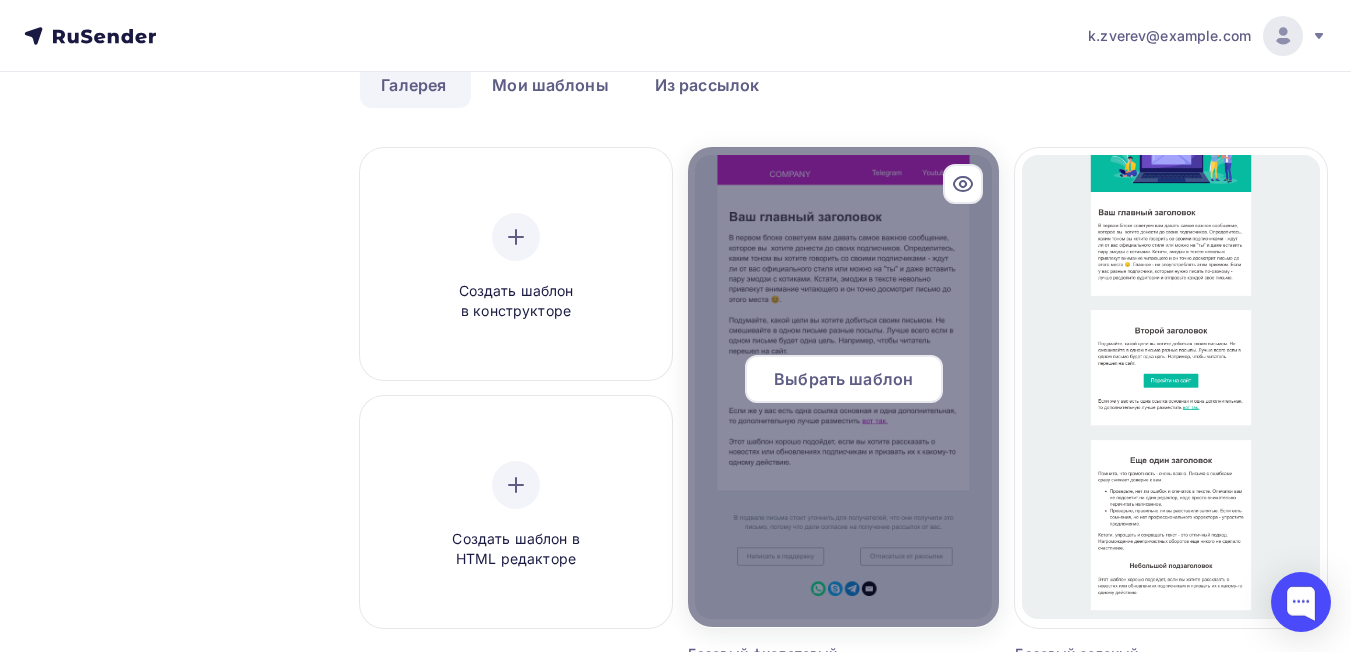 scroll, scrollTop: 200, scrollLeft: 0, axis: vertical 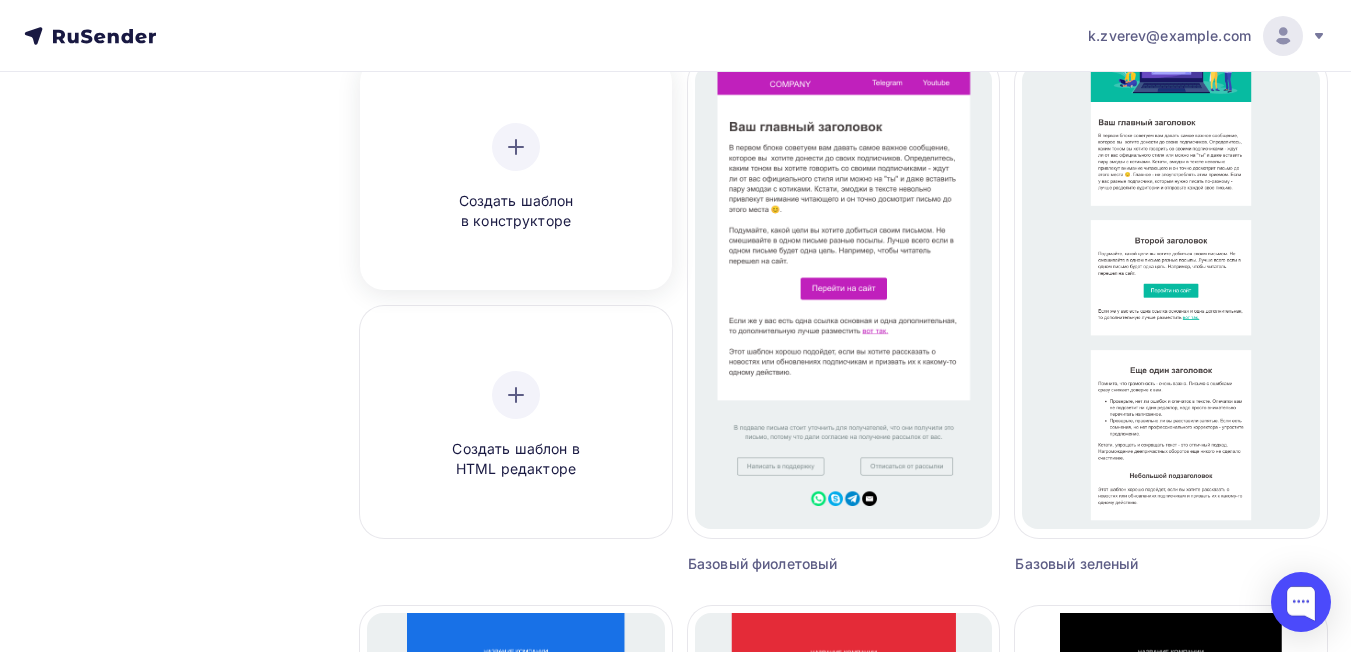 click 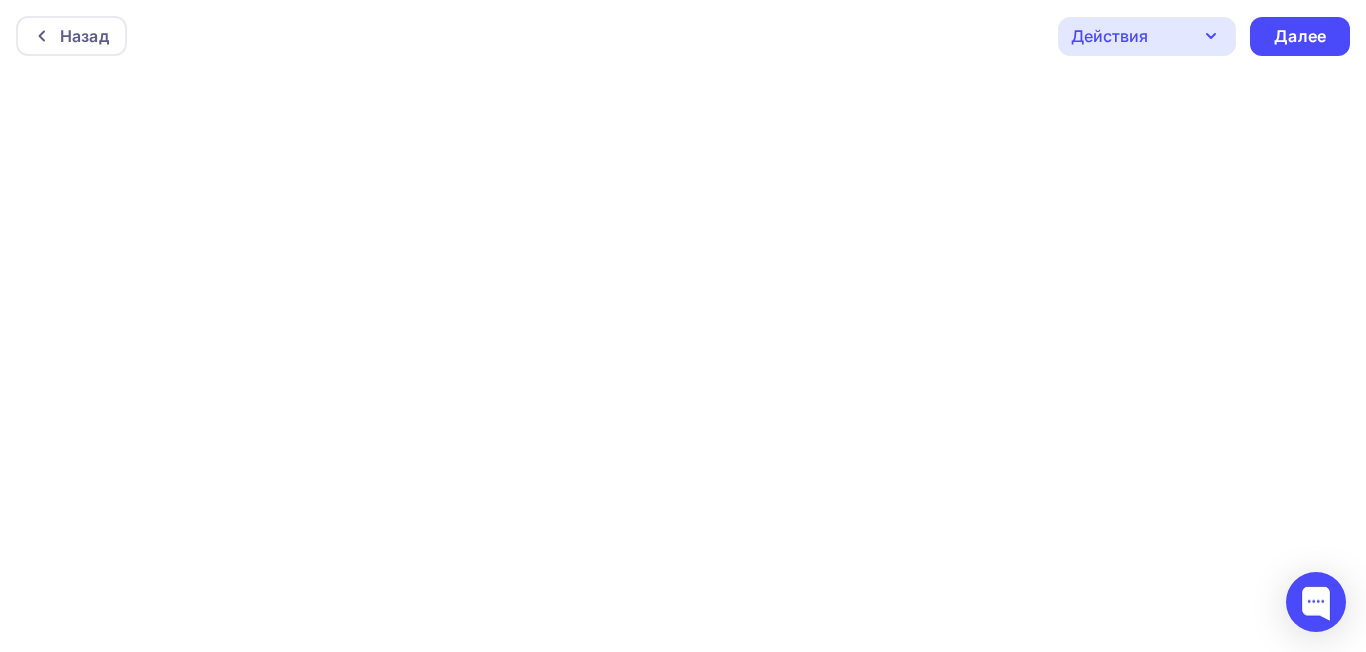 click 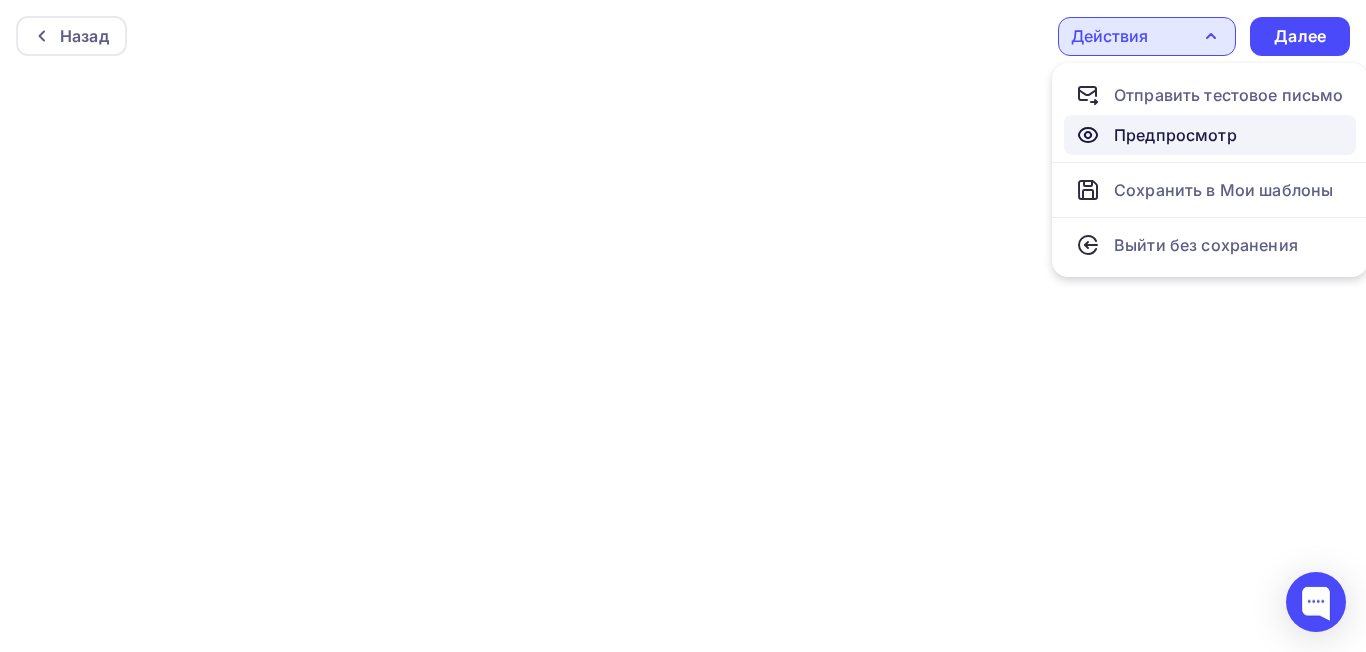 click on "Предпросмотр" at bounding box center [1175, 135] 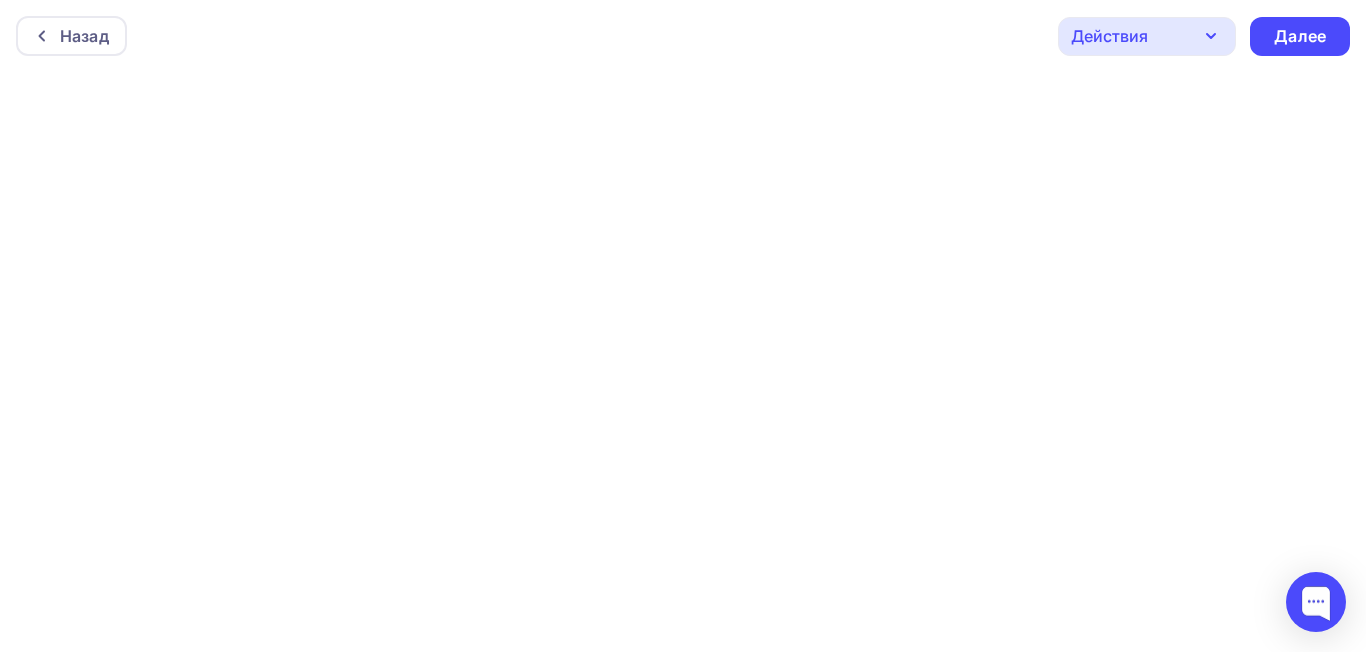 click at bounding box center (683, 362) 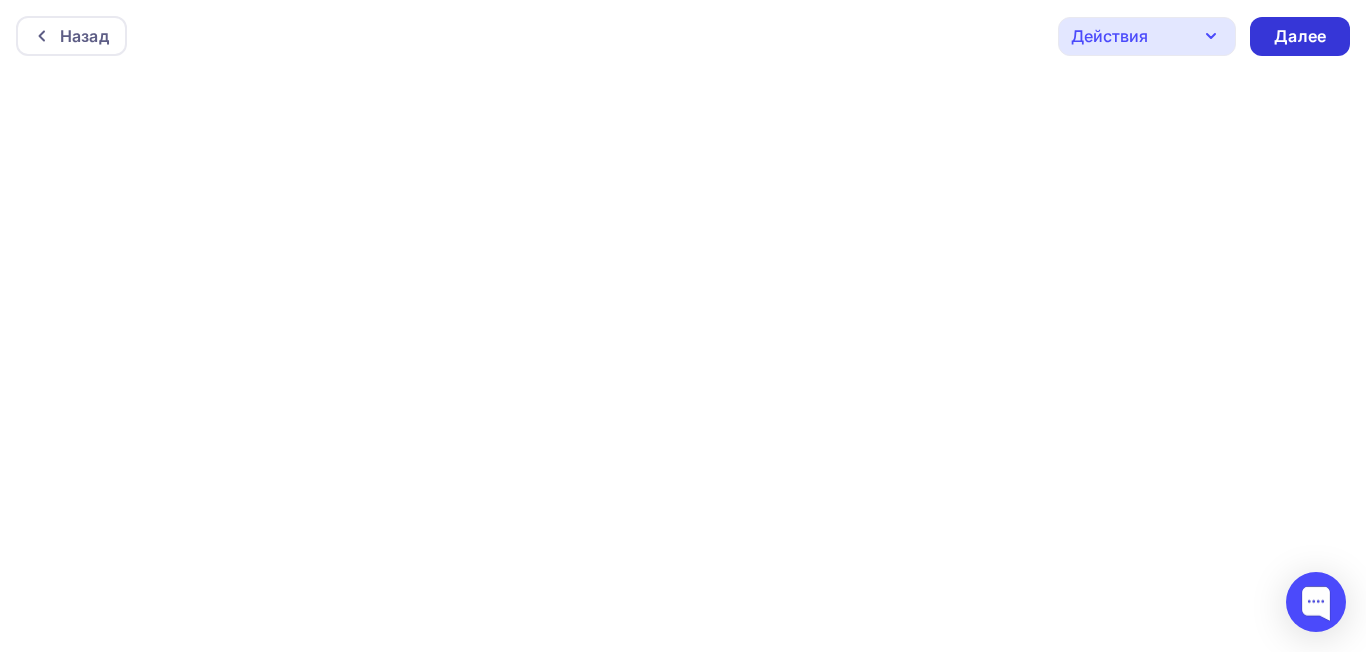 click on "Далее" at bounding box center (1300, 36) 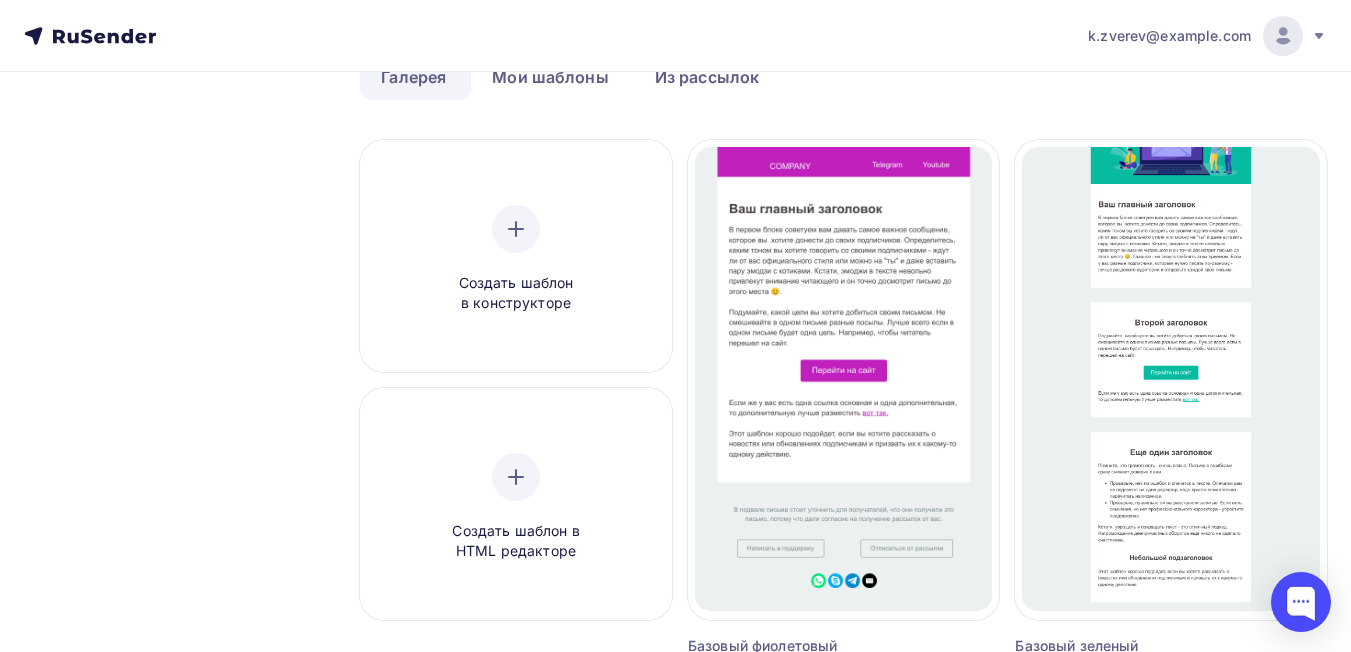 scroll, scrollTop: 100, scrollLeft: 0, axis: vertical 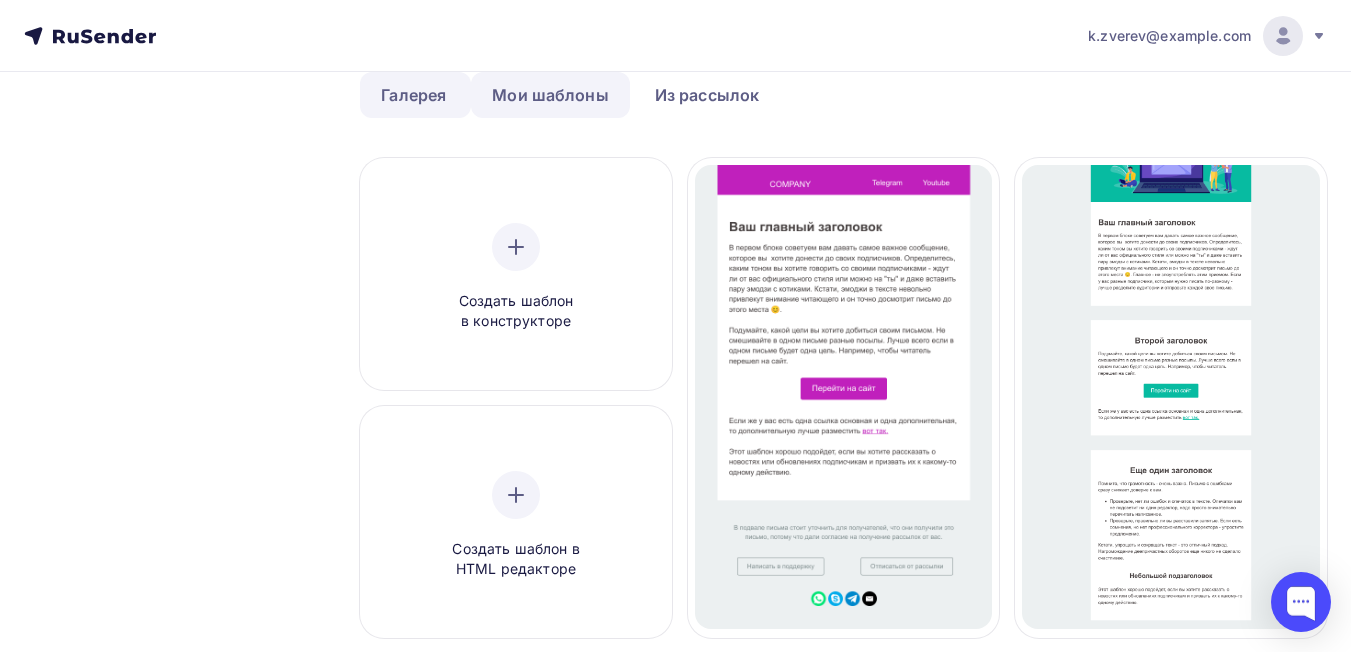 click on "Мои шаблоны" at bounding box center [550, 95] 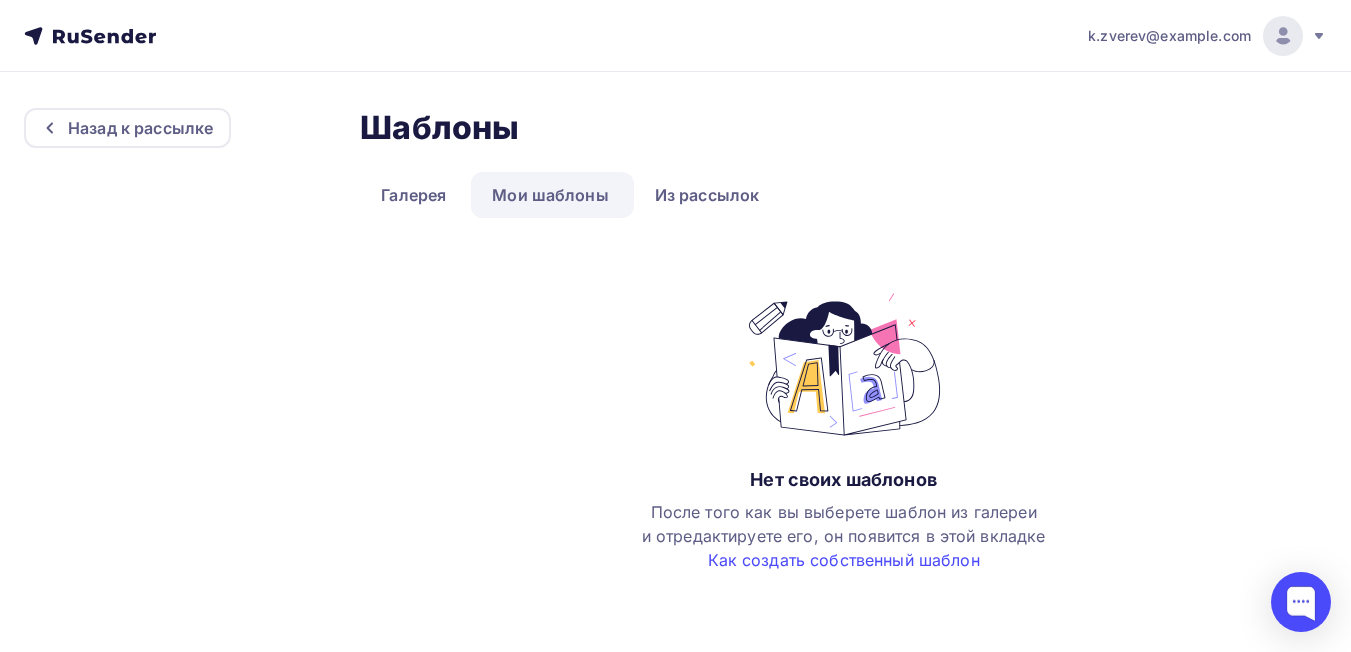 scroll, scrollTop: 0, scrollLeft: 0, axis: both 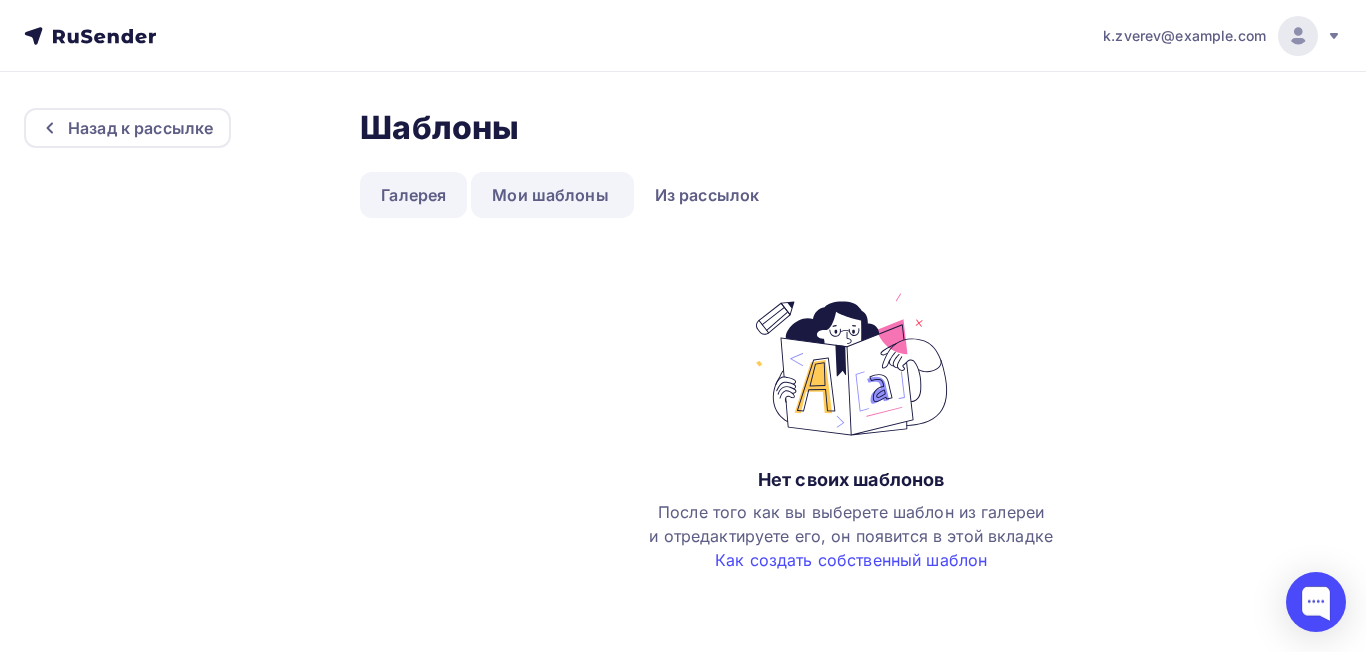click on "Галерея" at bounding box center (413, 195) 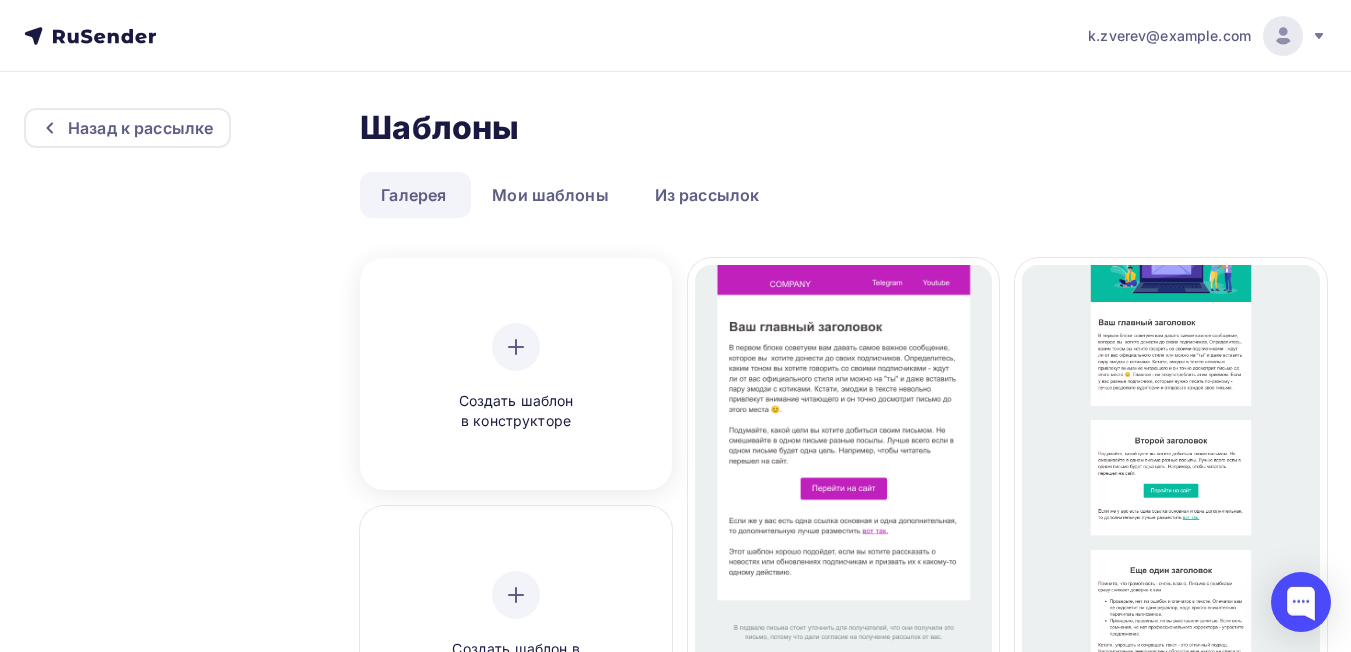 click 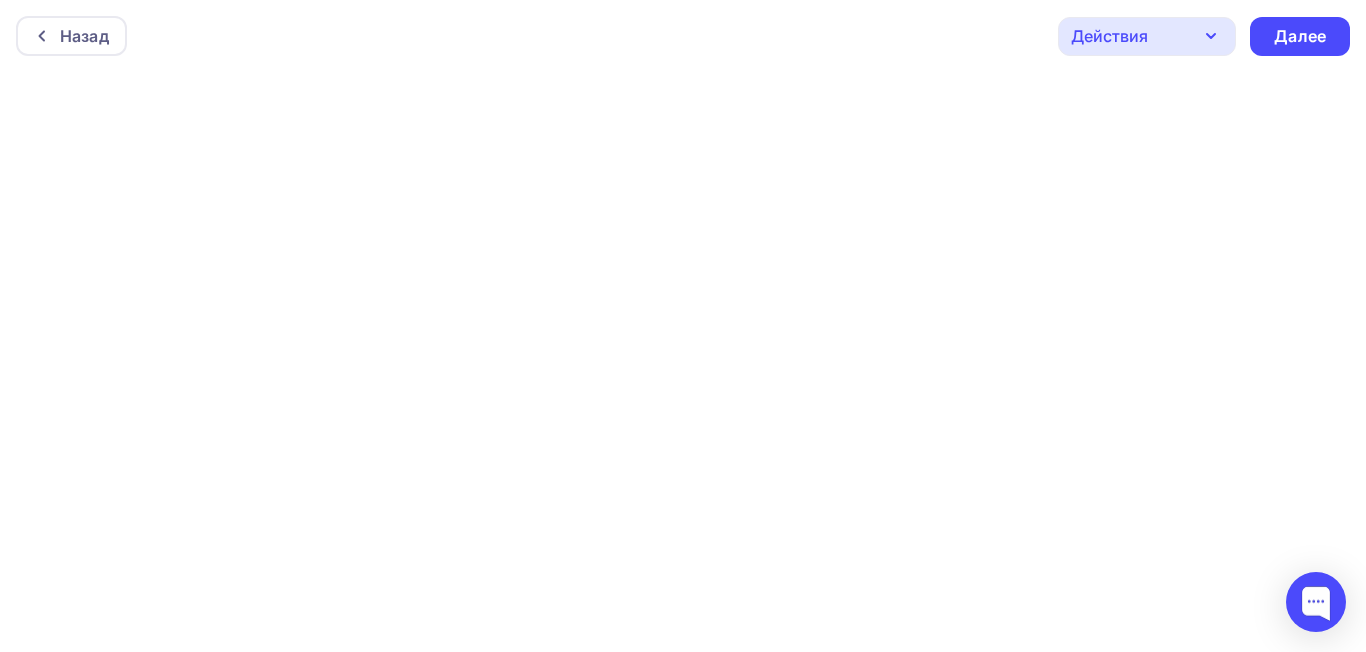 click at bounding box center [683, 362] 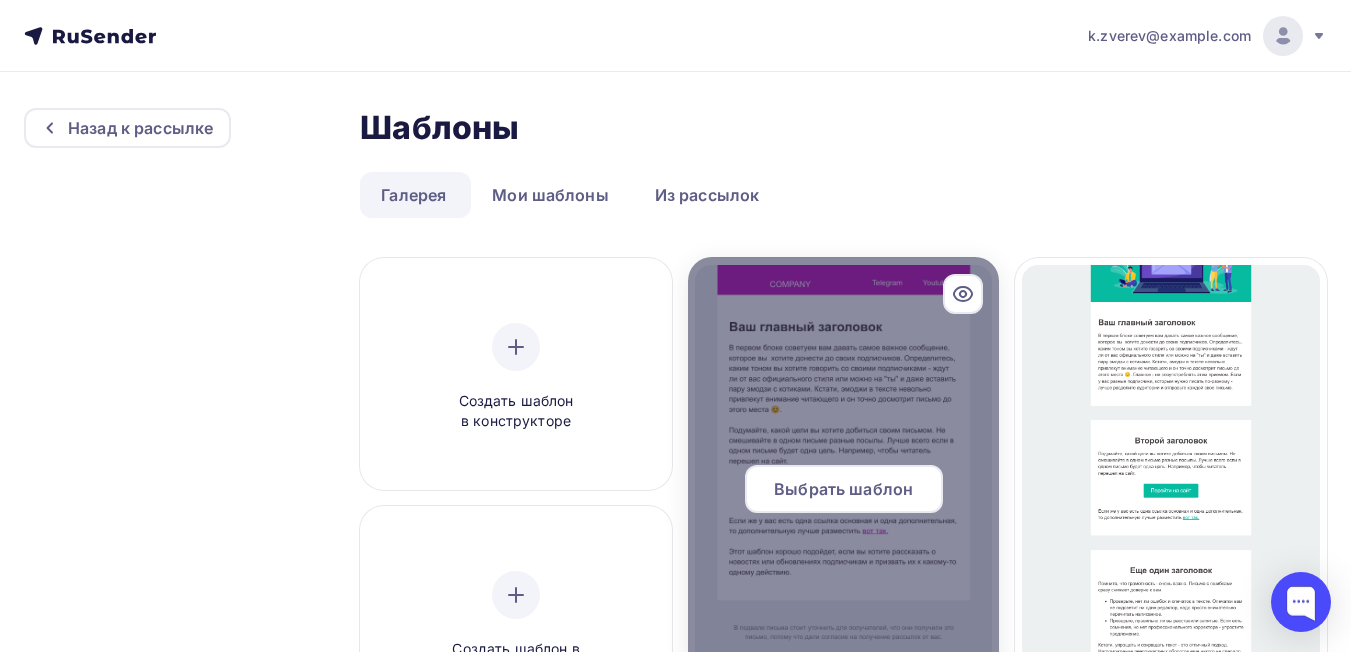 click on "Выбрать шаблон" at bounding box center [843, 489] 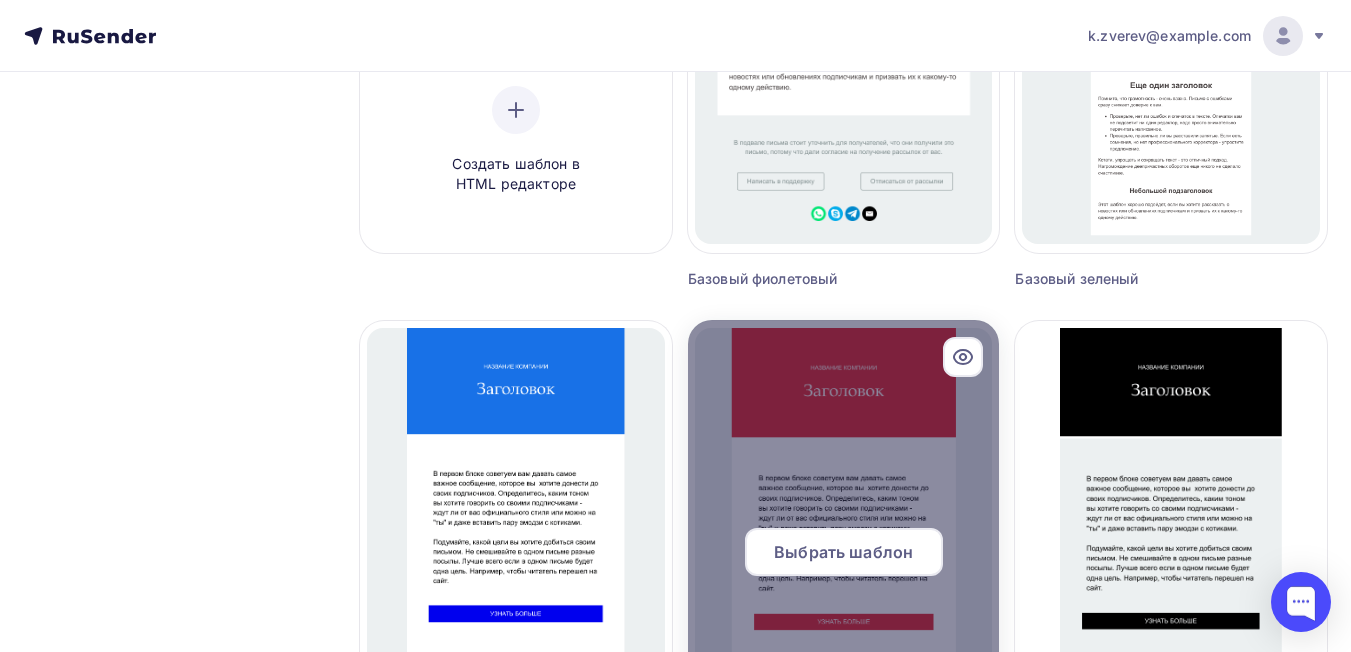 scroll, scrollTop: 600, scrollLeft: 0, axis: vertical 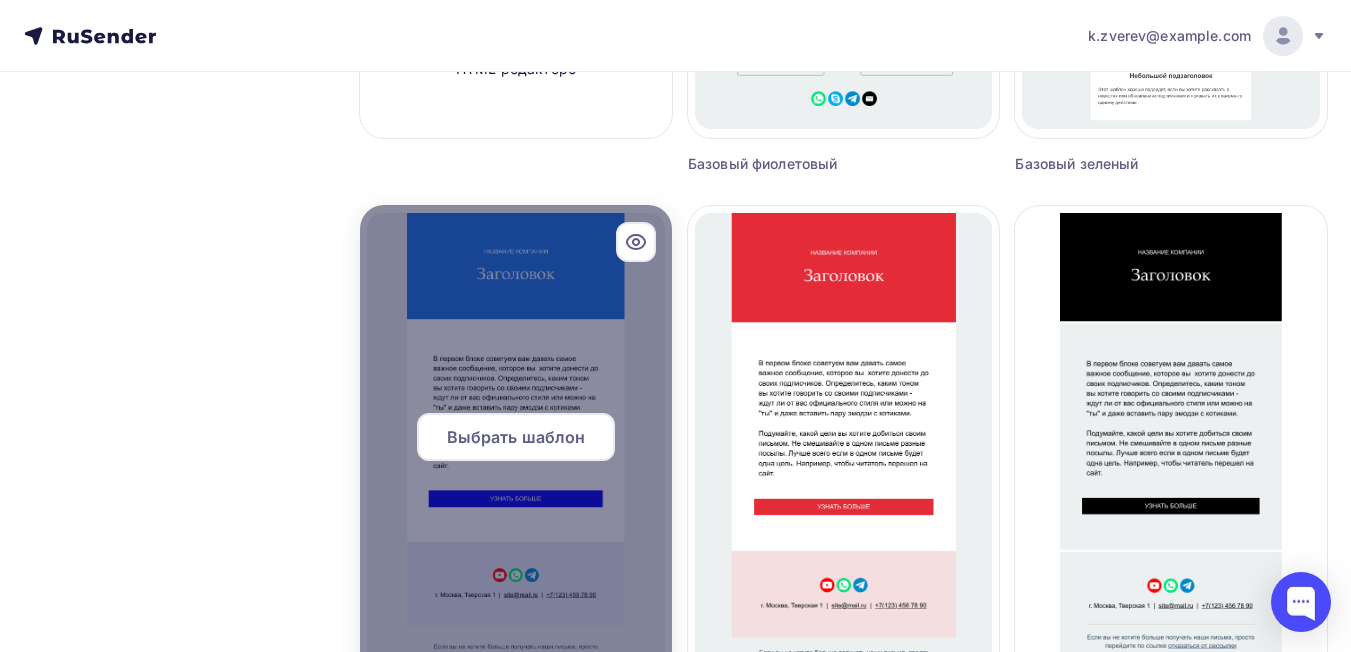 click on "Выбрать шаблон" at bounding box center (516, 437) 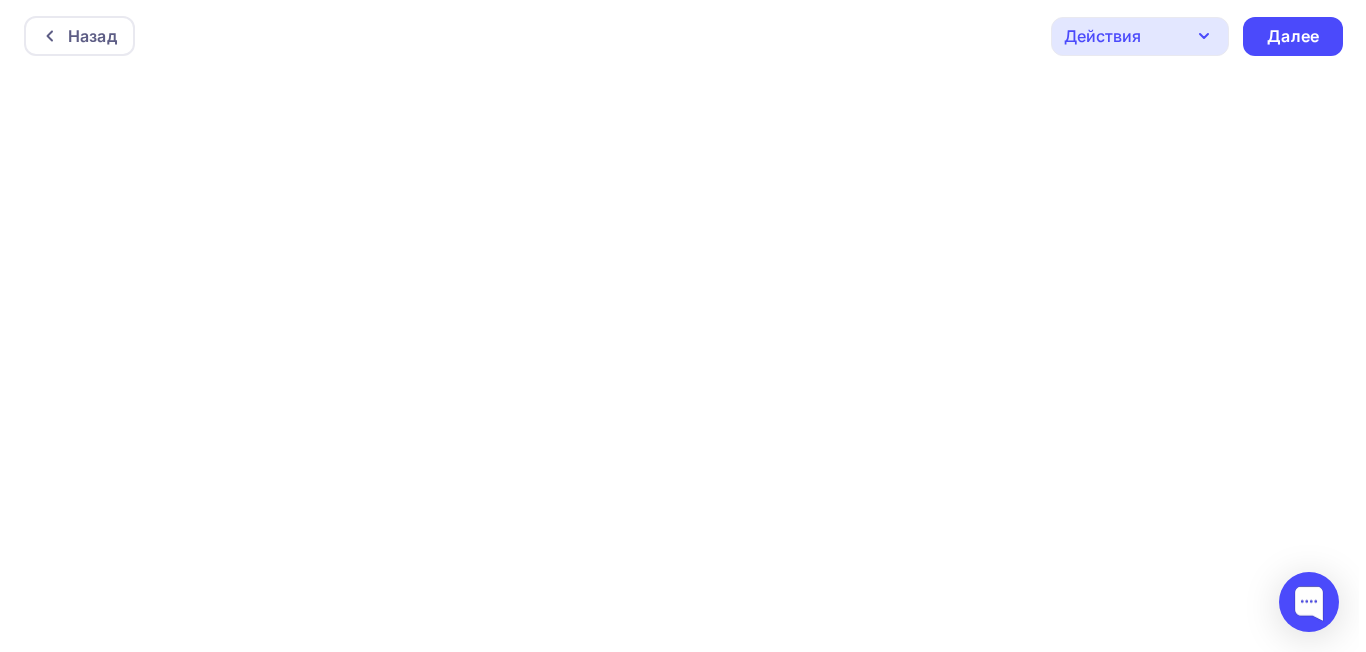 scroll, scrollTop: 0, scrollLeft: 0, axis: both 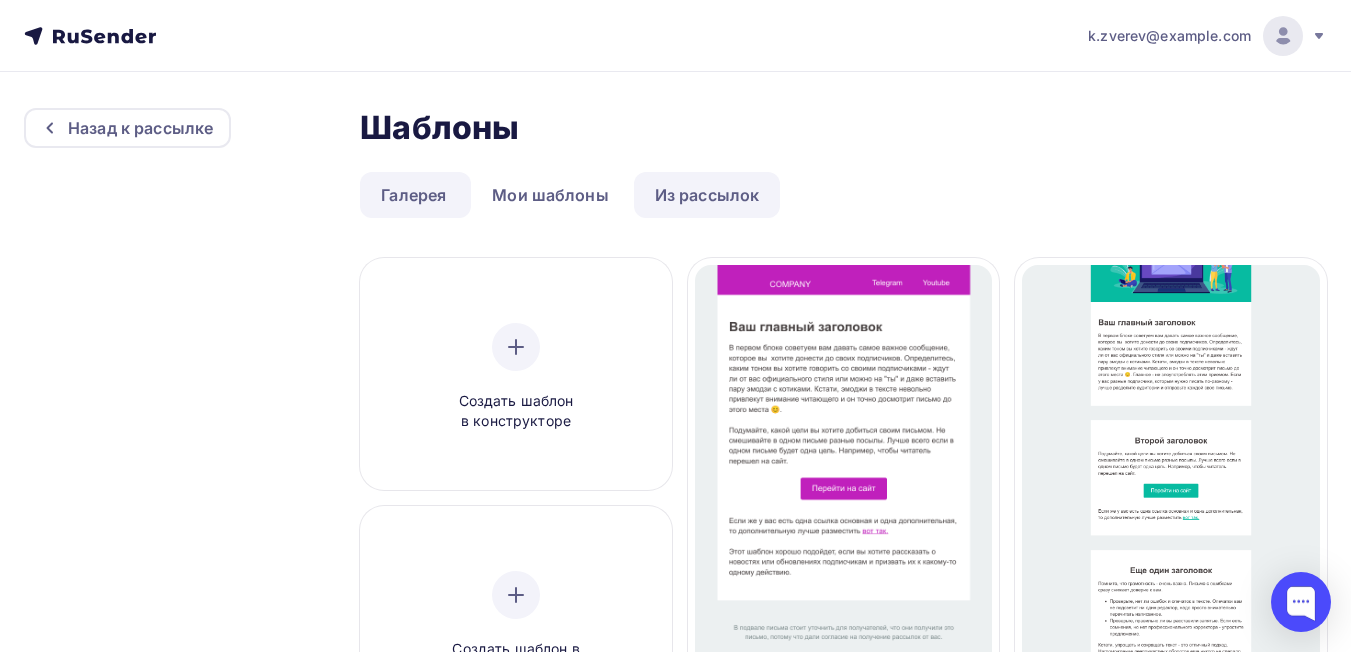 click on "Из рассылок" at bounding box center (707, 195) 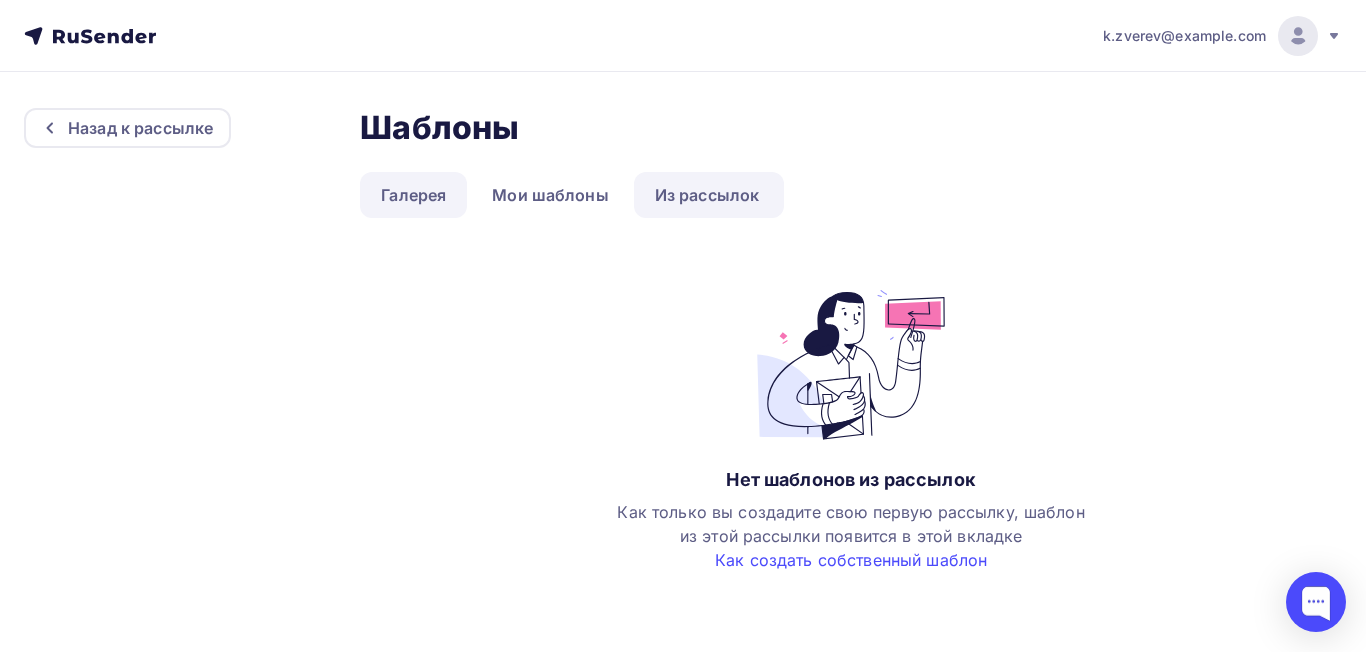 click on "Галерея" at bounding box center [413, 195] 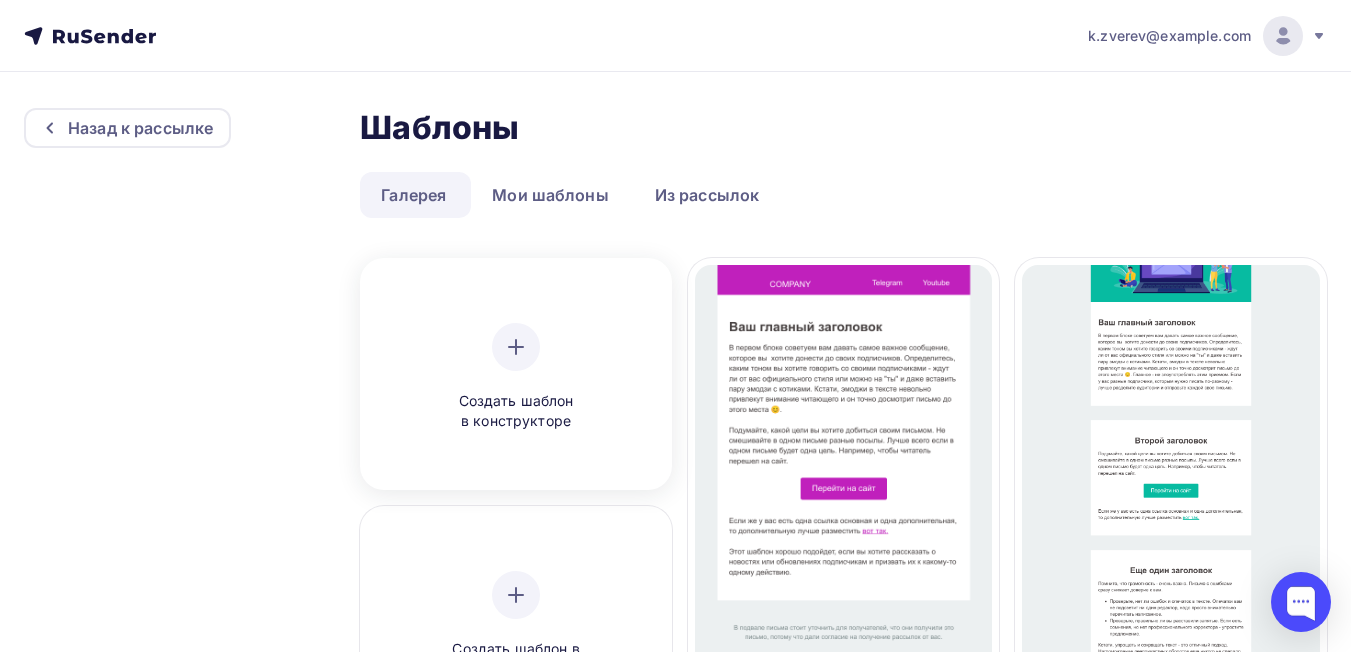 click 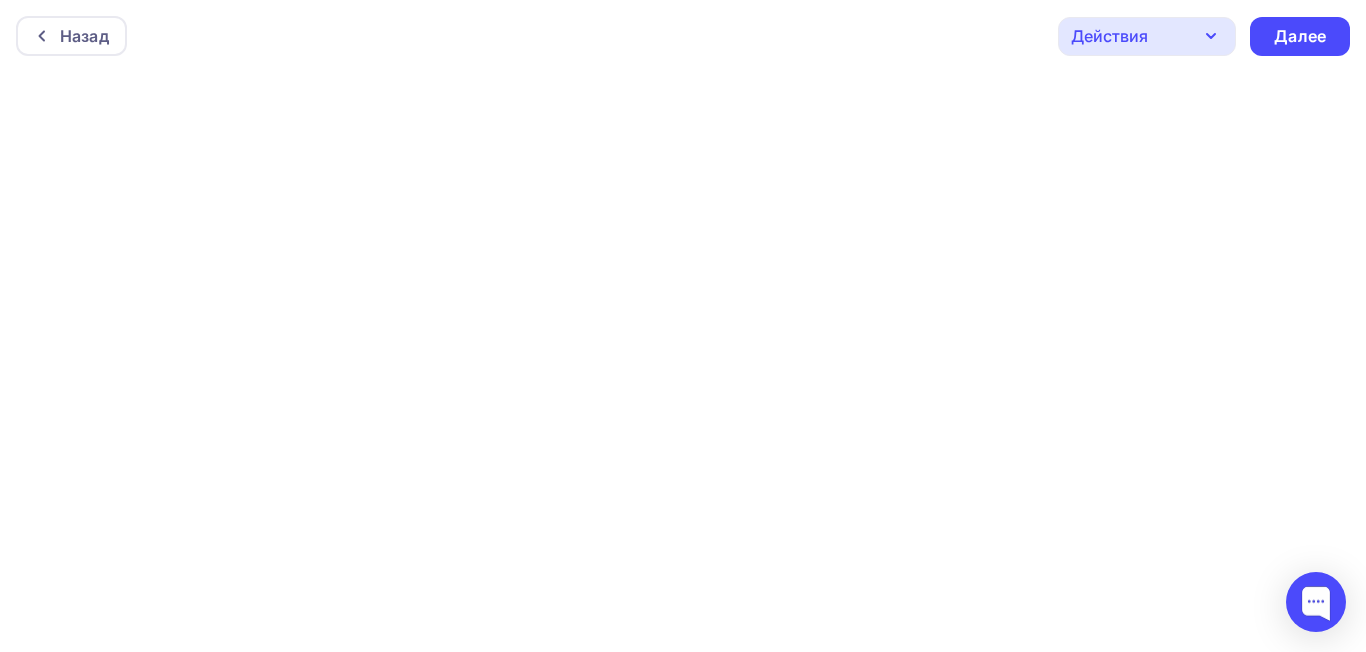 click on "Действия" at bounding box center (1147, 36) 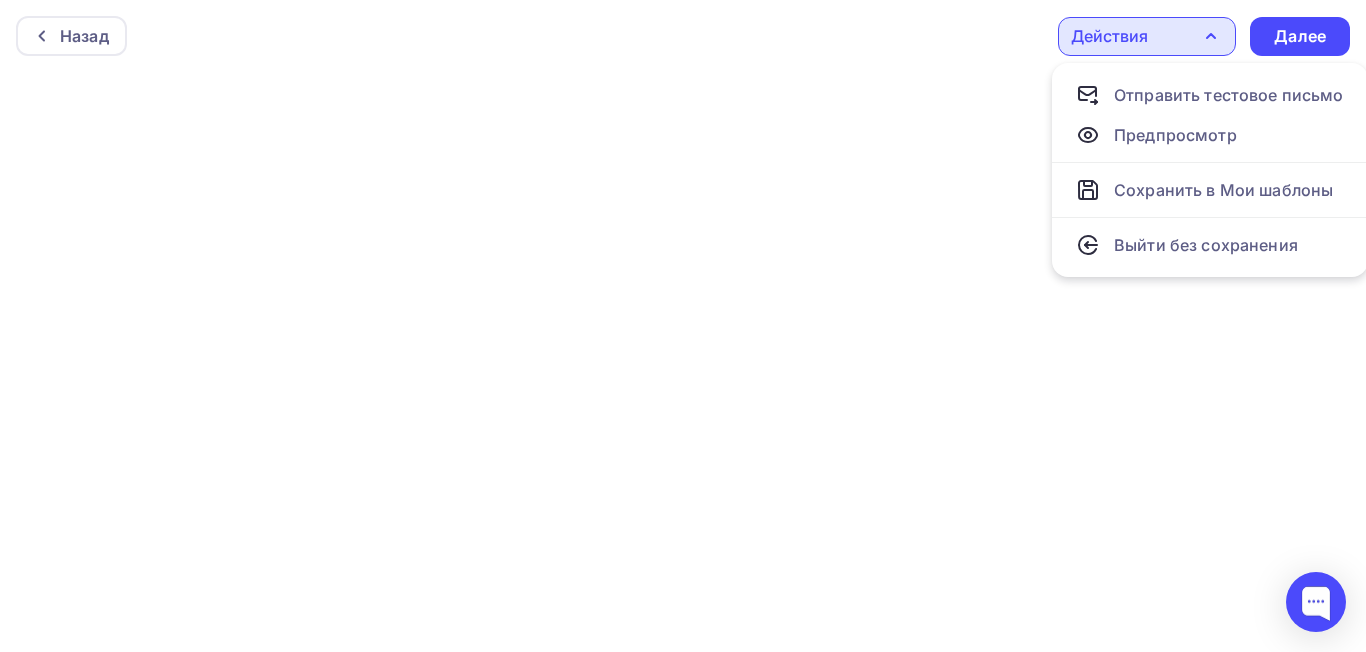 click at bounding box center [683, 362] 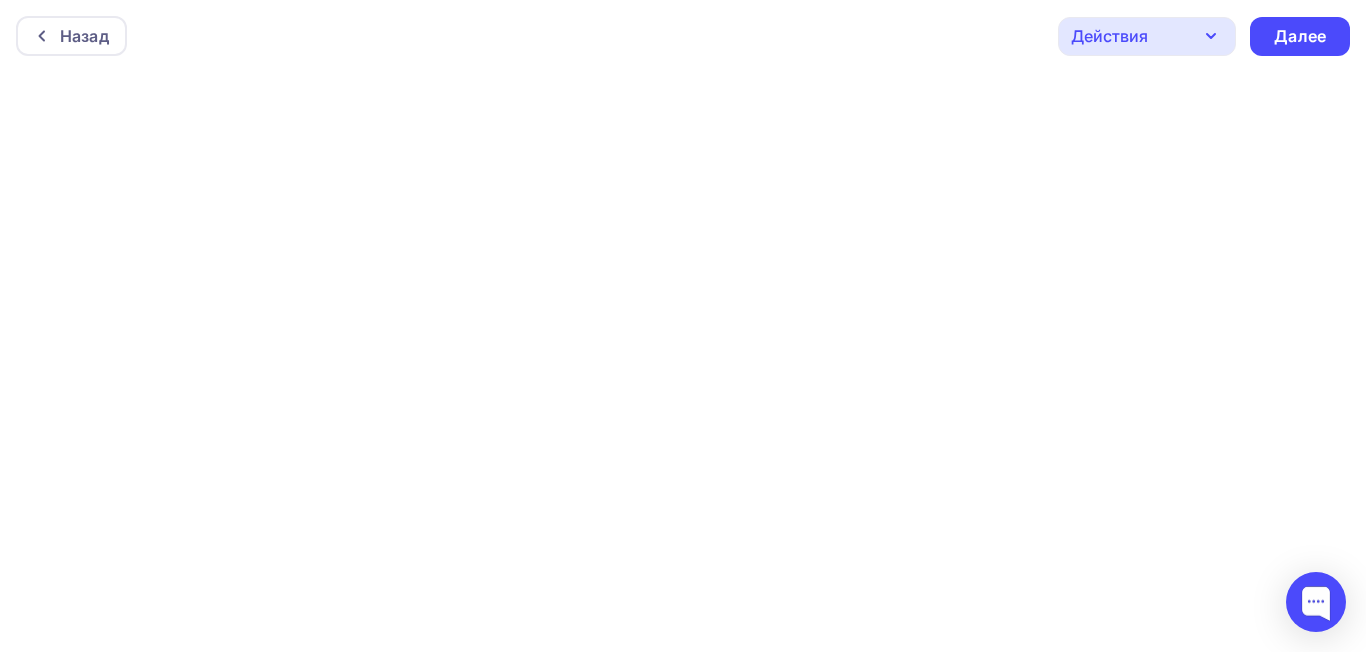 click at bounding box center [683, 362] 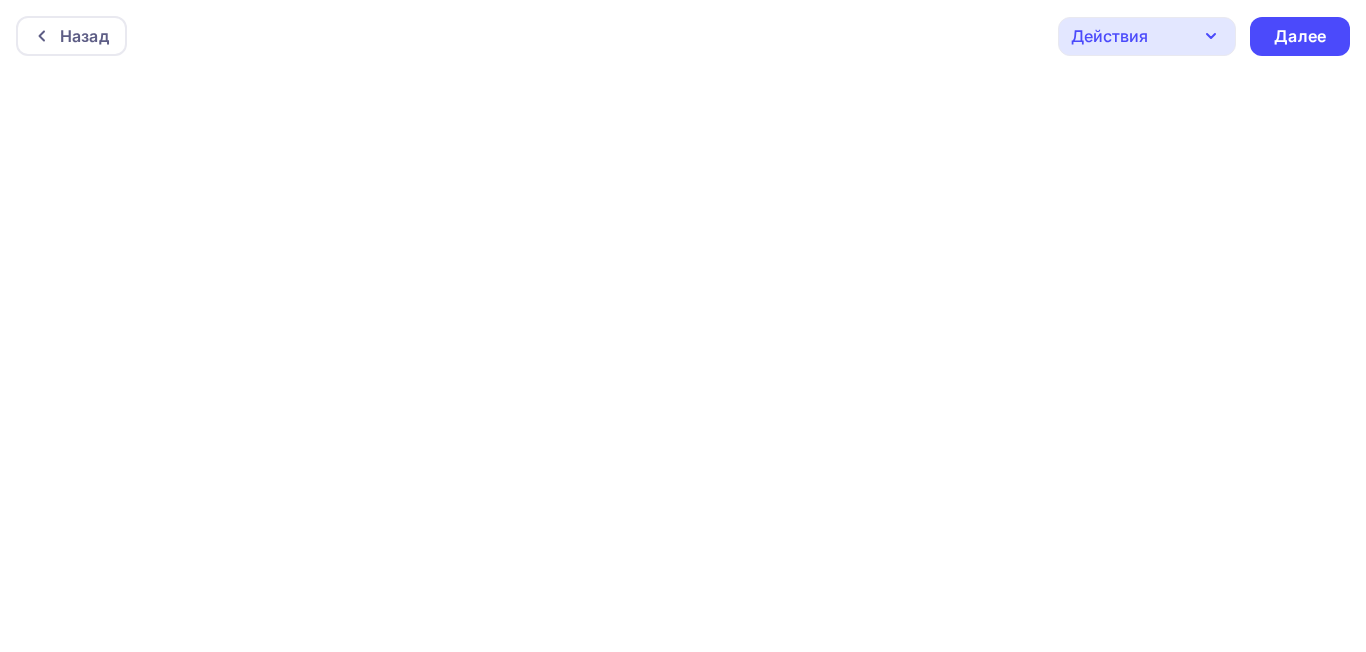scroll, scrollTop: 0, scrollLeft: 0, axis: both 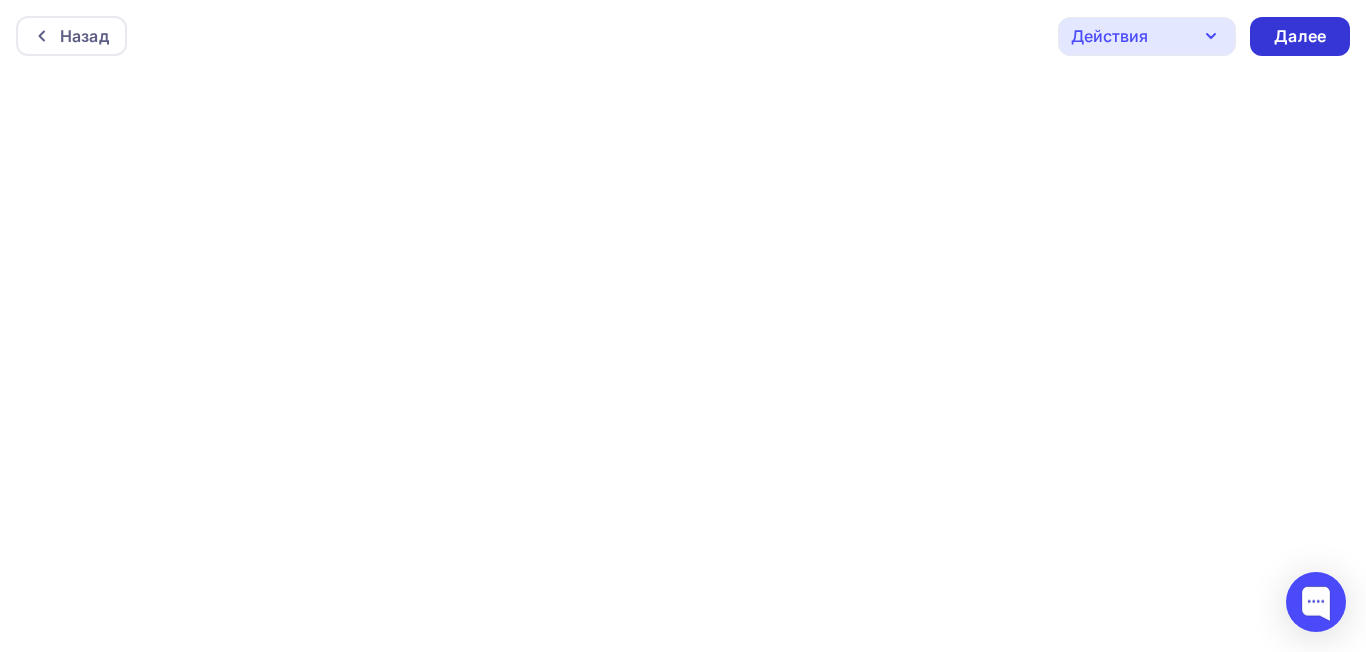click on "Далее" at bounding box center [1300, 36] 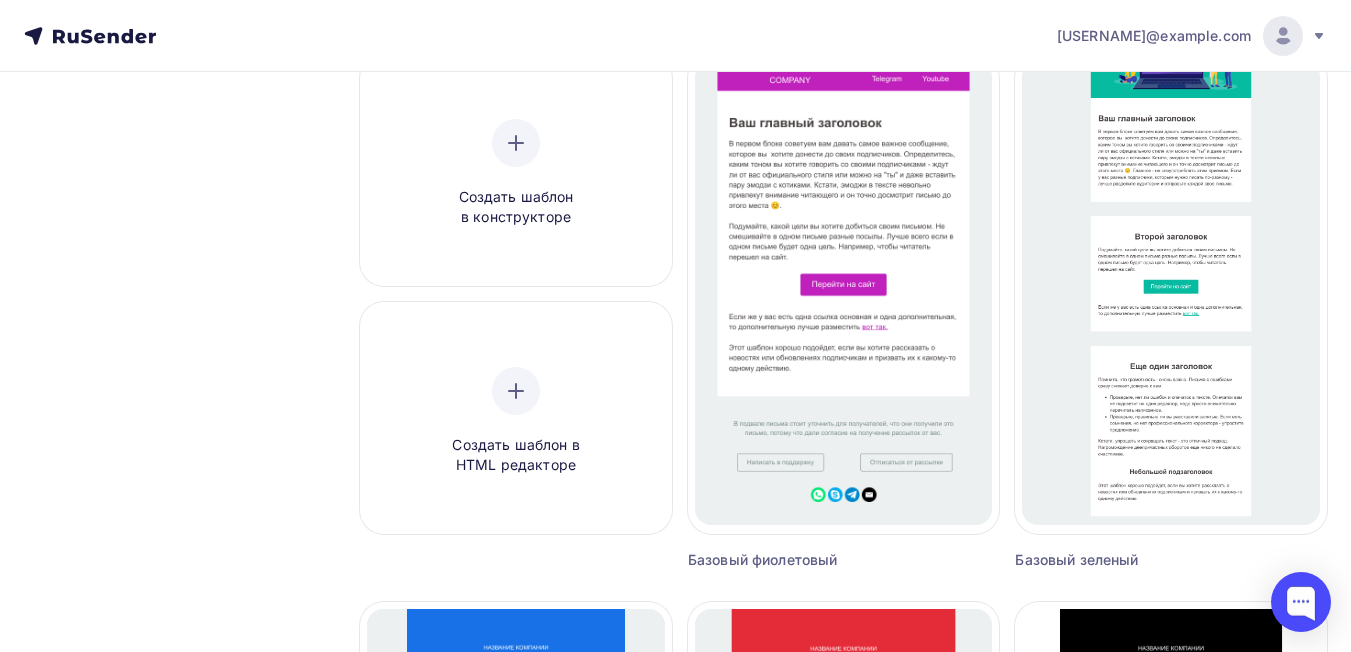 scroll, scrollTop: 0, scrollLeft: 0, axis: both 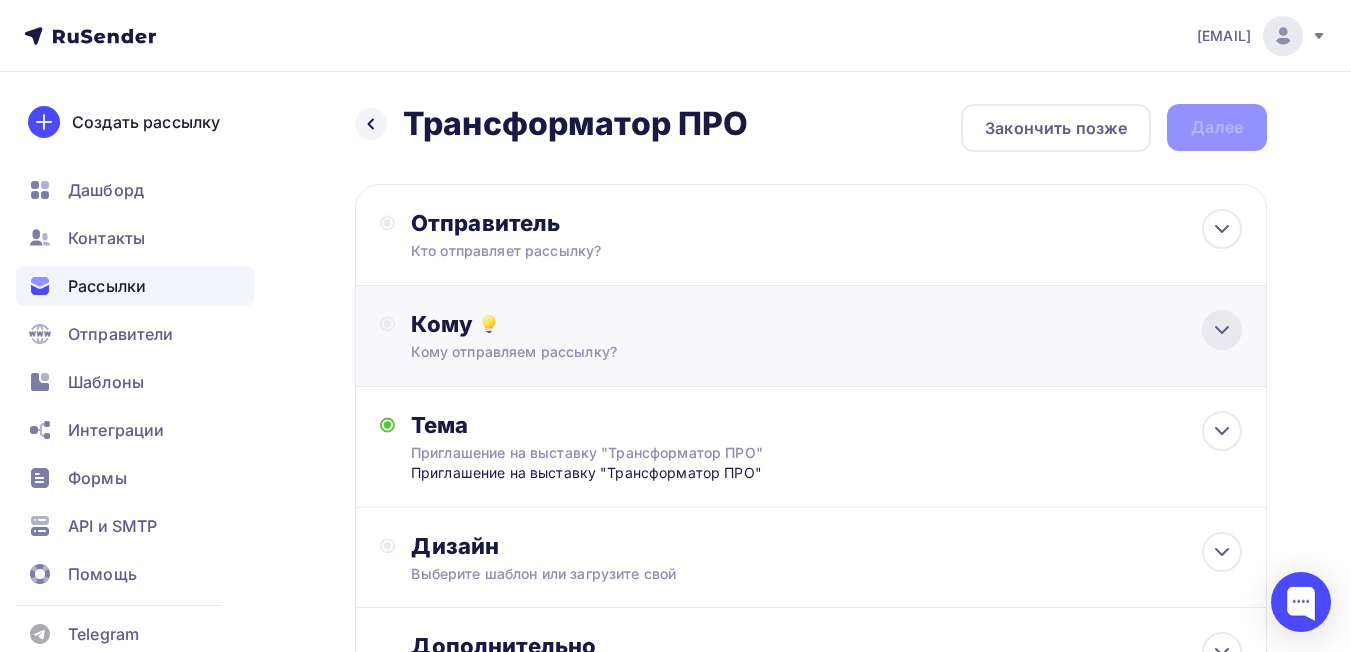 click 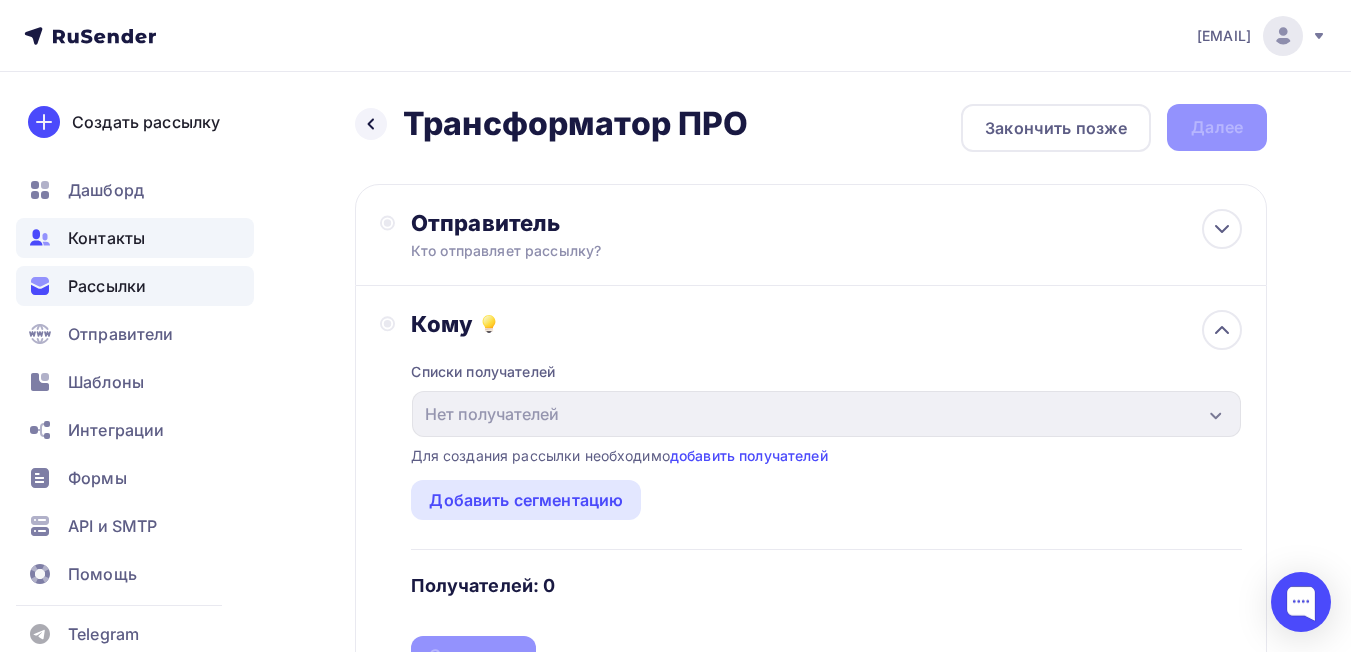 click on "Контакты" at bounding box center [106, 238] 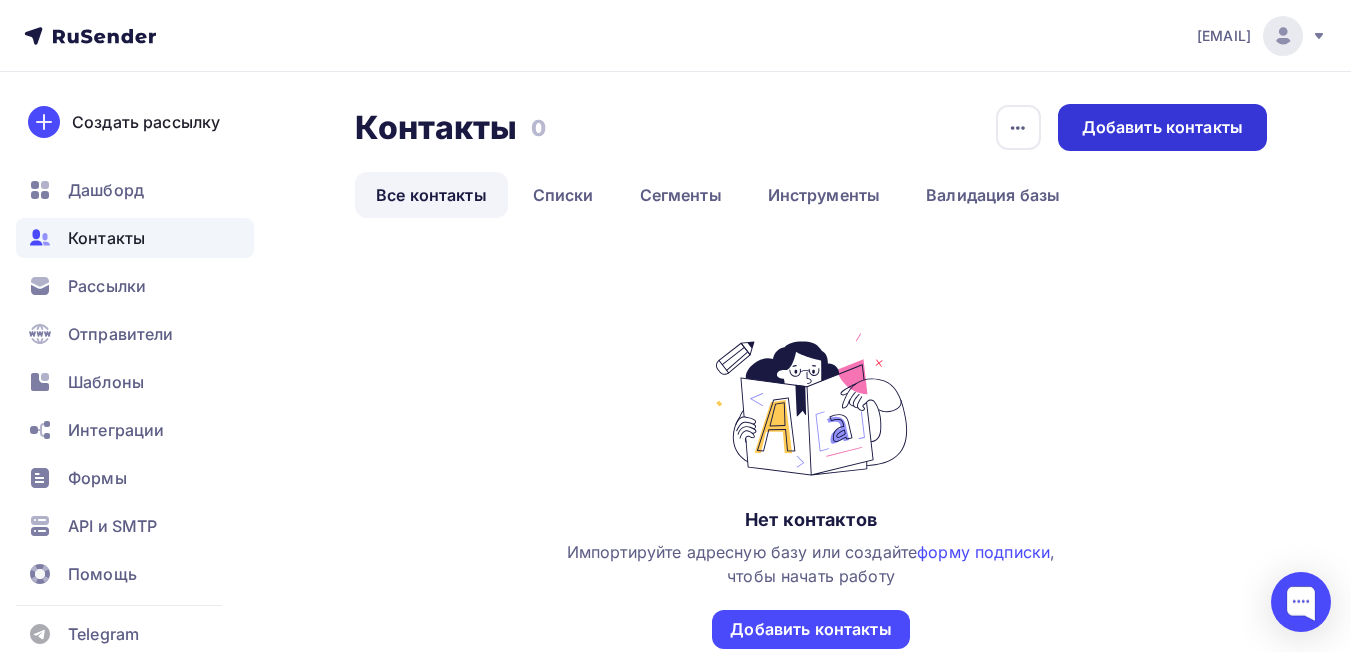 click on "Добавить контакты" at bounding box center (1162, 127) 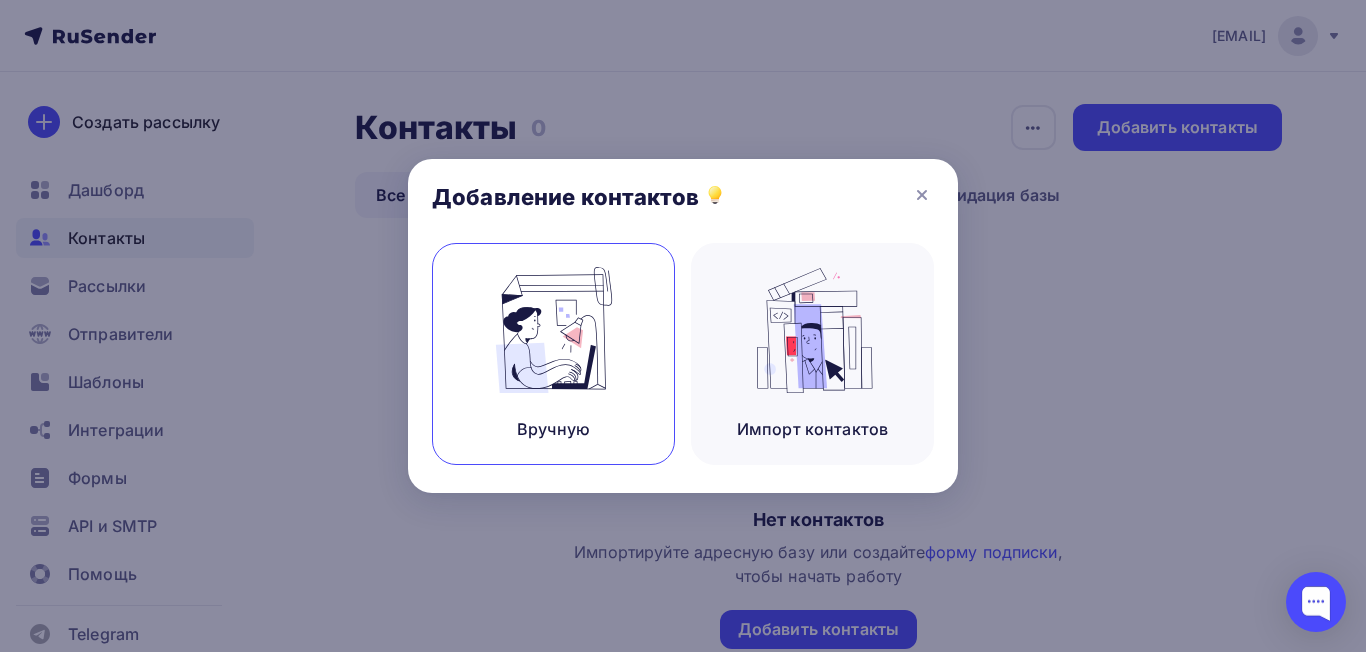 click at bounding box center (554, 330) 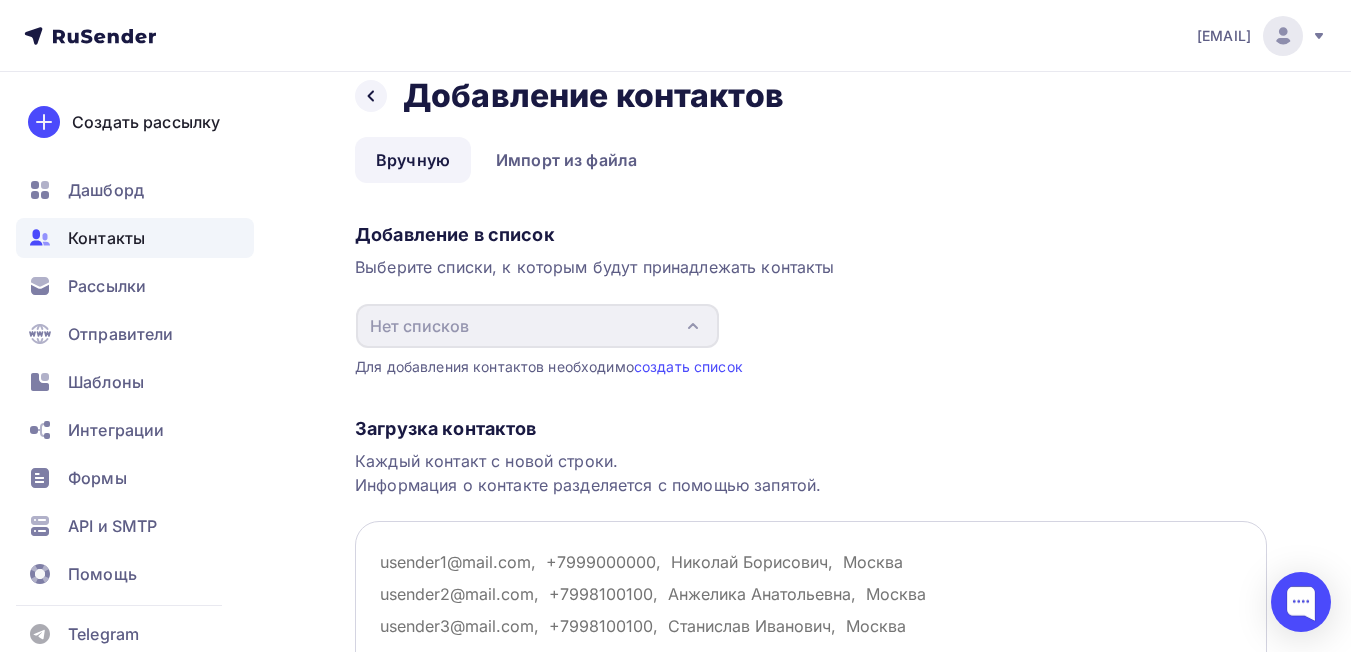 scroll, scrollTop: 0, scrollLeft: 0, axis: both 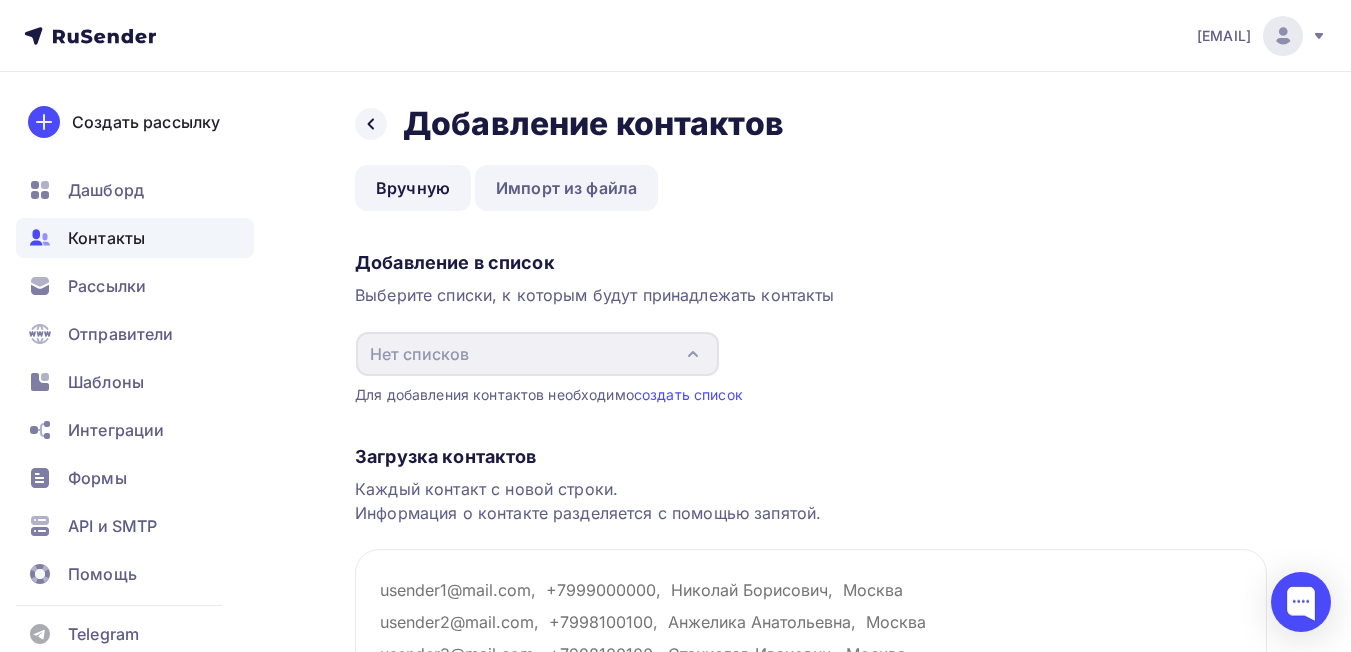 click on "Импорт из файла" at bounding box center [566, 188] 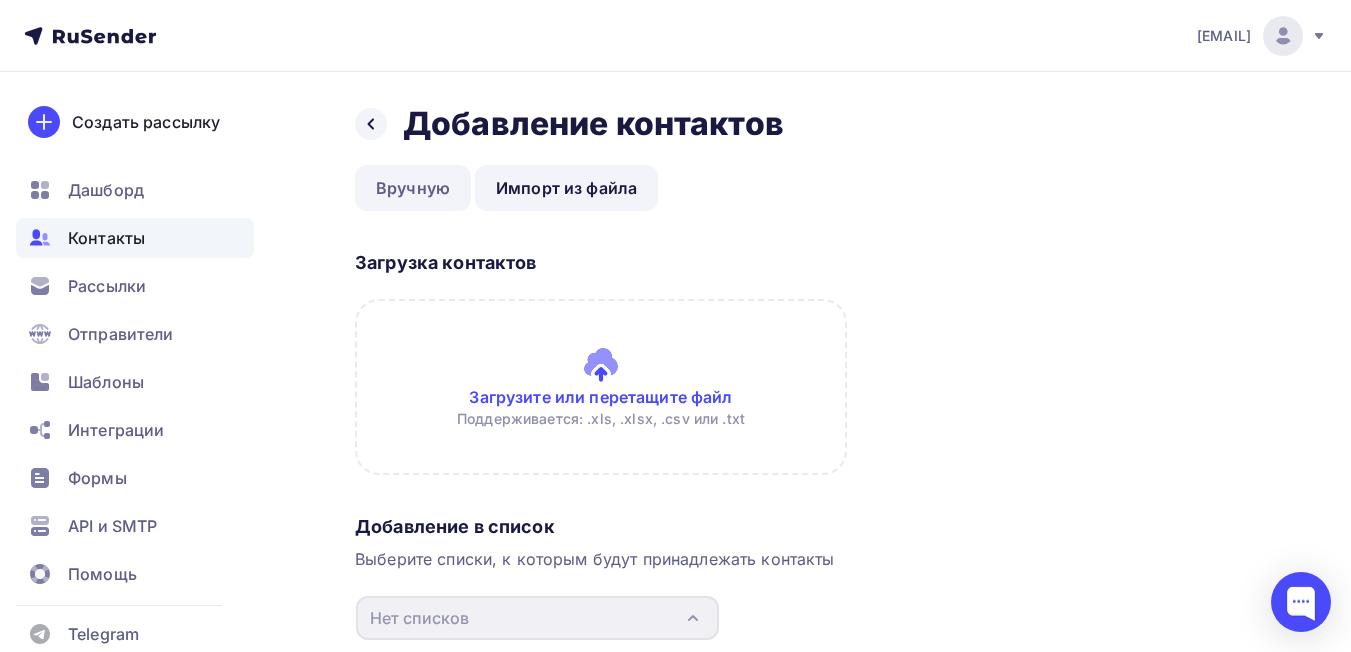 click on "Вручную" at bounding box center (413, 188) 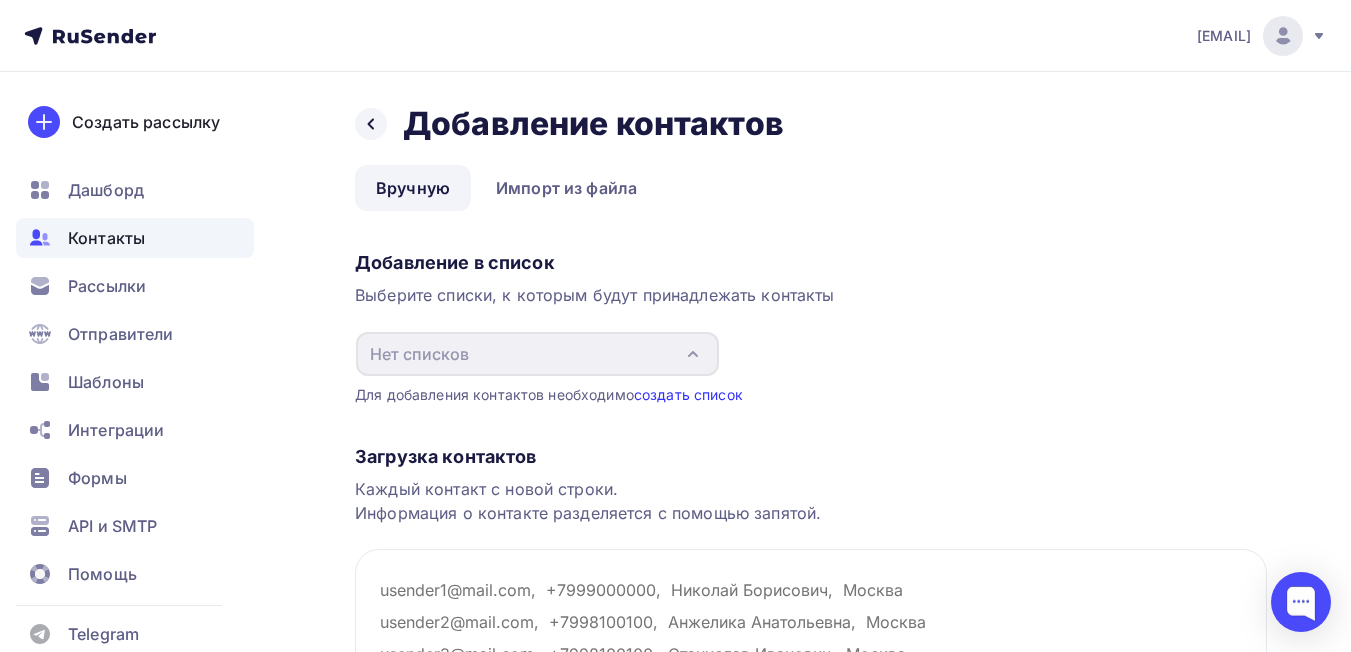 click on "создать список" at bounding box center (688, 394) 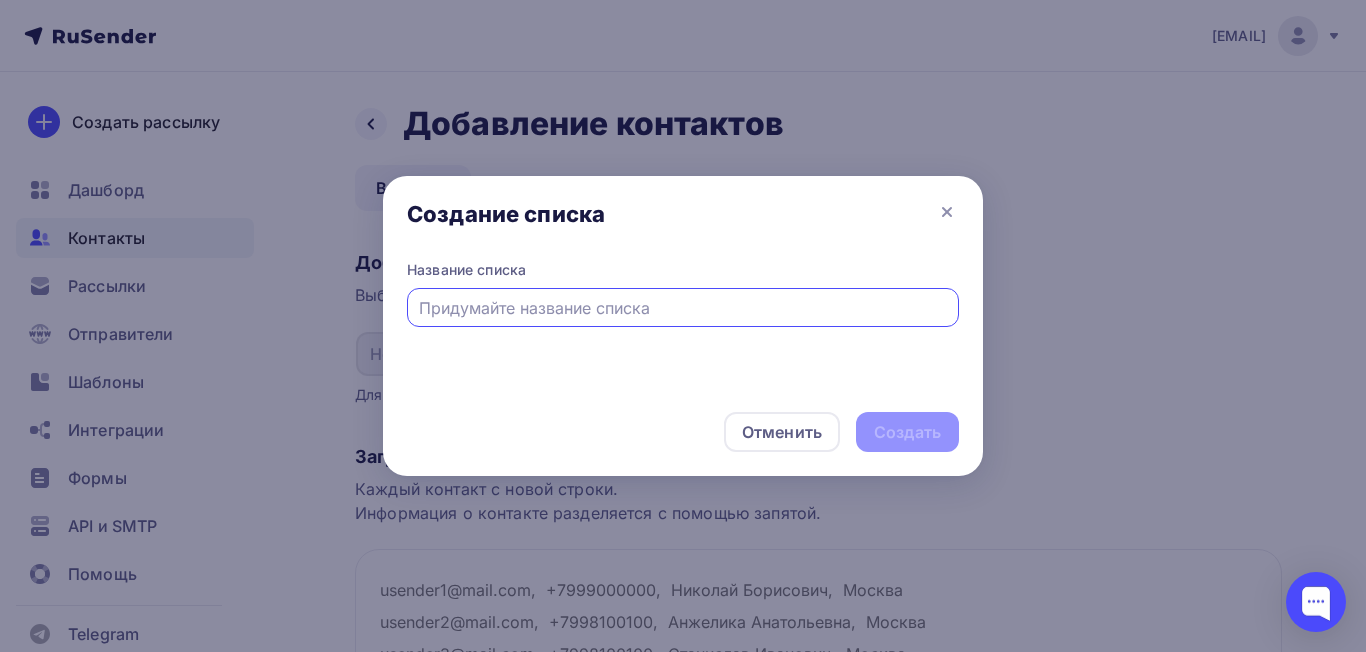 click at bounding box center (683, 308) 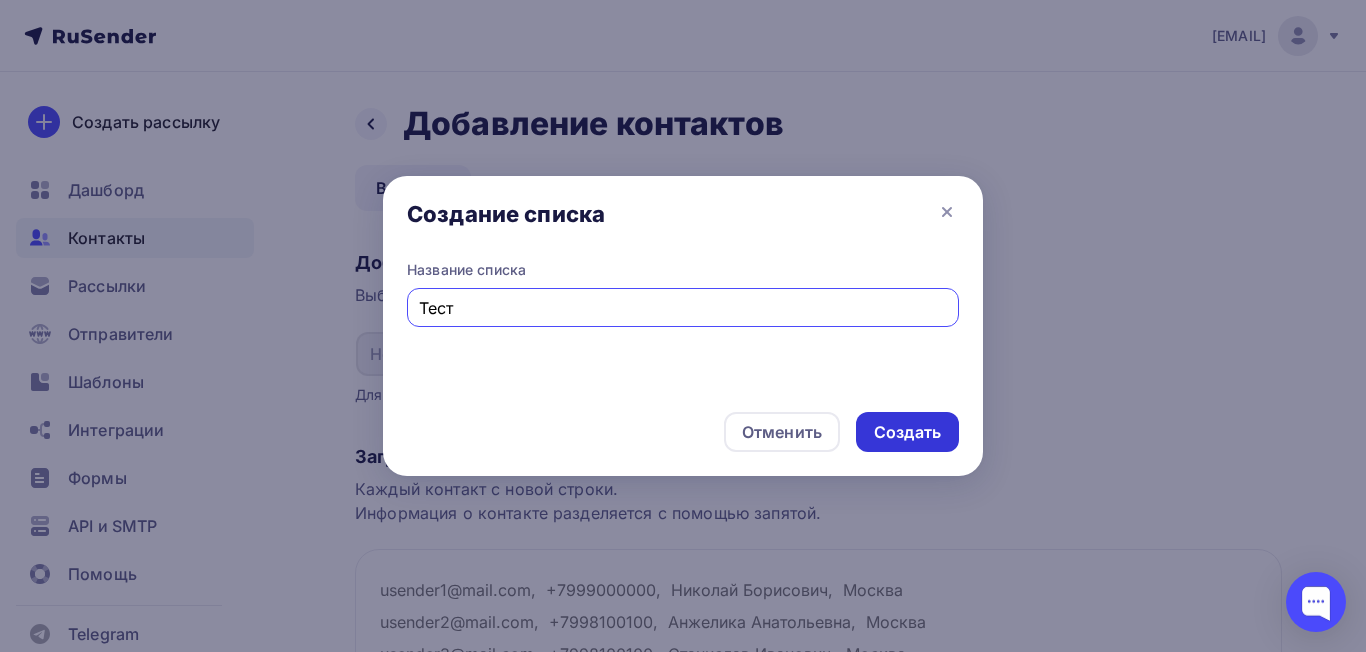 type on "Тест" 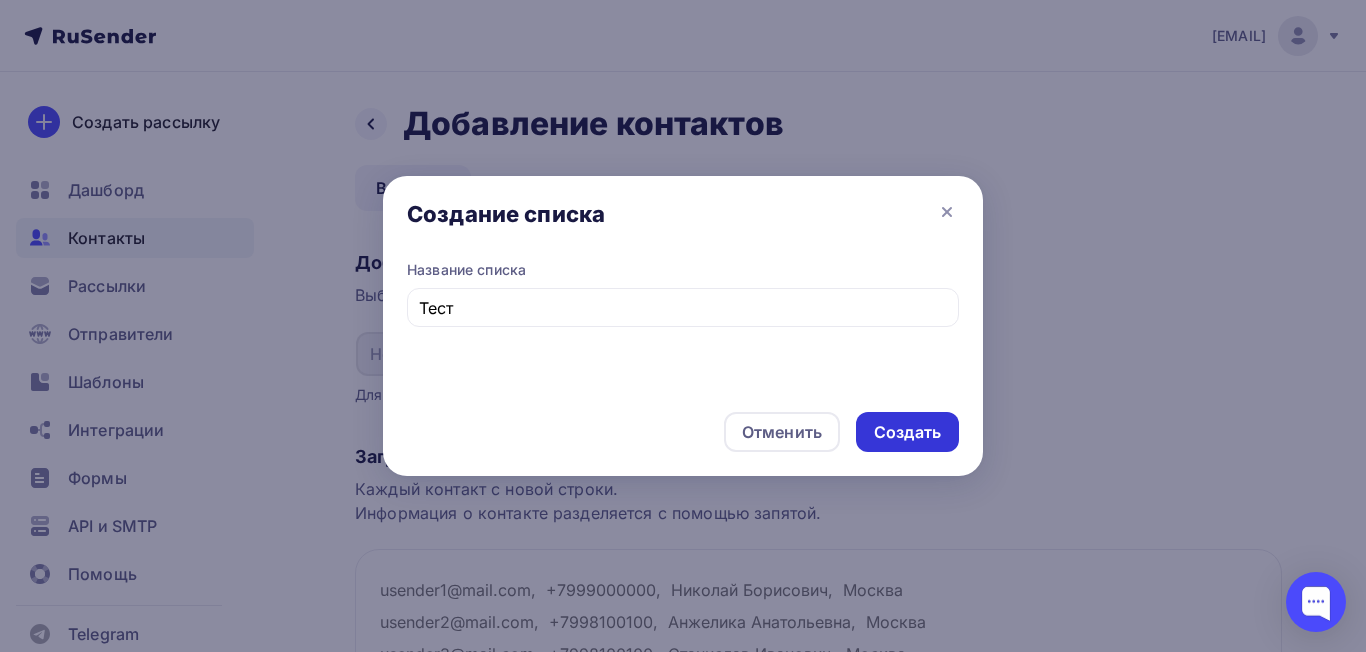click on "Создать" at bounding box center (907, 432) 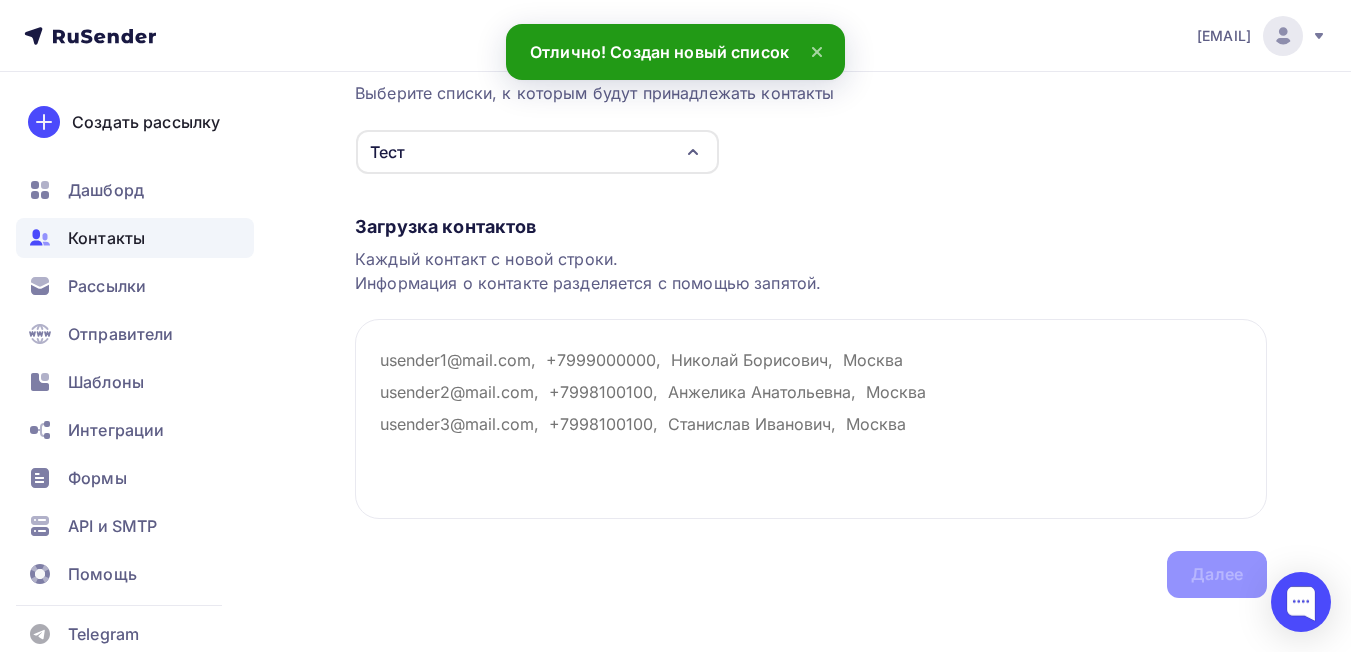 scroll, scrollTop: 228, scrollLeft: 0, axis: vertical 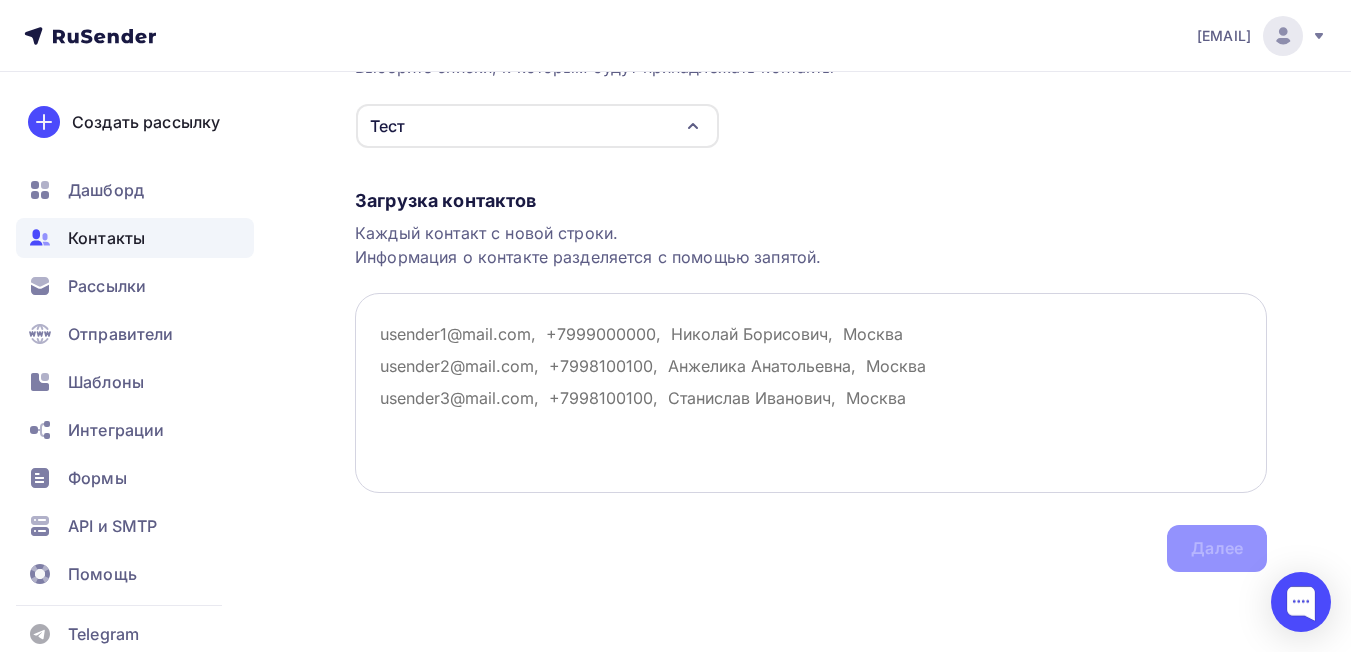 click at bounding box center (811, 393) 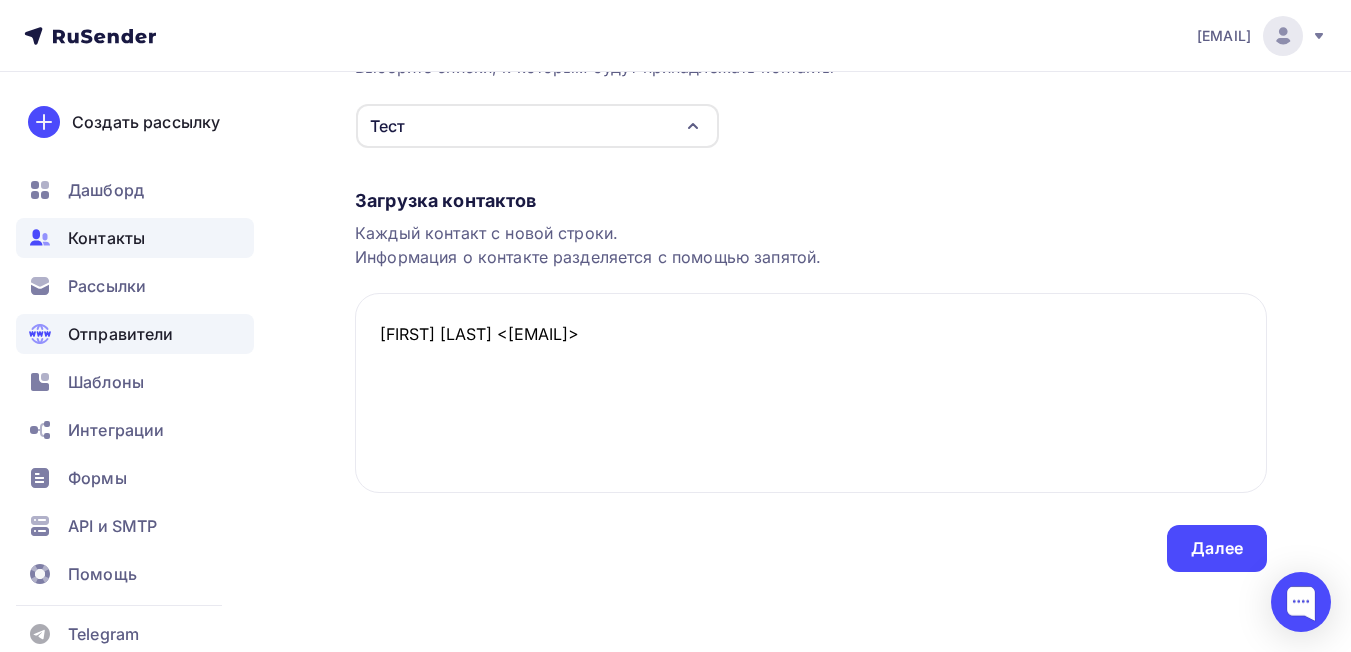 drag, startPoint x: 705, startPoint y: 330, endPoint x: 235, endPoint y: 331, distance: 470.00107 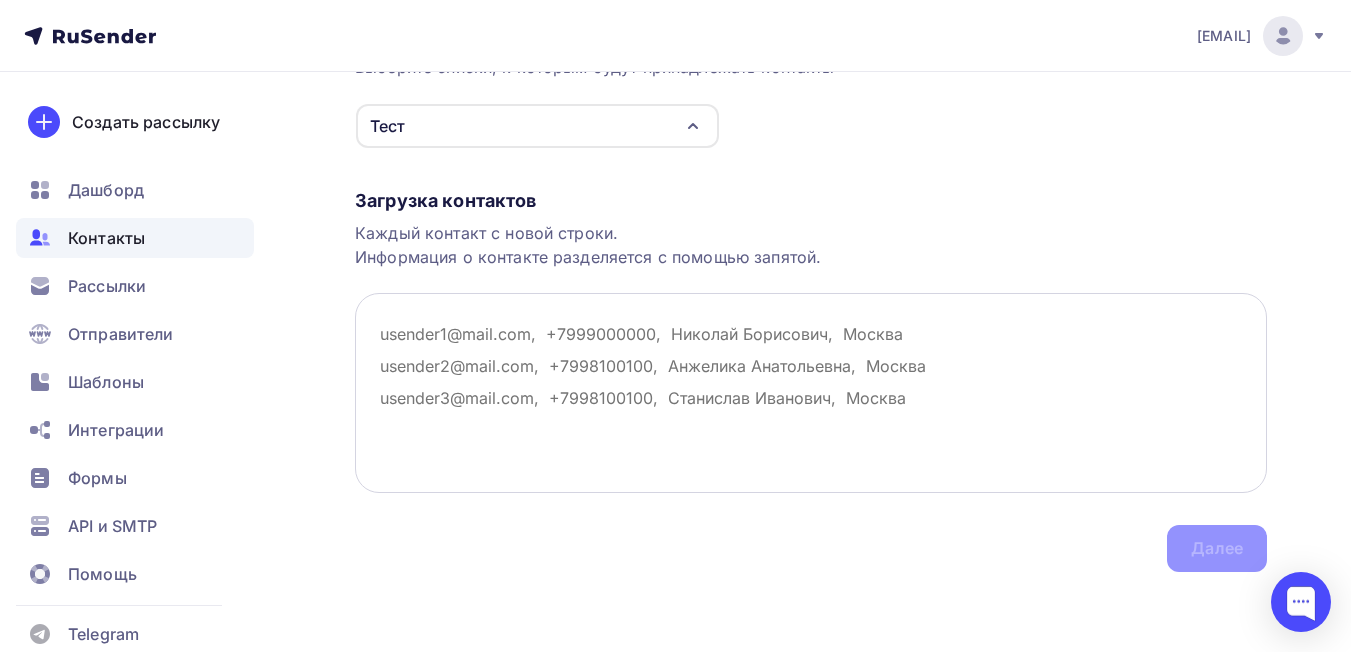 paste on "Дмитрий Белышкин <comotdel-nn@dtrafo.com>" 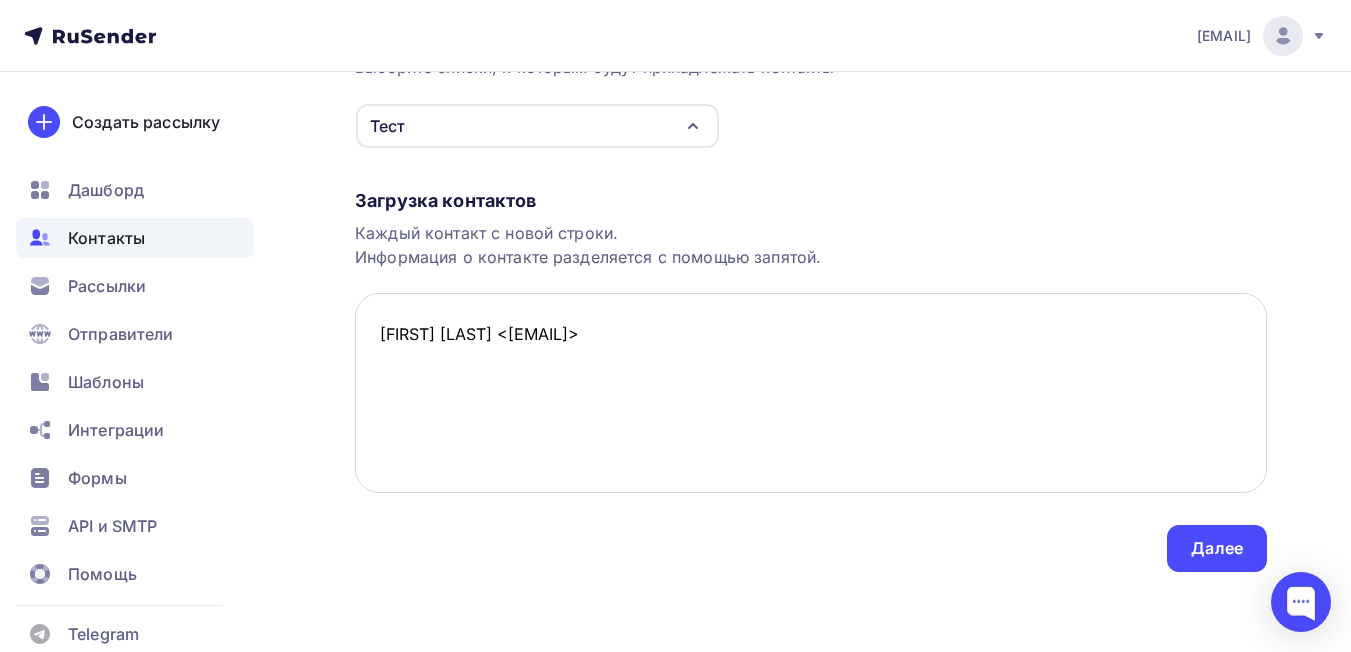 drag, startPoint x: 547, startPoint y: 335, endPoint x: 544, endPoint y: 346, distance: 11.401754 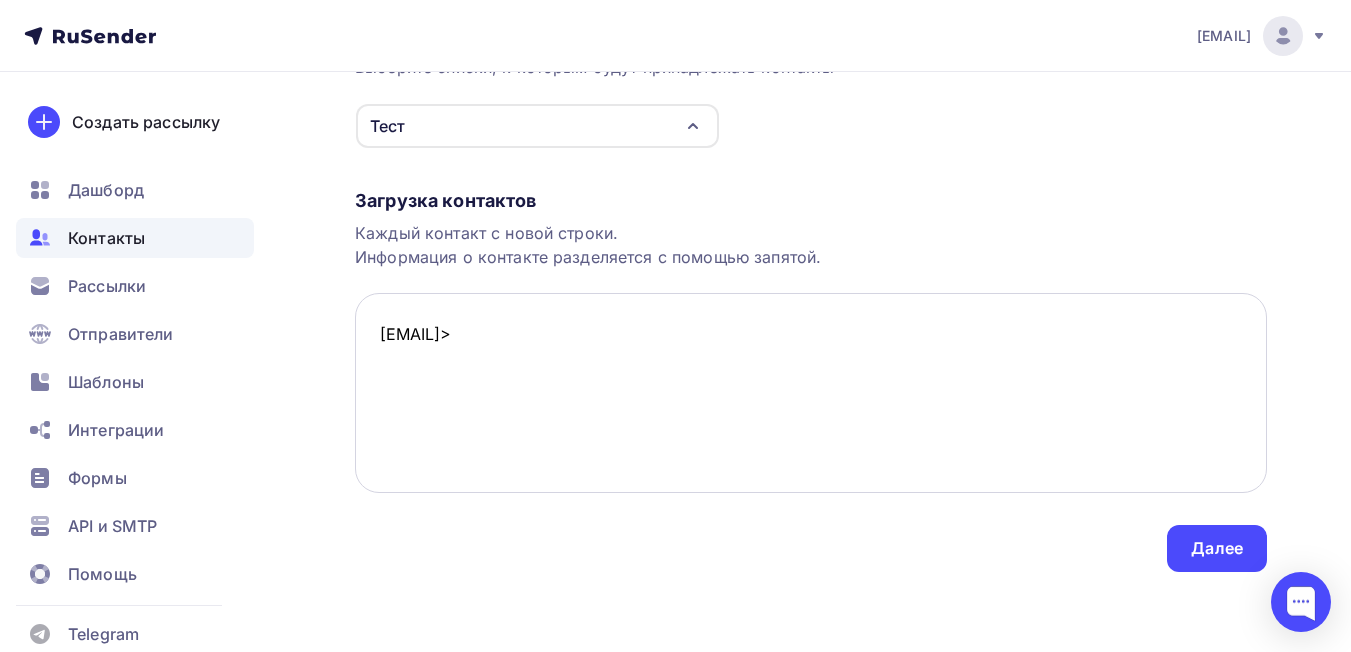 click on "comotdel-nn@dtrafo.com>" at bounding box center (811, 393) 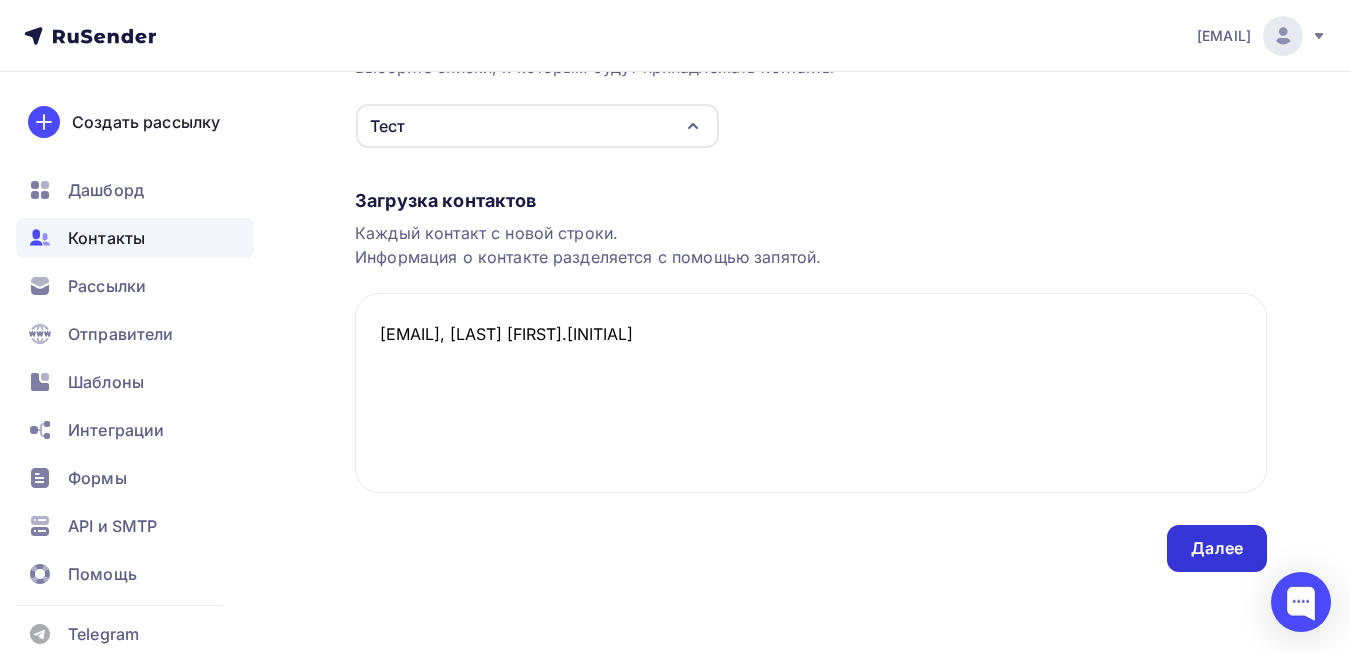 type on "comotdel-nn@dtrafo.com, Белышкин Д.В." 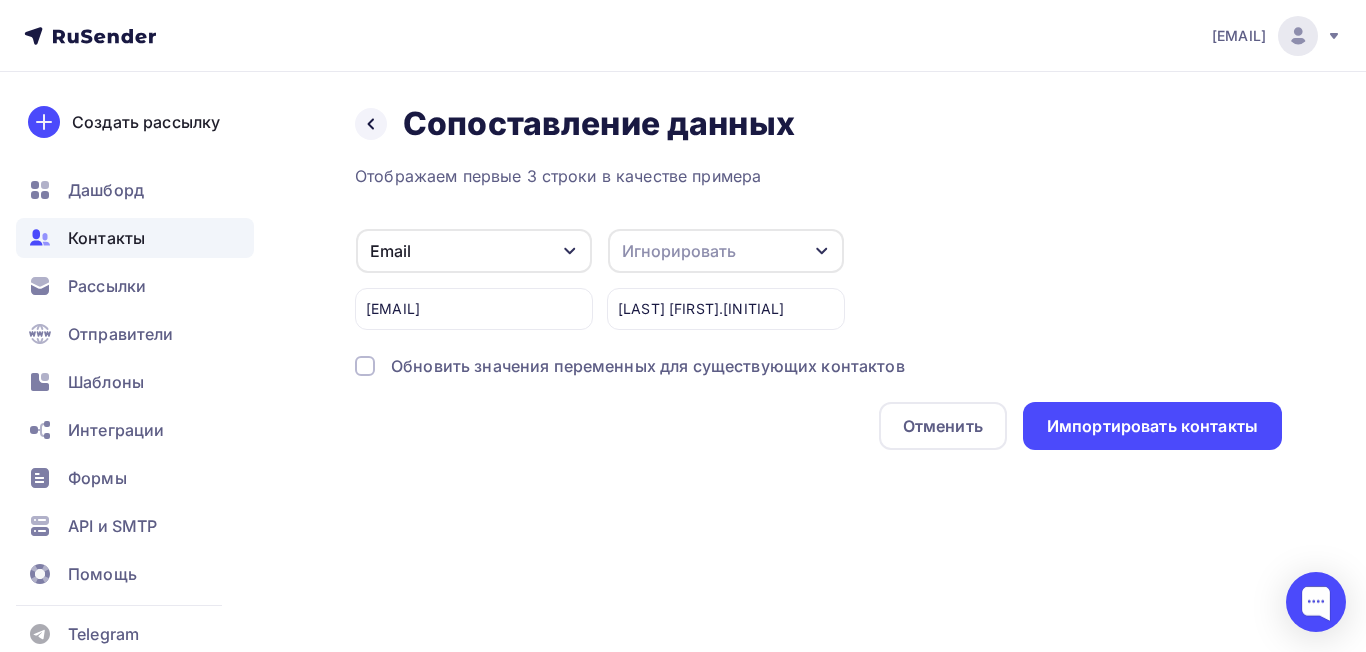 click 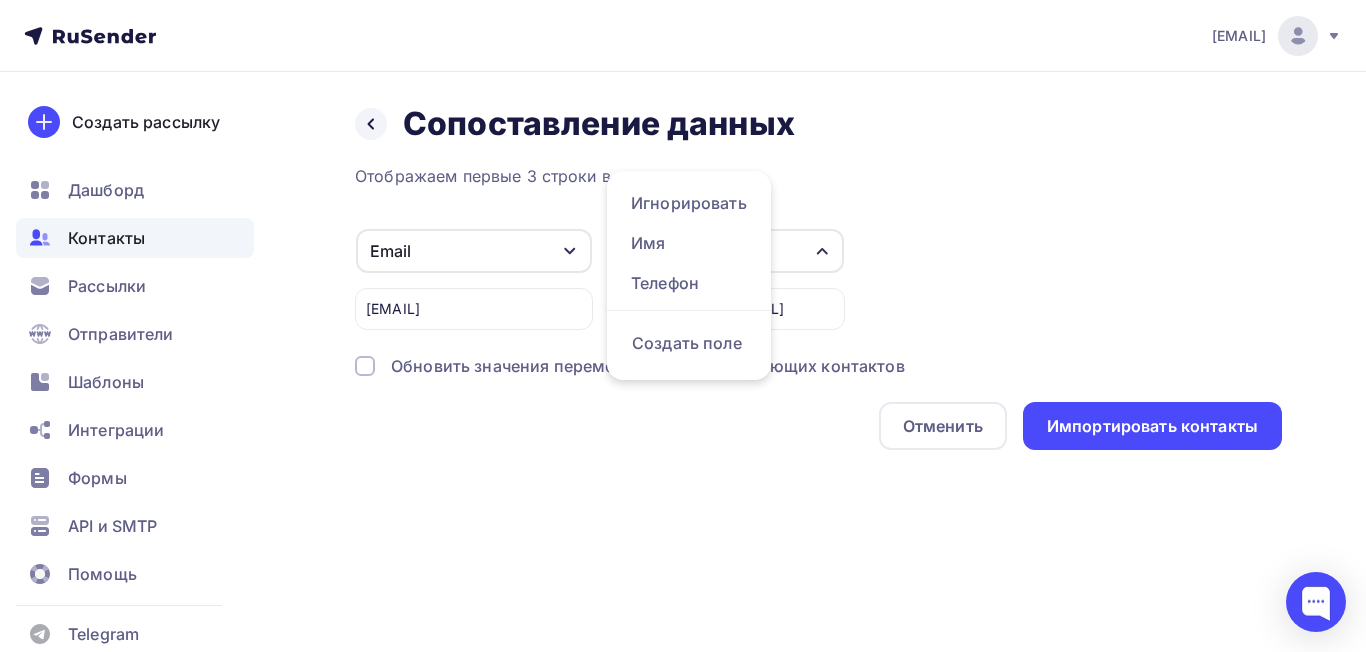 click on "Имя" at bounding box center [689, 243] 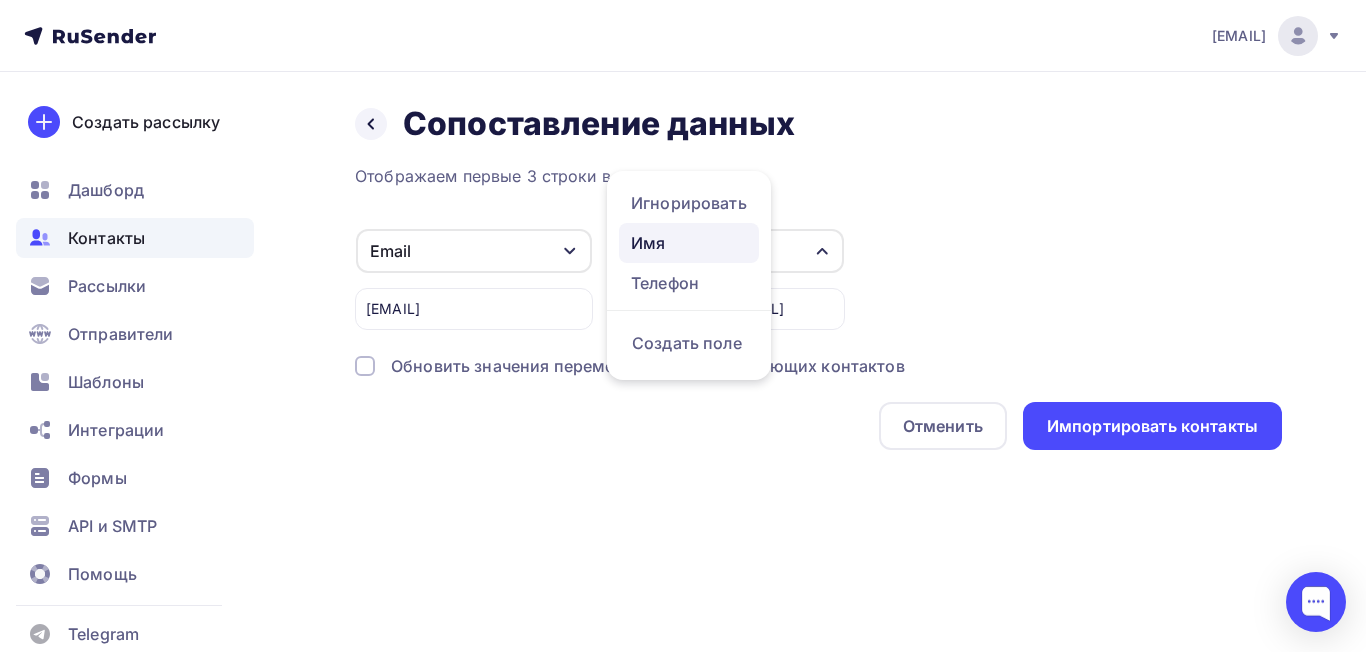 click on "Имя" at bounding box center (689, 243) 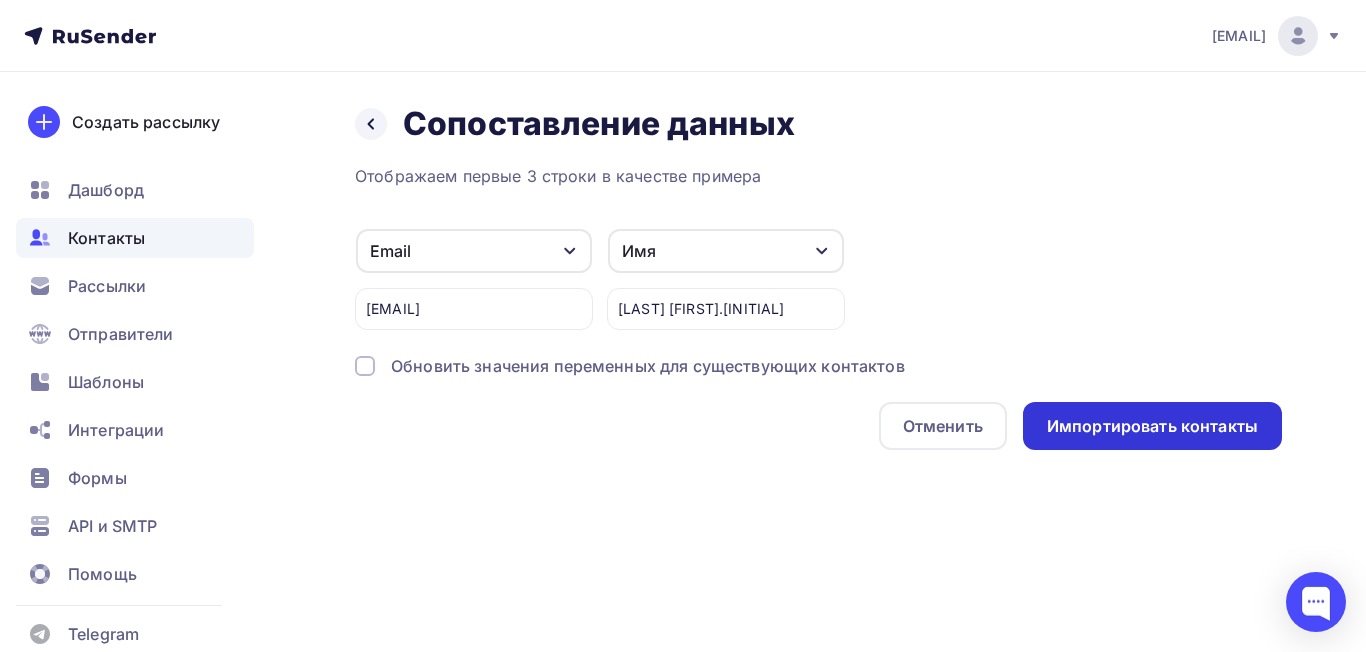 click on "Импортировать контакты" at bounding box center (1152, 426) 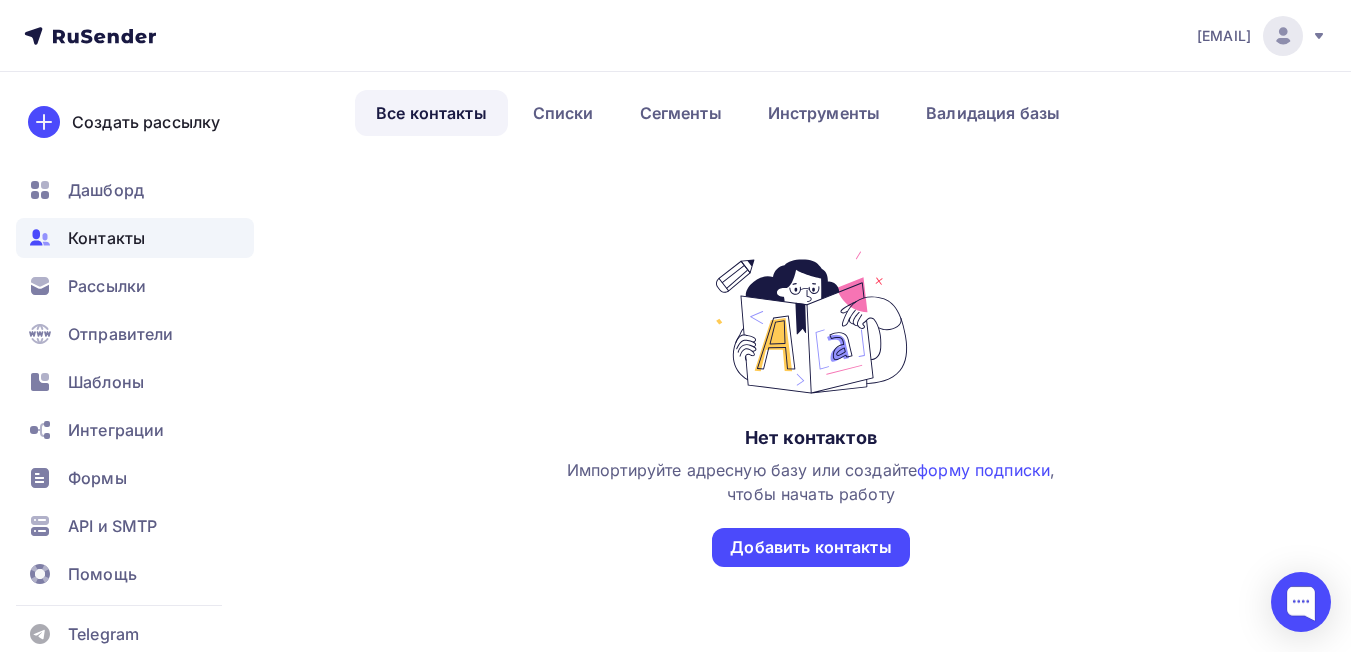 scroll, scrollTop: 0, scrollLeft: 0, axis: both 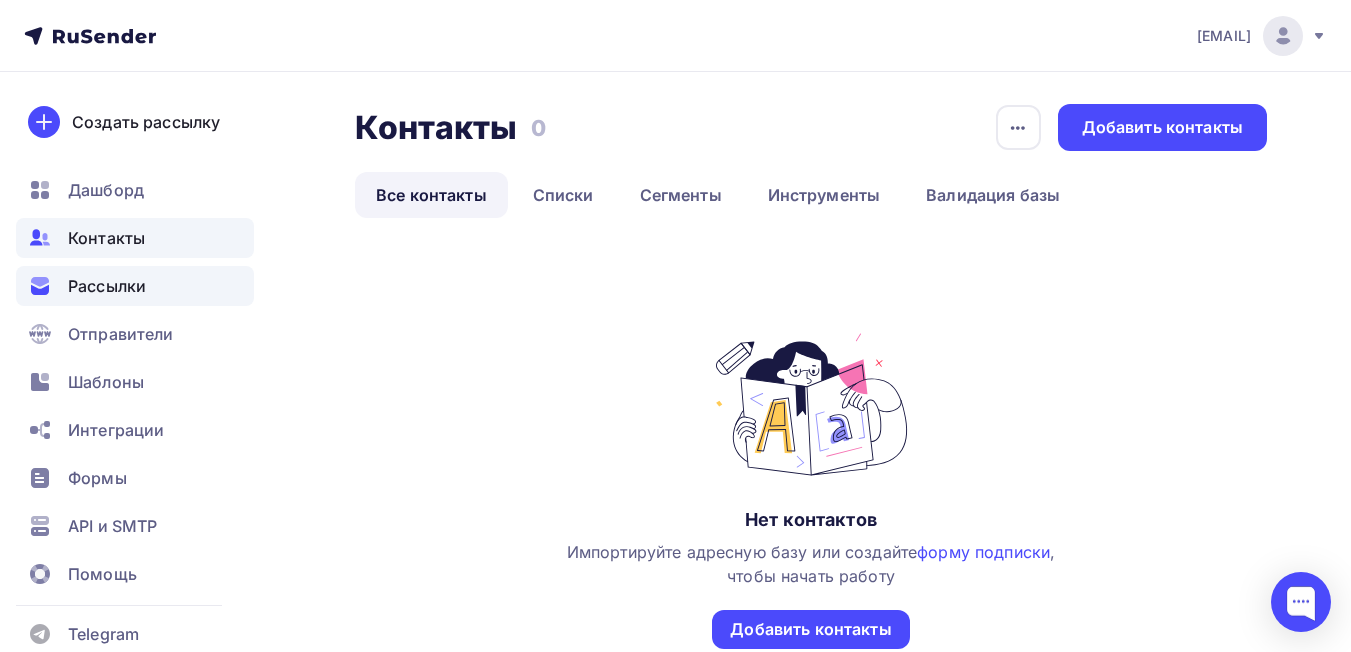 click on "Рассылки" at bounding box center (107, 286) 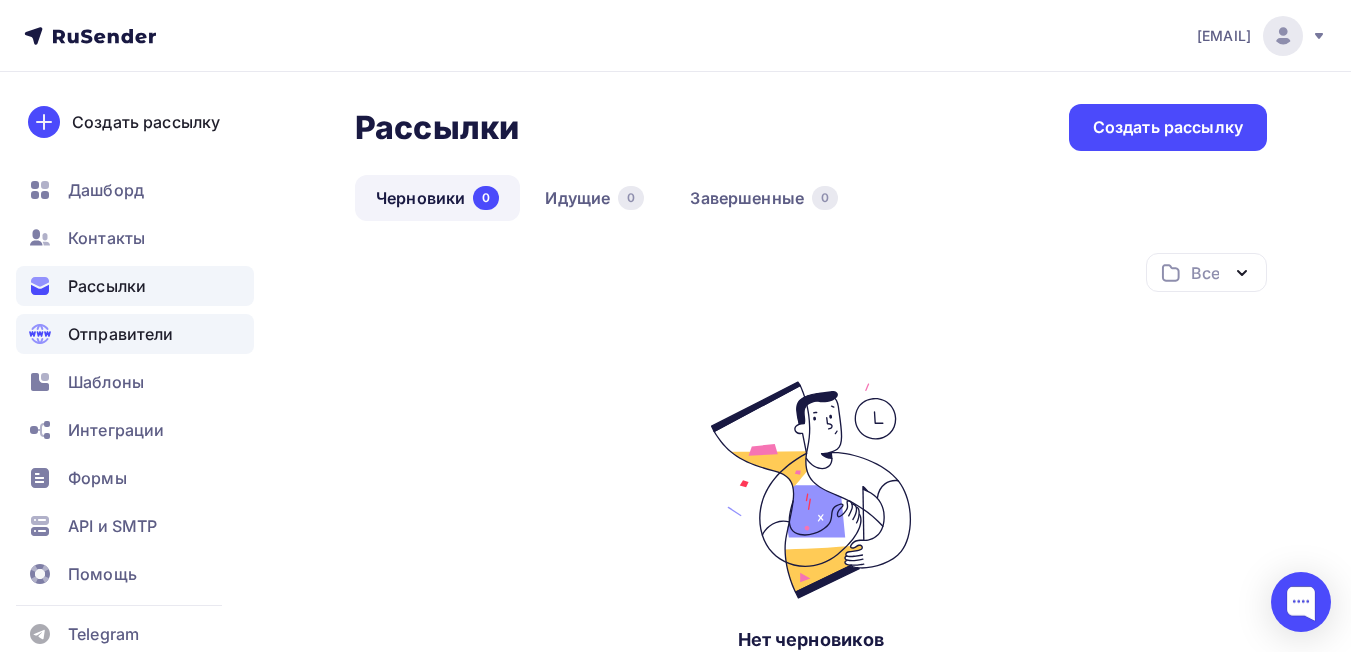 click on "Отправители" at bounding box center [135, 334] 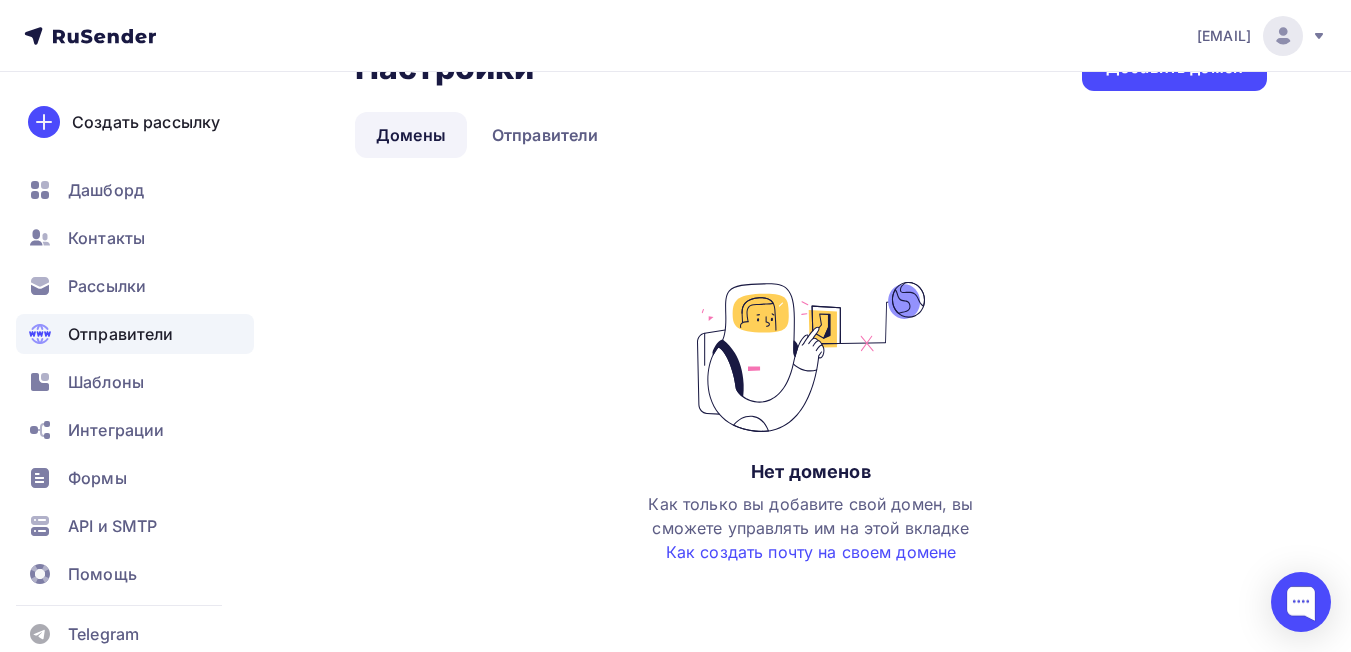 scroll, scrollTop: 92, scrollLeft: 0, axis: vertical 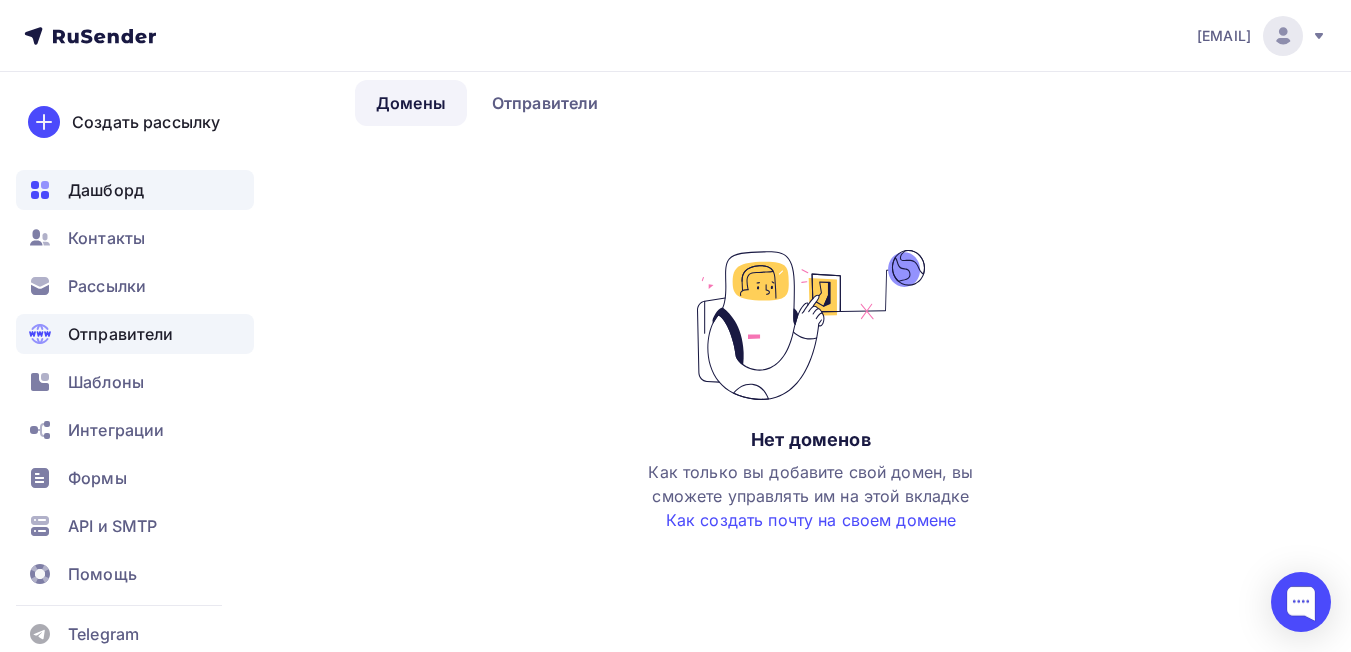 click on "Дашборд" at bounding box center [106, 190] 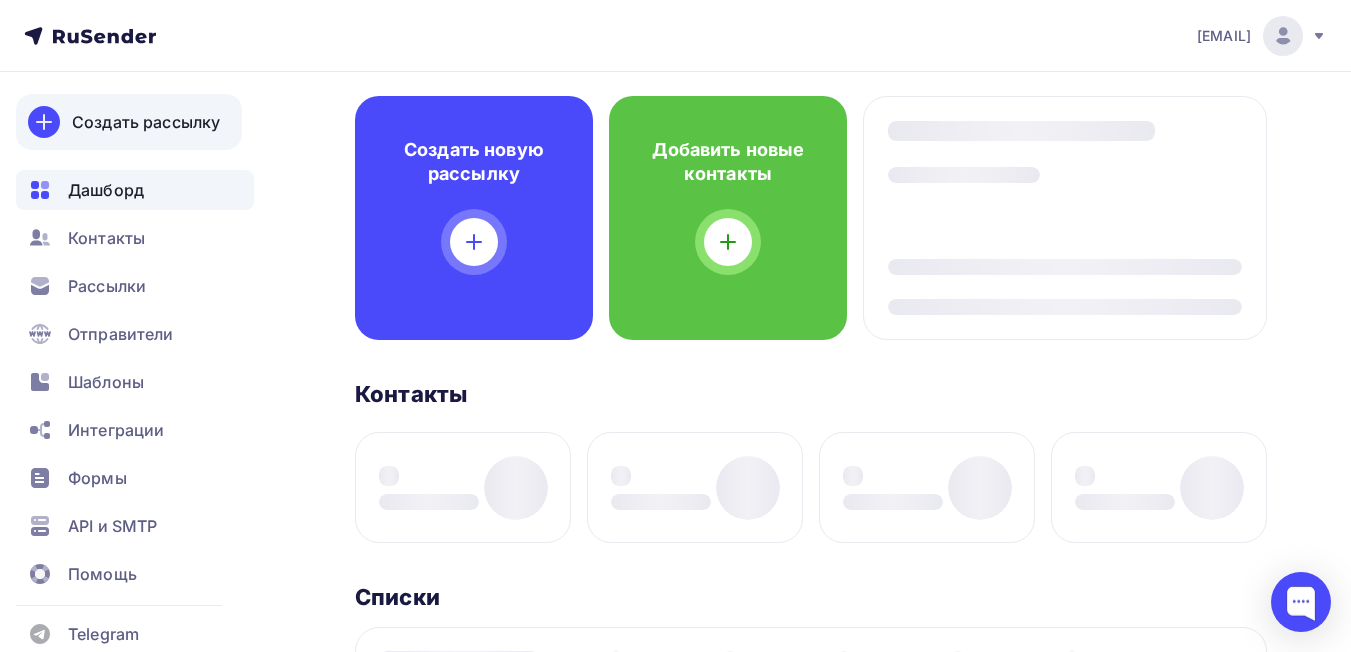 scroll, scrollTop: 0, scrollLeft: 0, axis: both 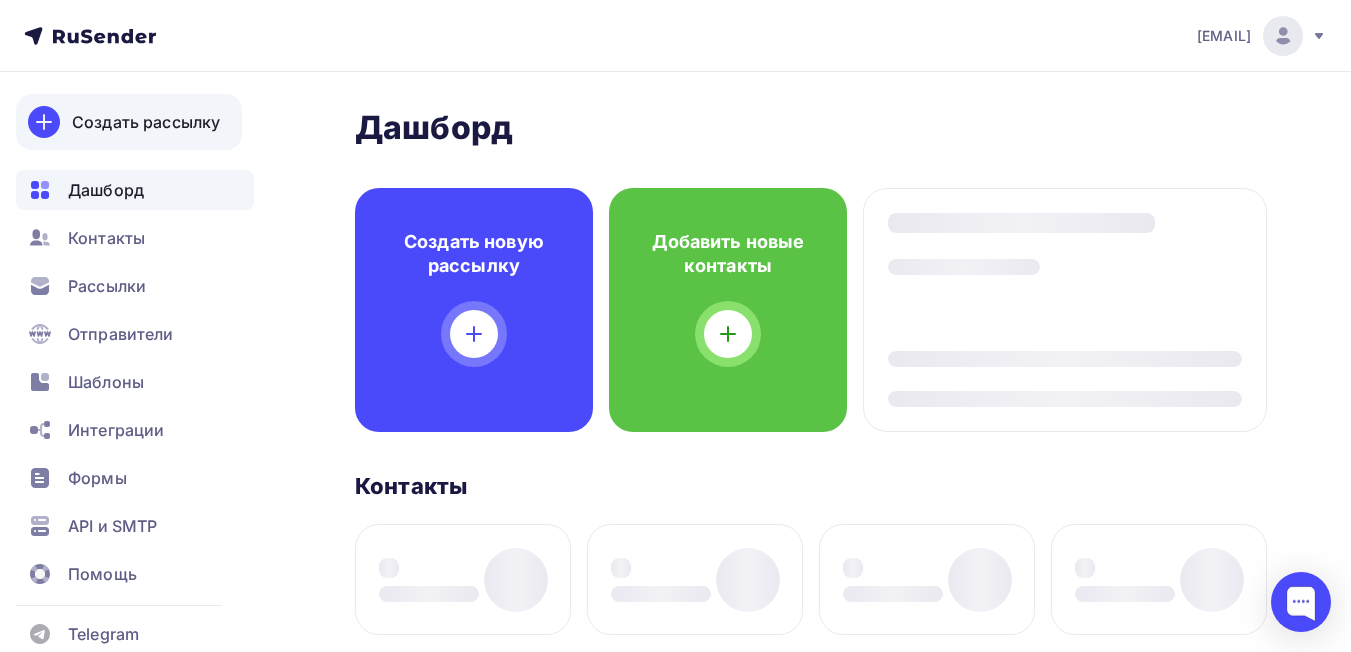 click on "Создать рассылку" at bounding box center [146, 122] 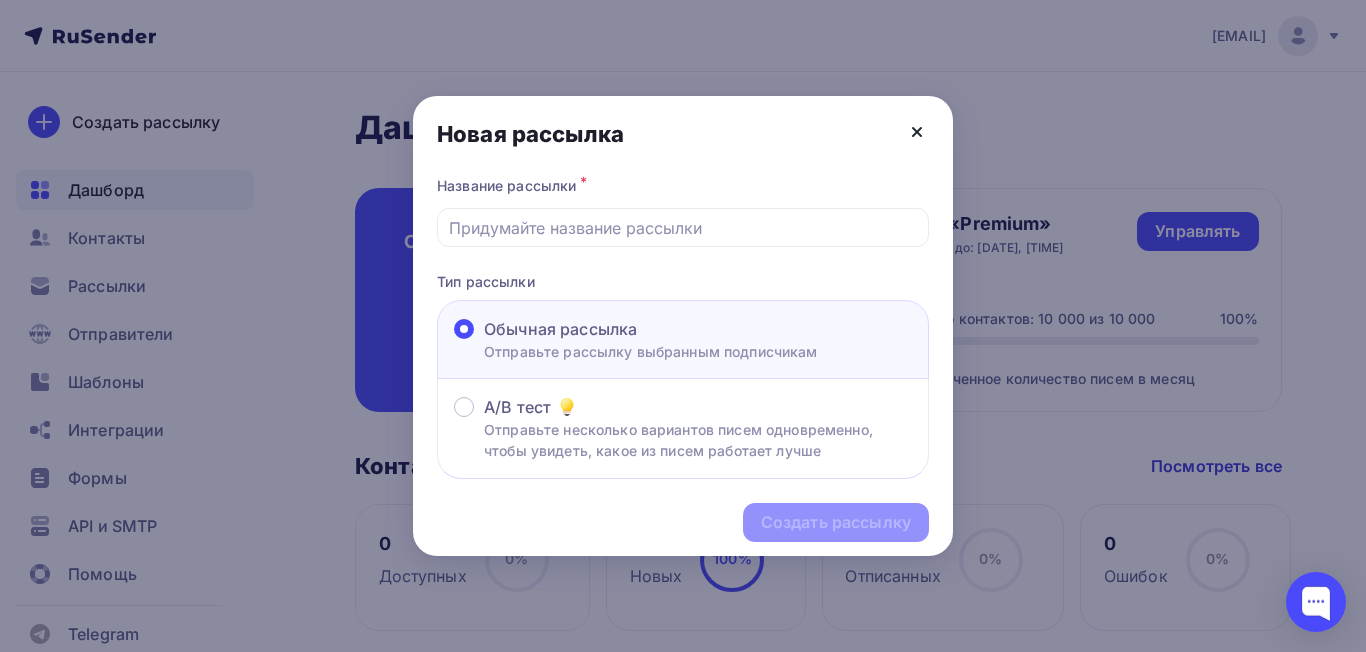 click 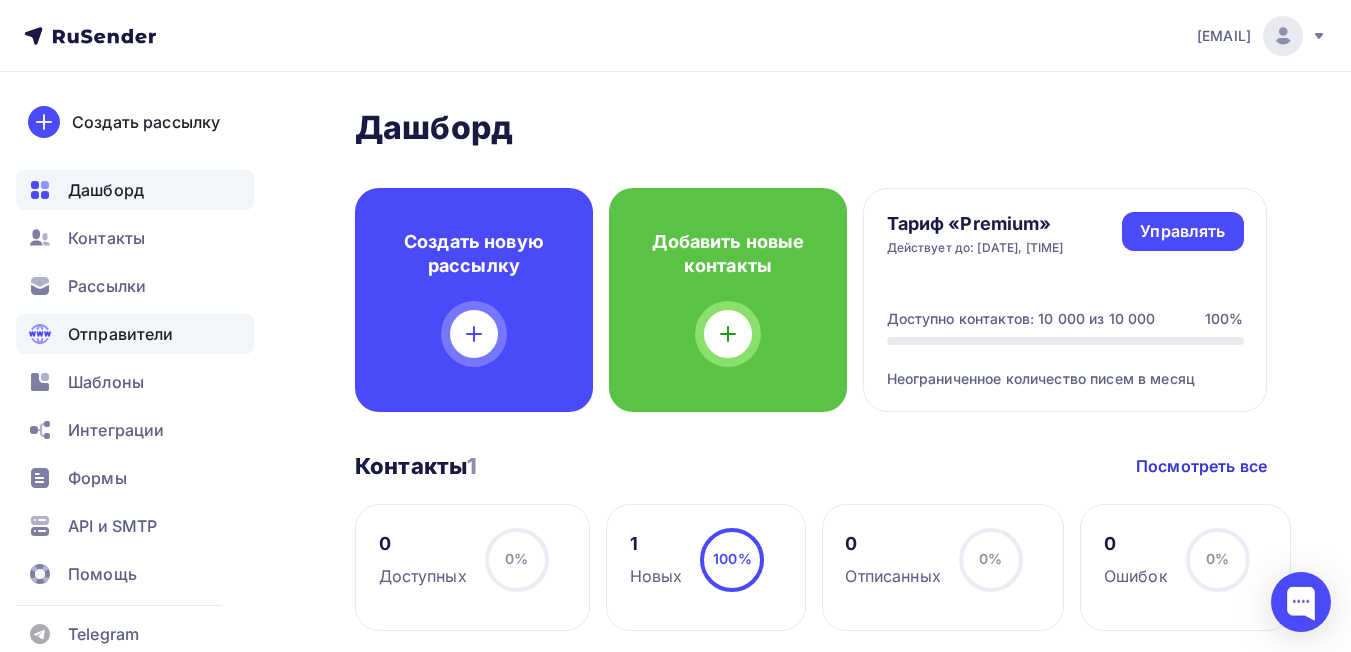 click on "Отправители" at bounding box center [121, 334] 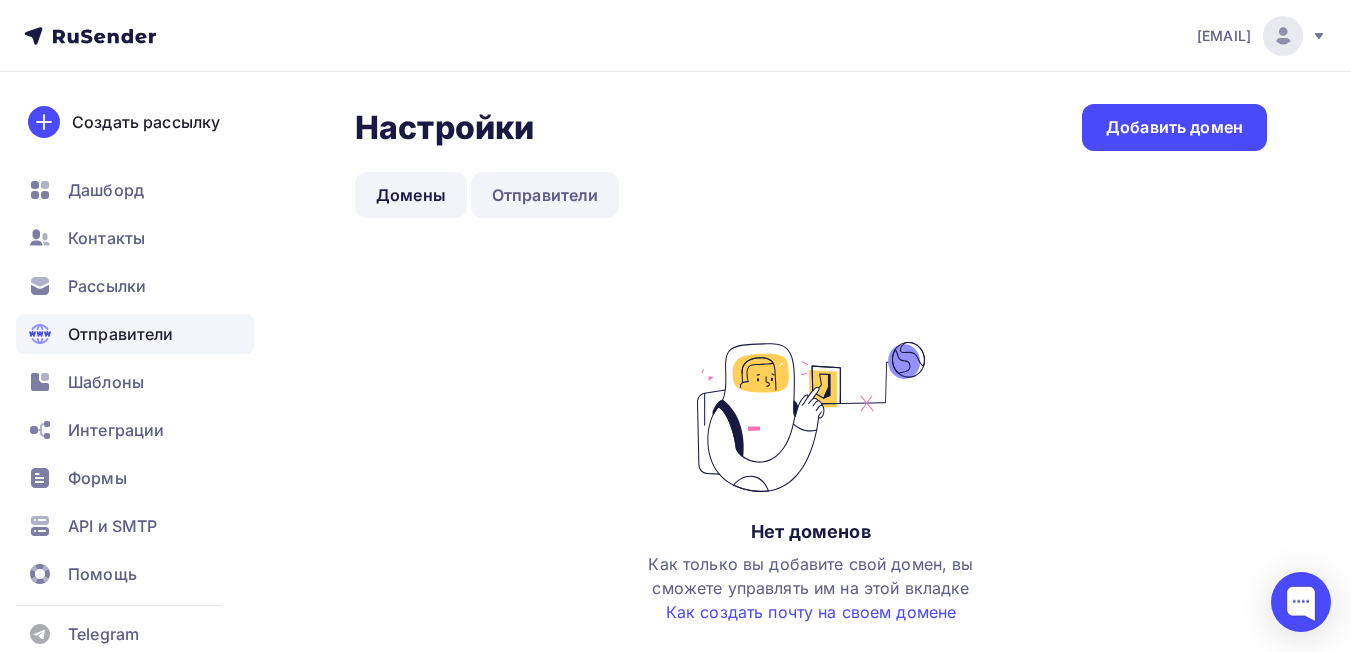 click on "Отправители" at bounding box center (545, 195) 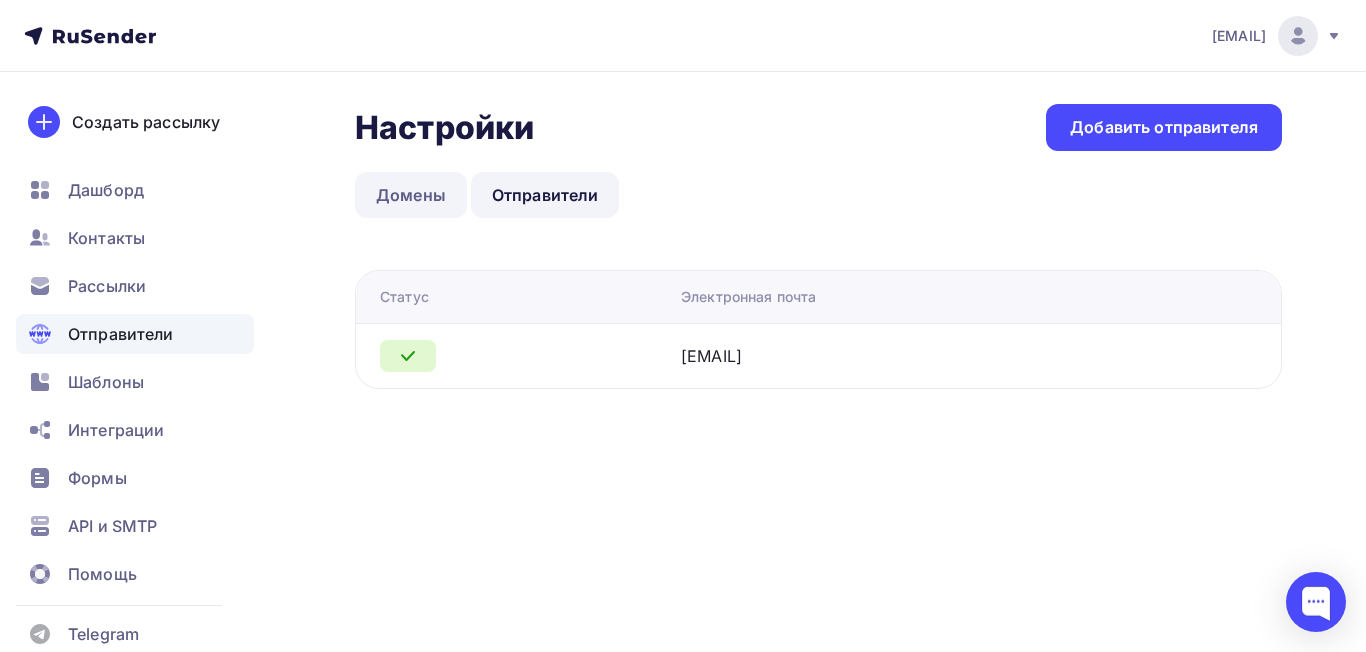 click on "Домены" at bounding box center [411, 195] 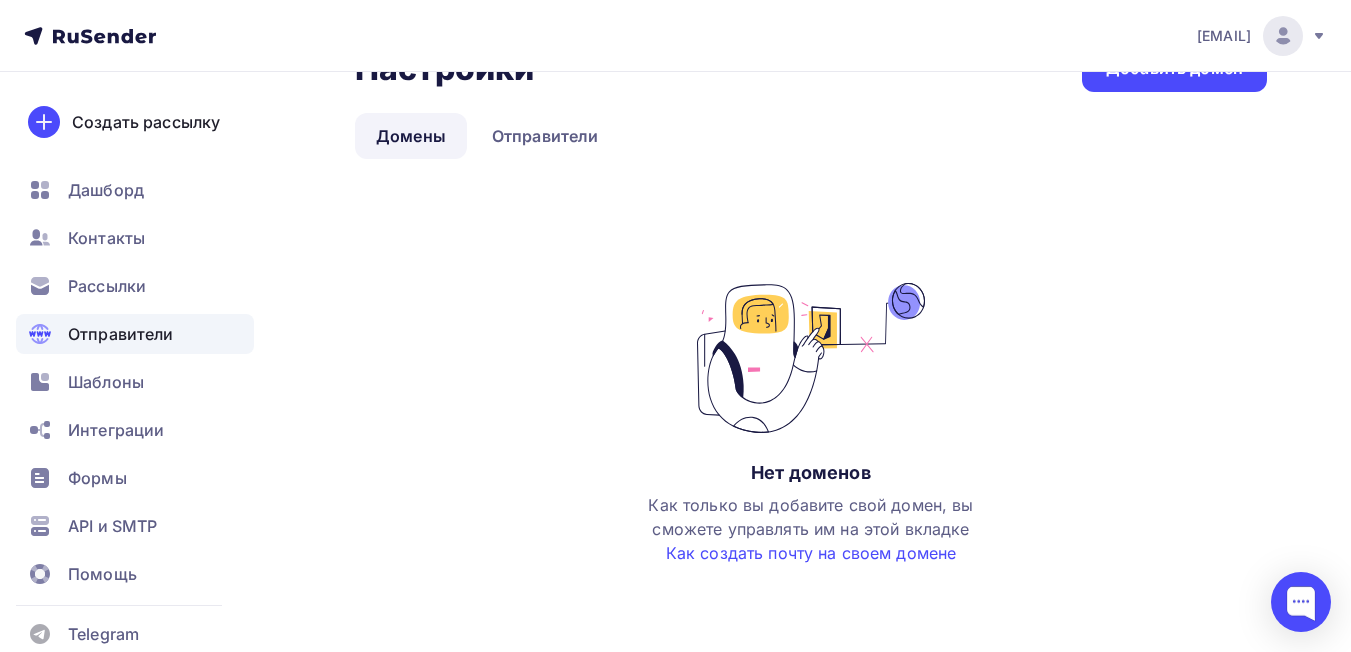 scroll, scrollTop: 92, scrollLeft: 0, axis: vertical 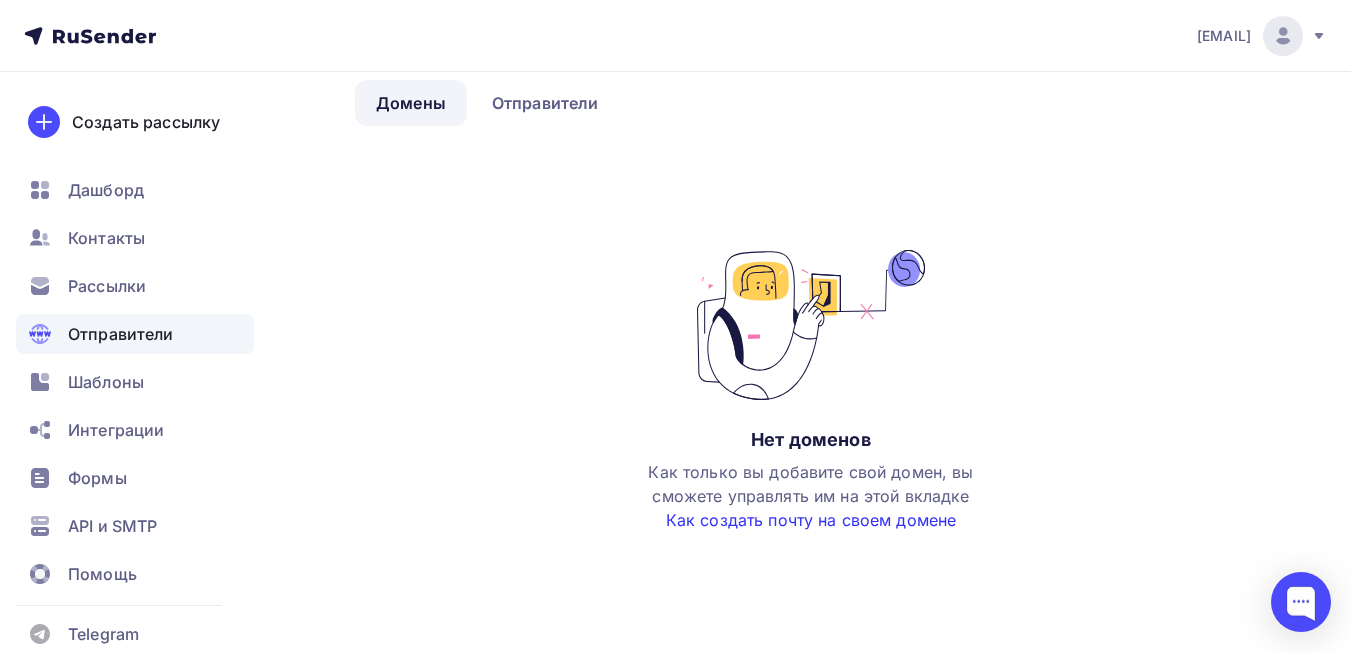 click on "Как создать почту на своем домене" at bounding box center [811, 520] 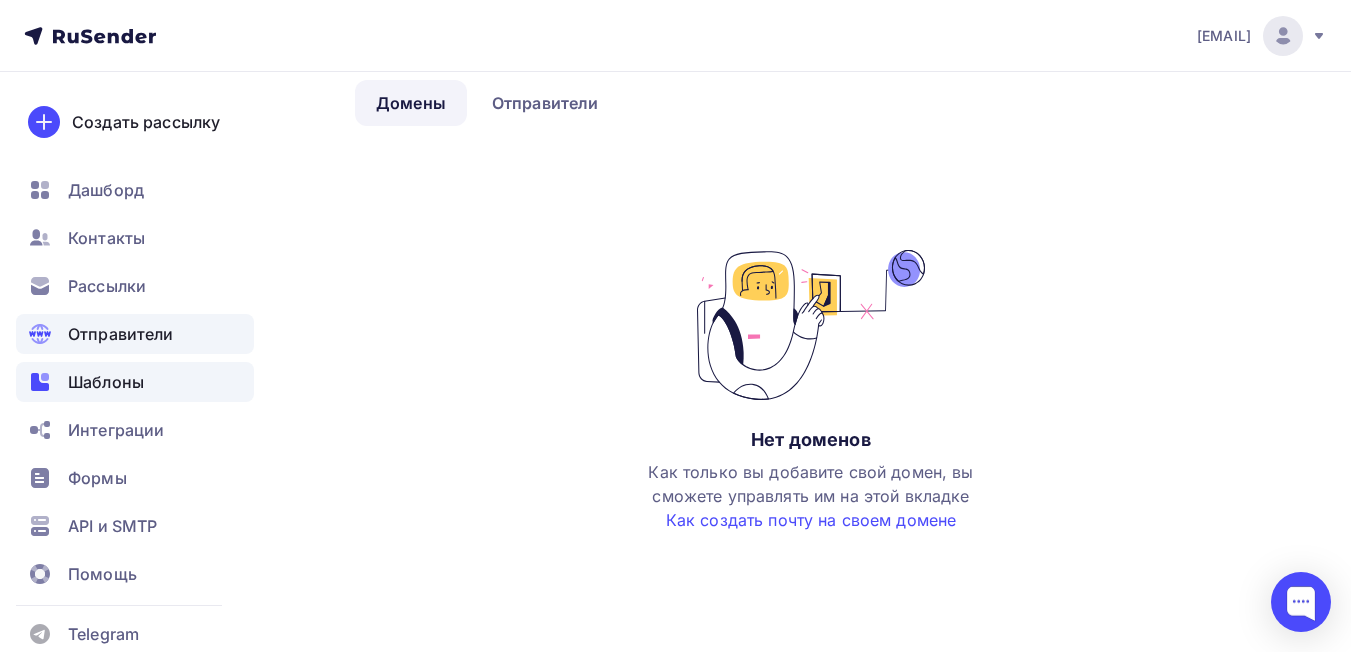 click on "Шаблоны" at bounding box center (135, 382) 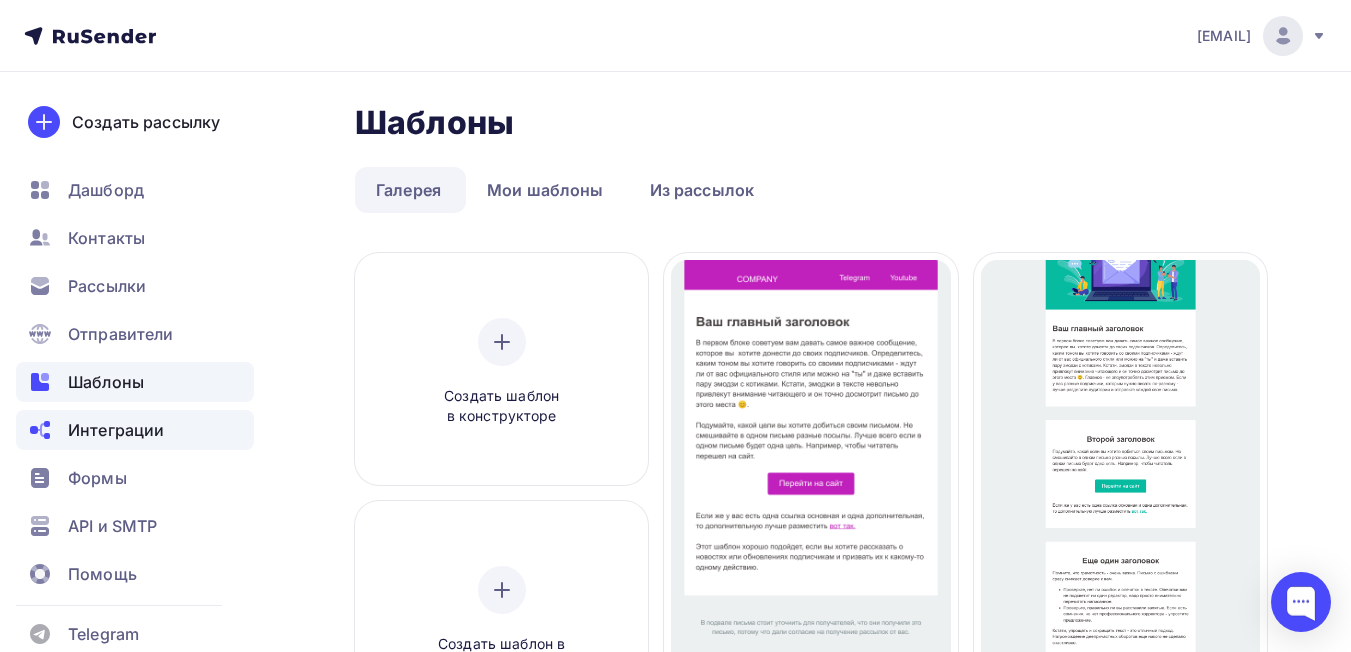 scroll, scrollTop: 0, scrollLeft: 0, axis: both 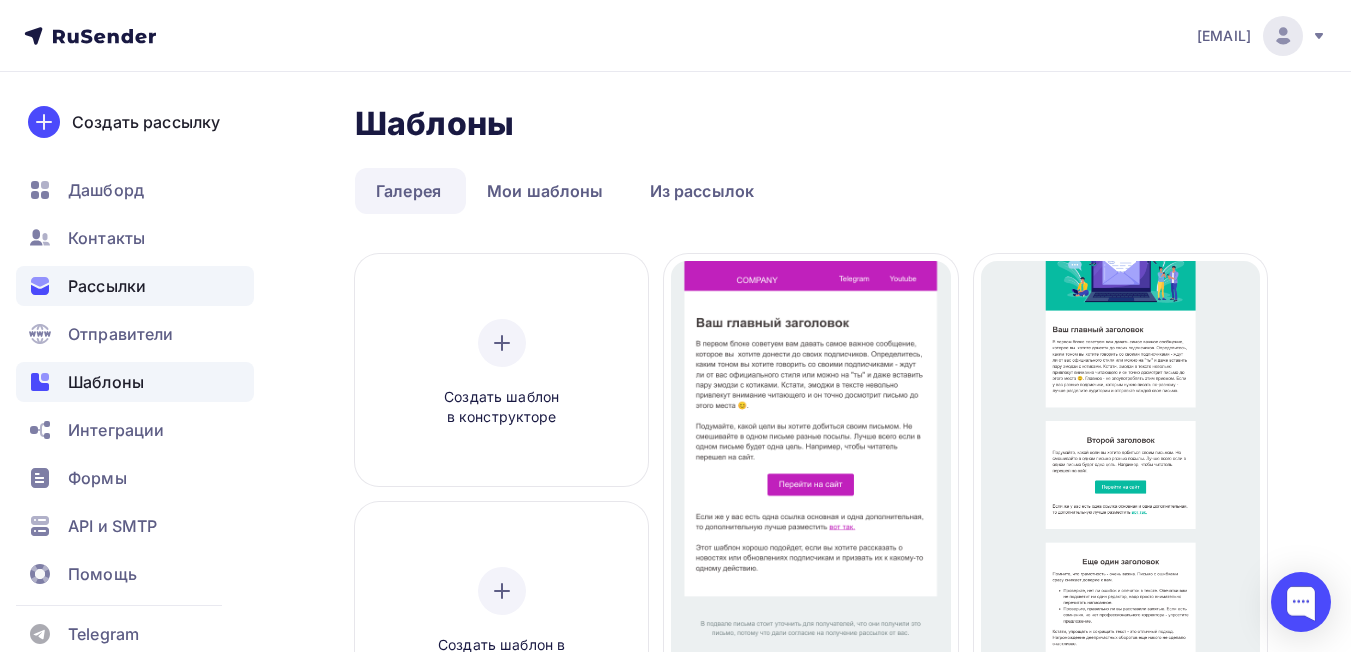 click on "Рассылки" at bounding box center [107, 286] 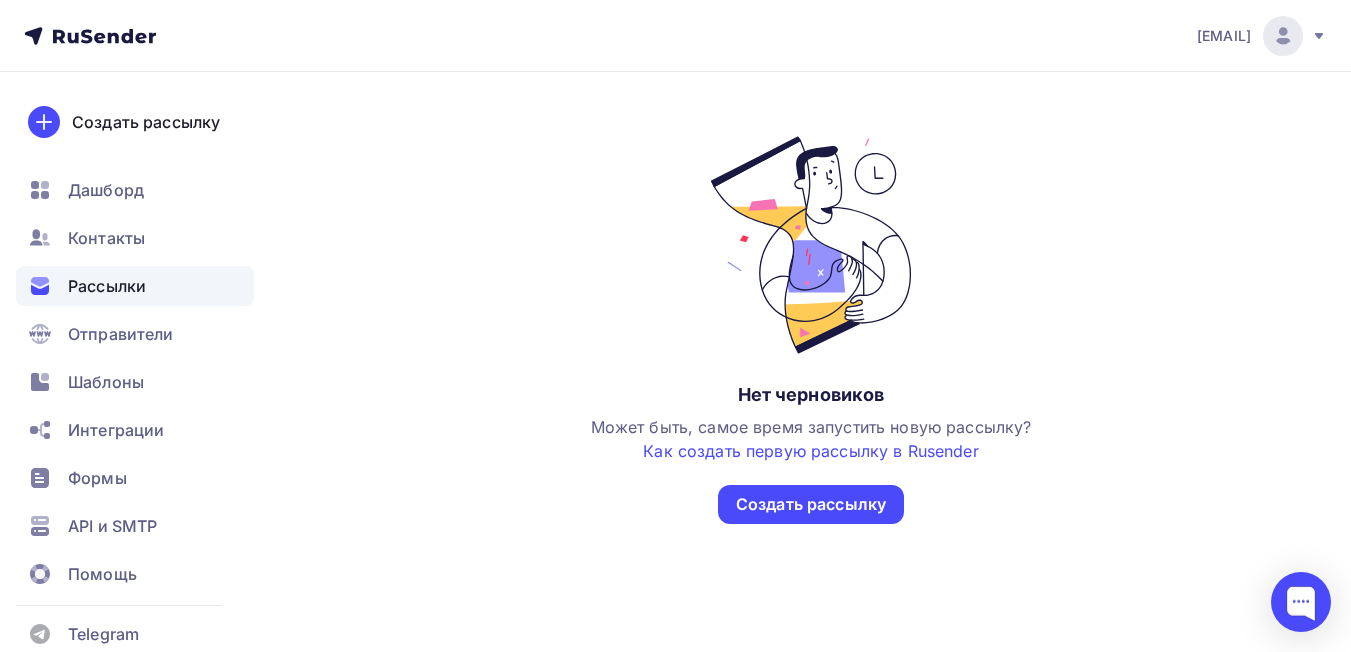 scroll, scrollTop: 246, scrollLeft: 0, axis: vertical 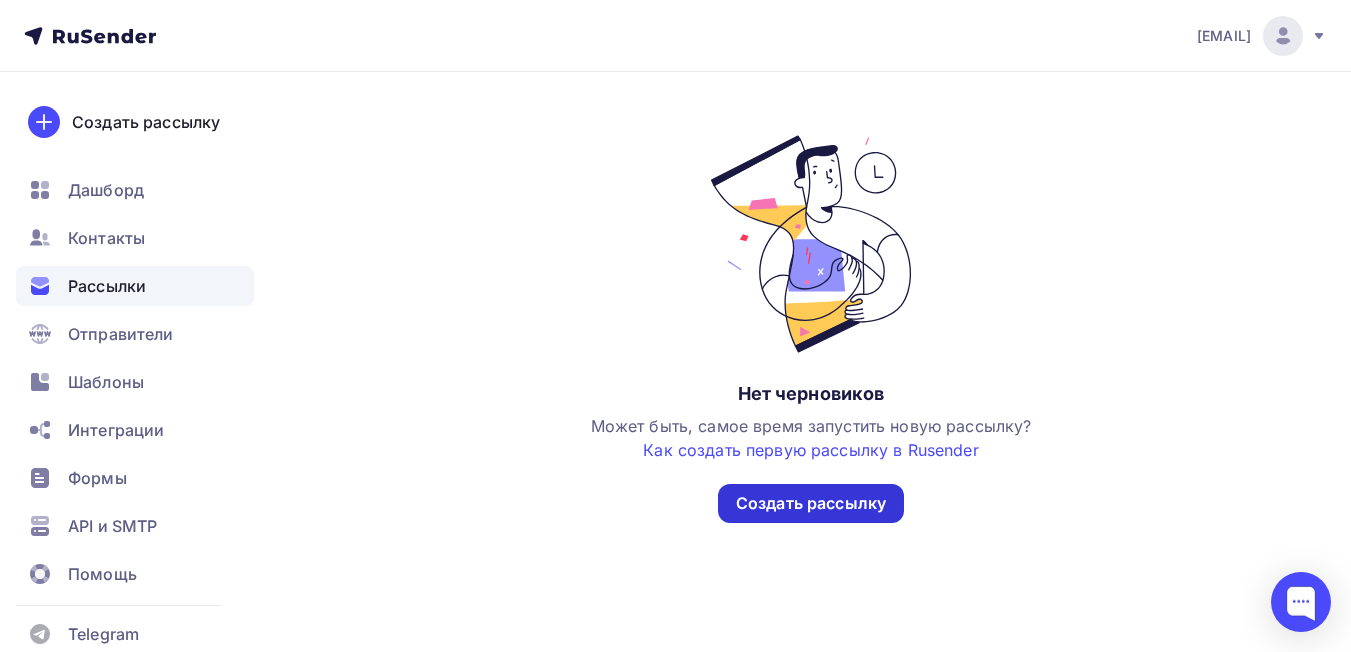 click on "Создать рассылку" at bounding box center [811, 503] 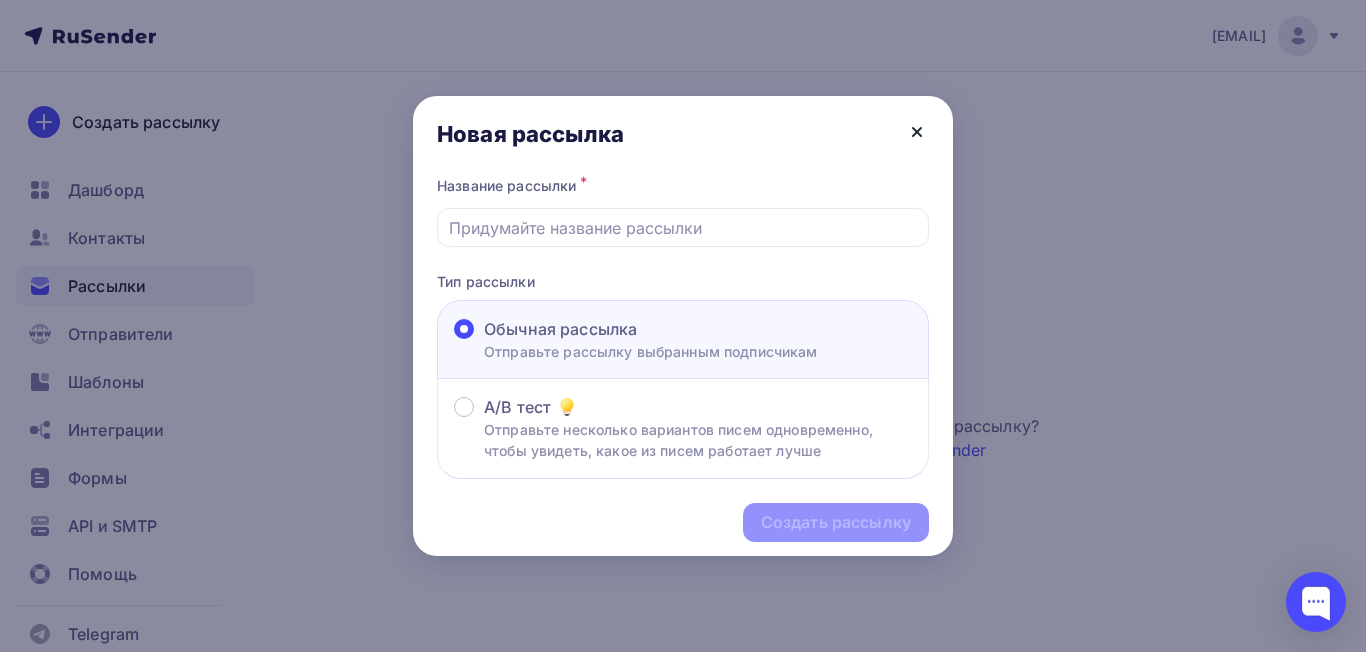click on "Новая рассылка" at bounding box center [683, 134] 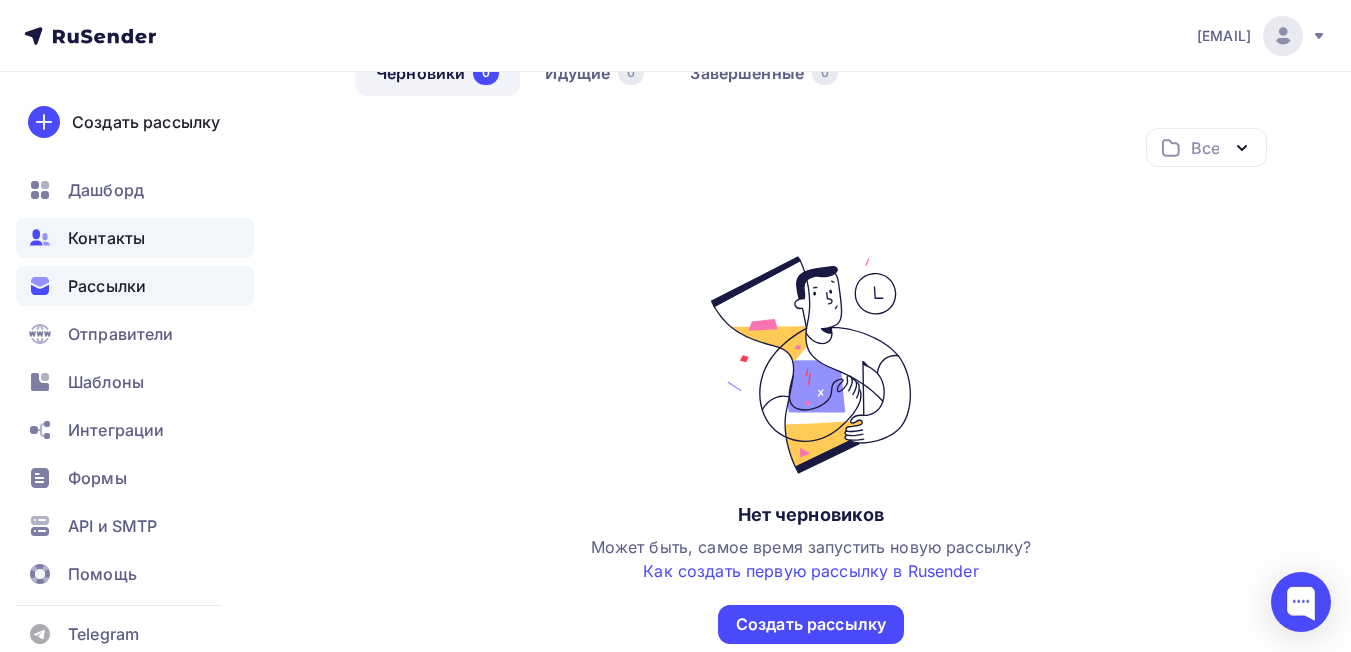 scroll, scrollTop: 0, scrollLeft: 0, axis: both 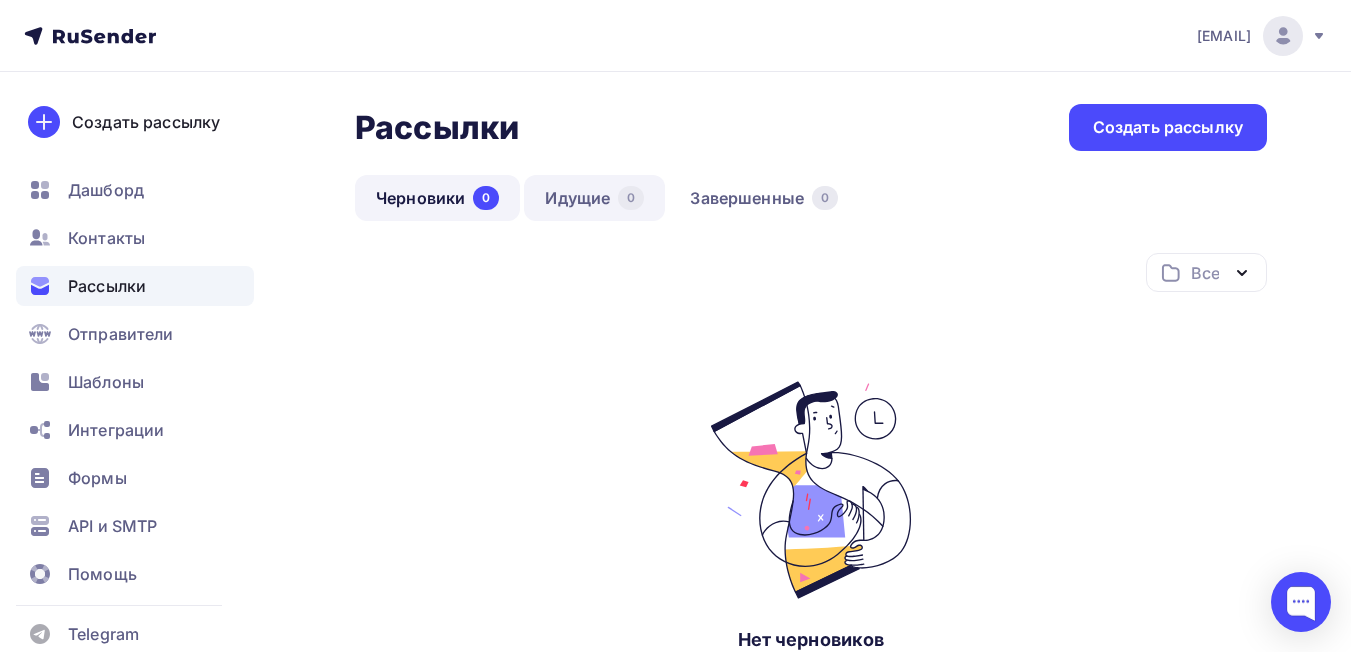 click on "Идущие
0" at bounding box center [594, 198] 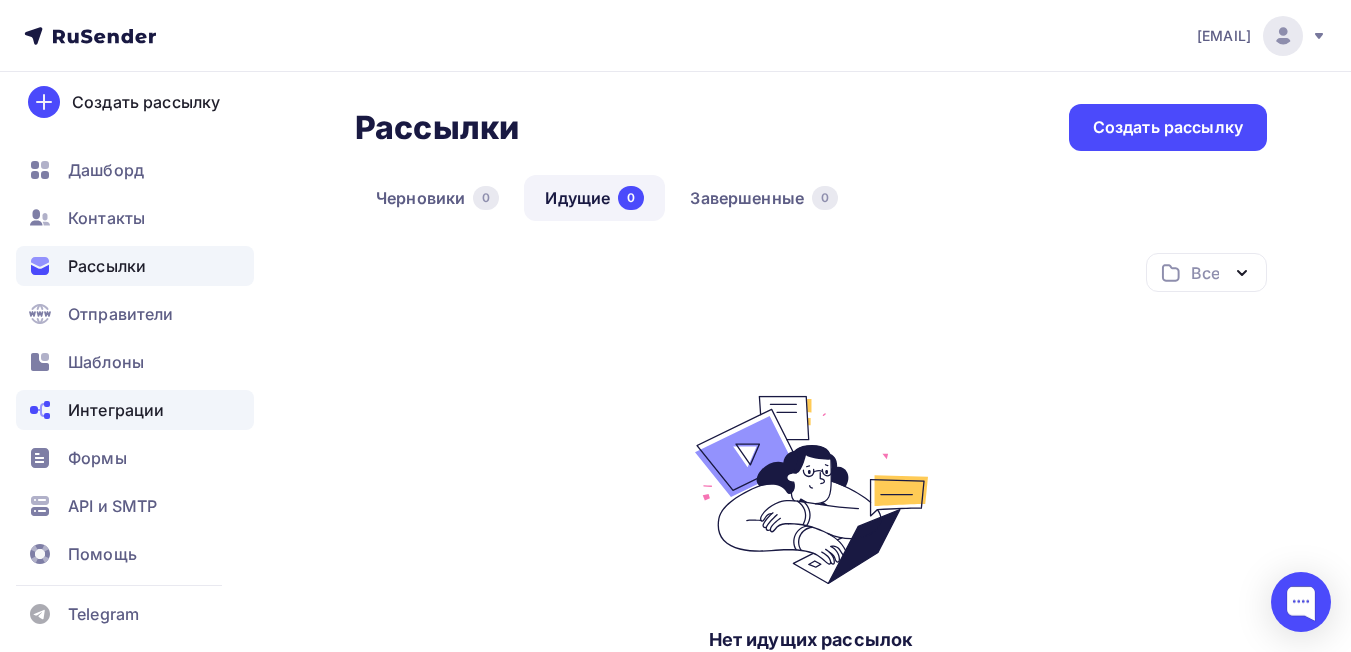 scroll, scrollTop: 26, scrollLeft: 0, axis: vertical 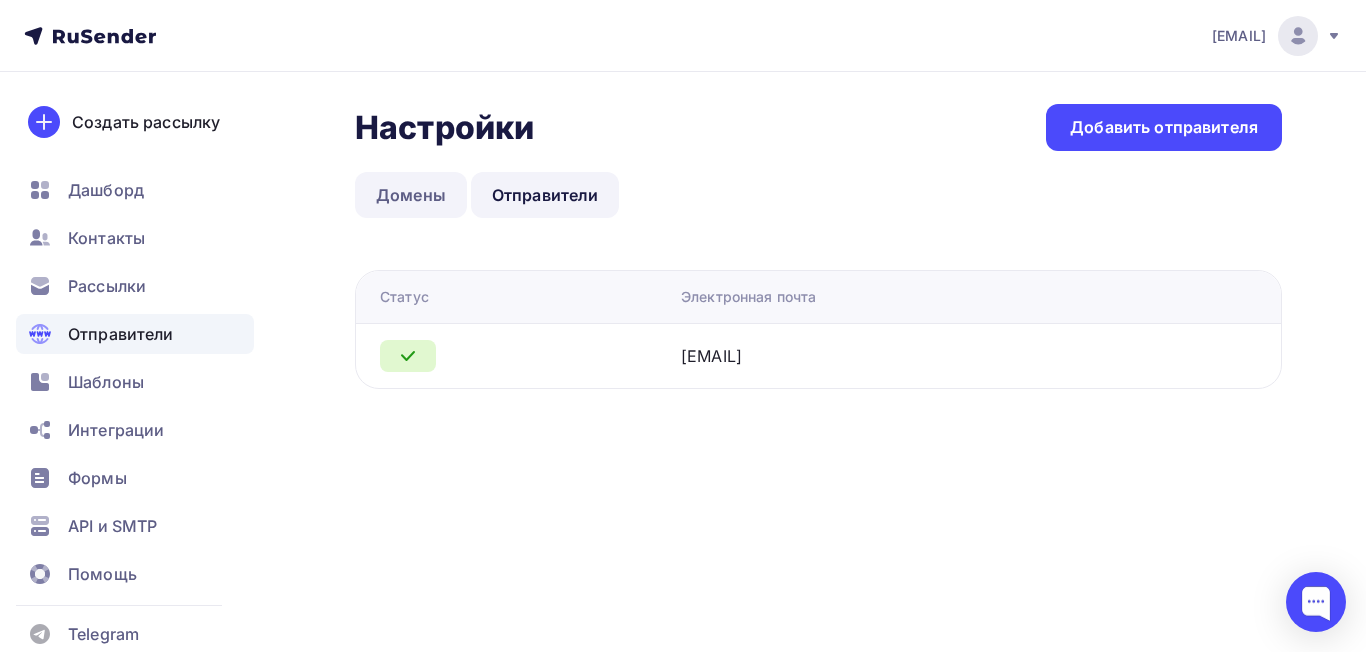 click on "Домены" at bounding box center (411, 195) 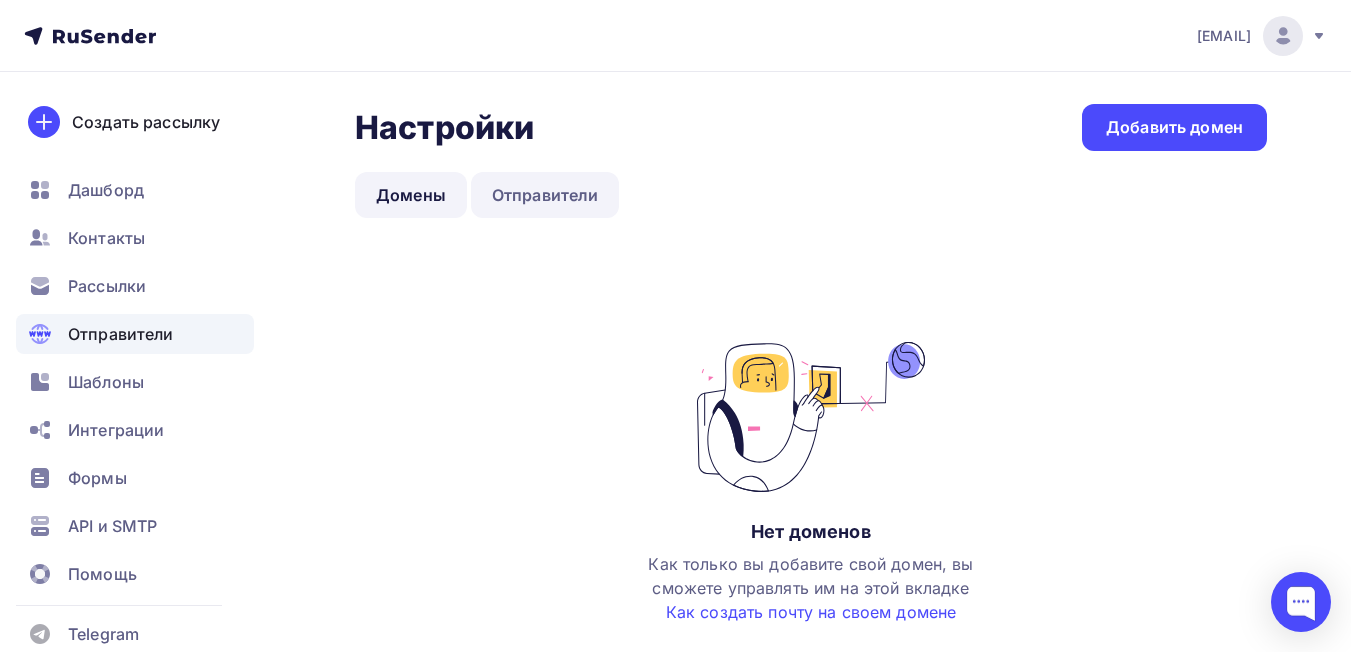 click on "Отправители" at bounding box center [545, 195] 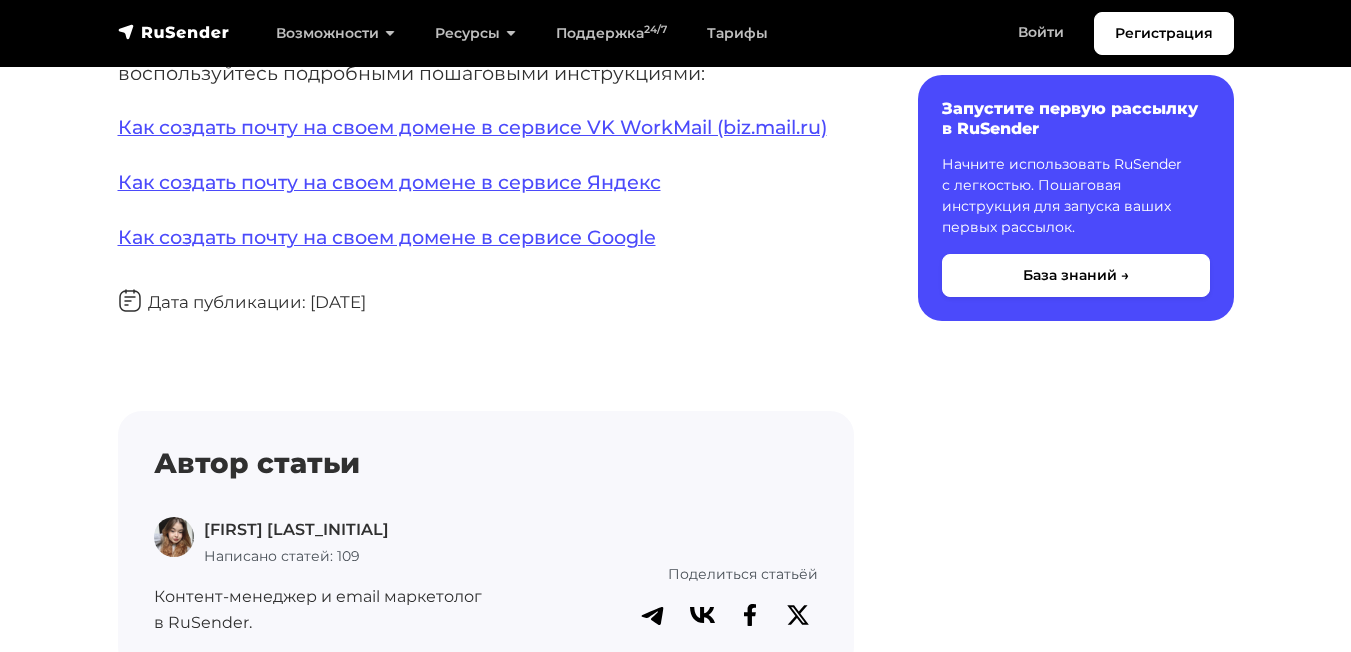 scroll, scrollTop: 500, scrollLeft: 0, axis: vertical 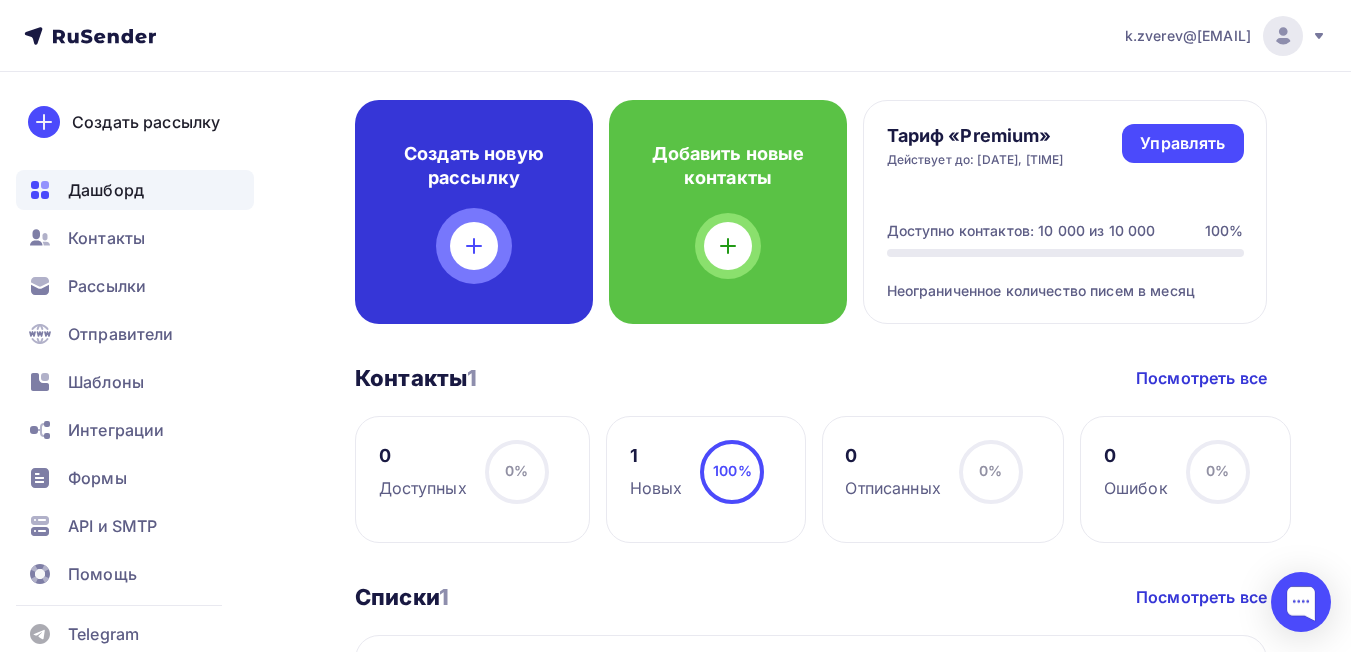 click at bounding box center [474, 246] 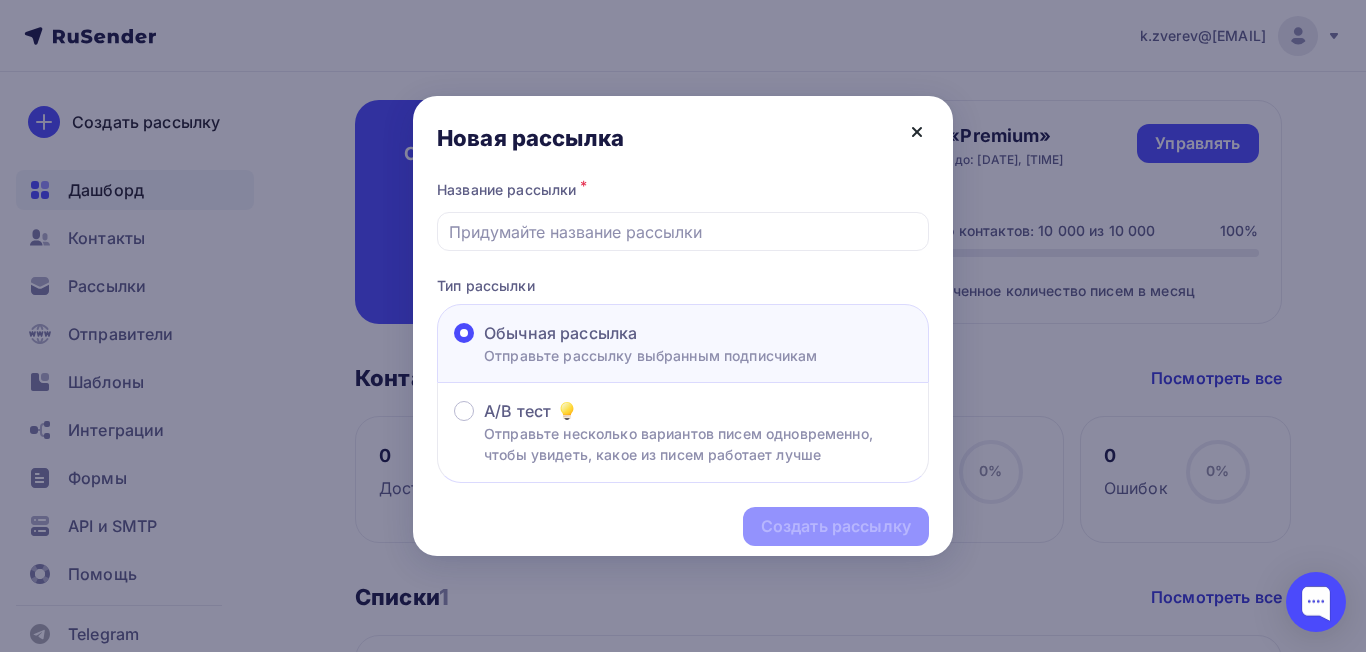 click 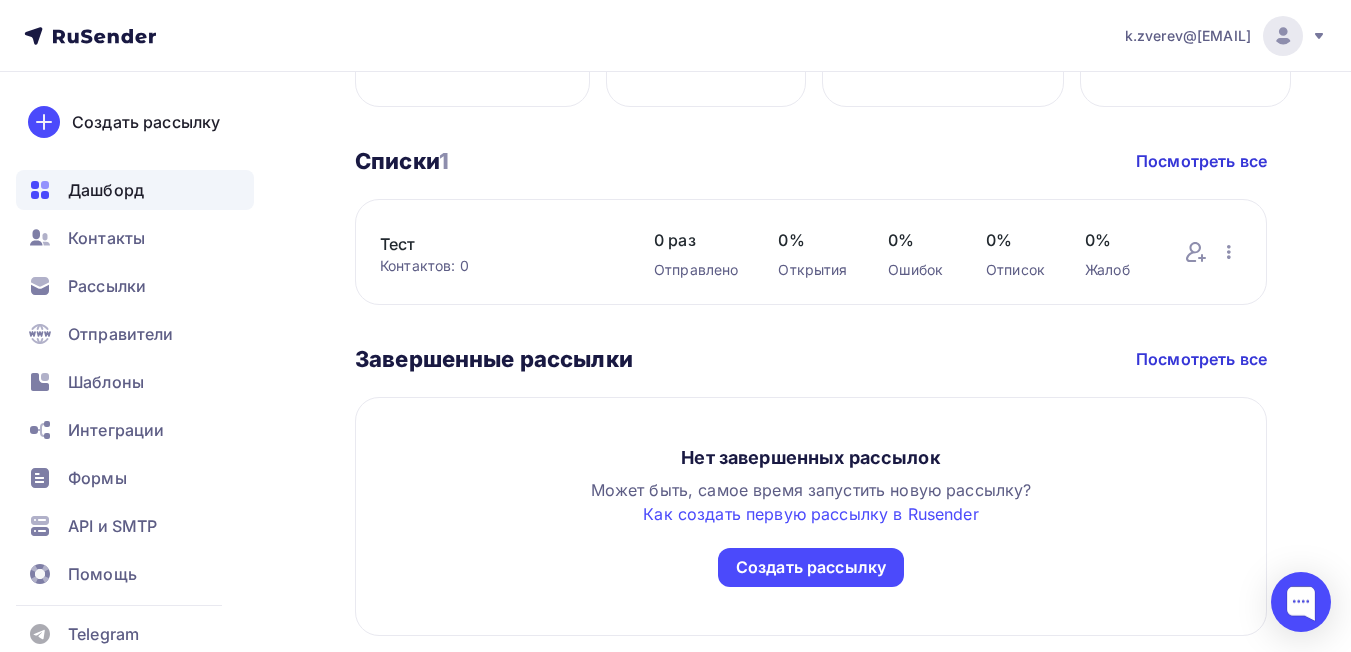scroll, scrollTop: 588, scrollLeft: 0, axis: vertical 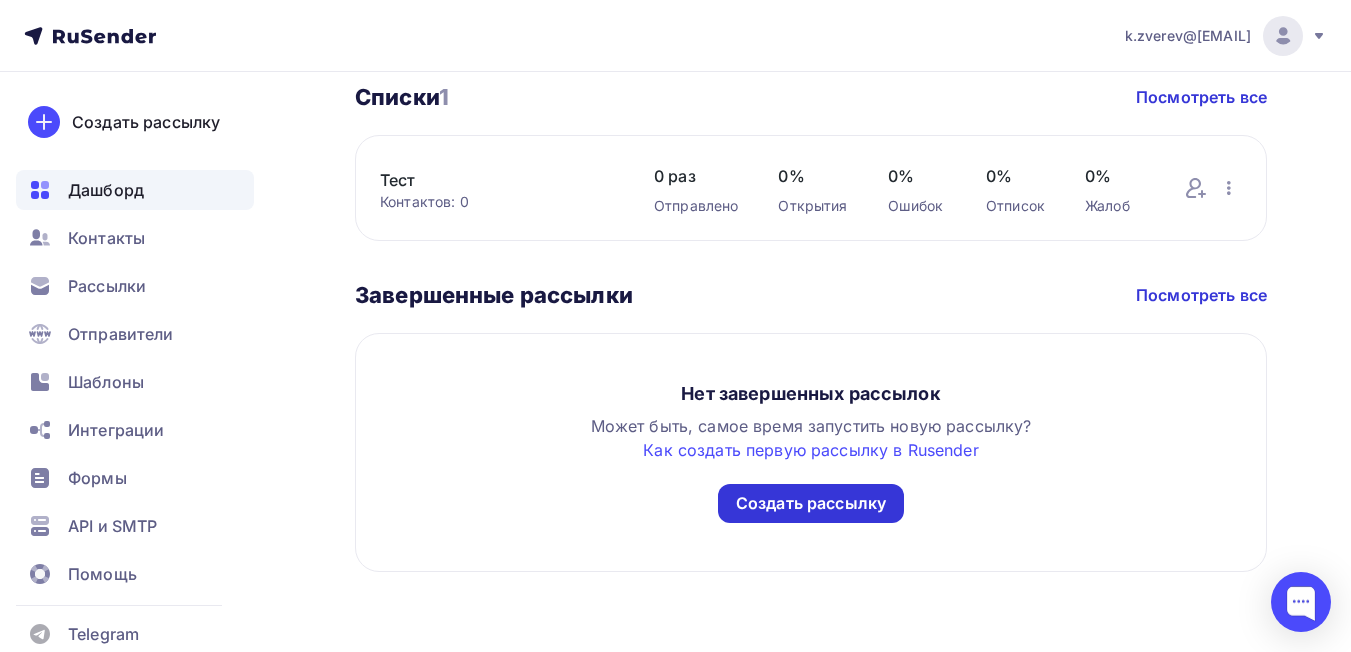 click on "Создать рассылку" at bounding box center [811, 503] 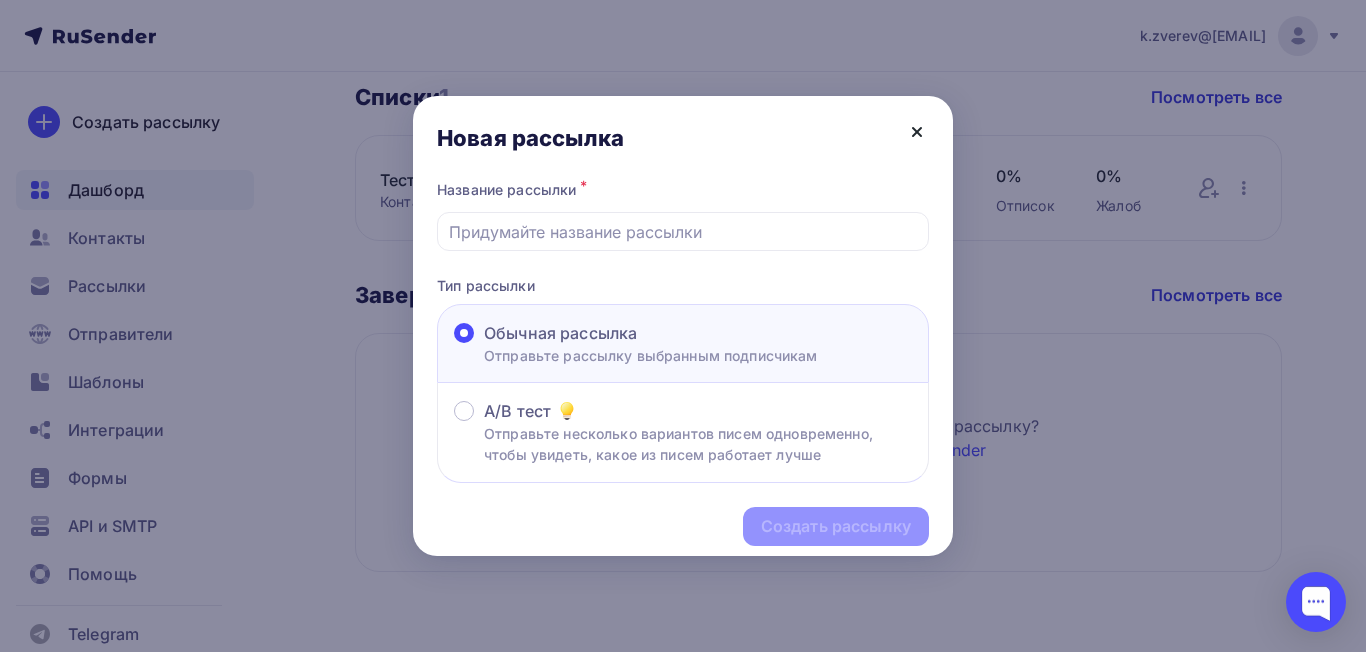 click 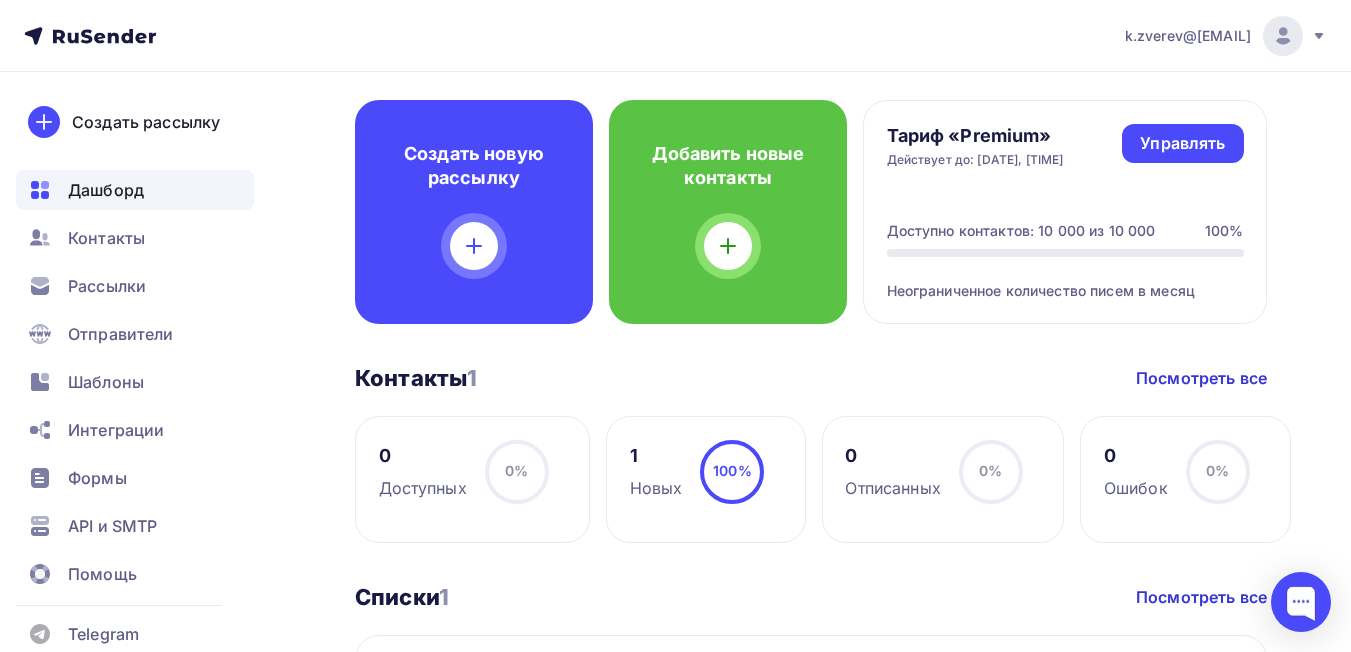 scroll, scrollTop: 0, scrollLeft: 0, axis: both 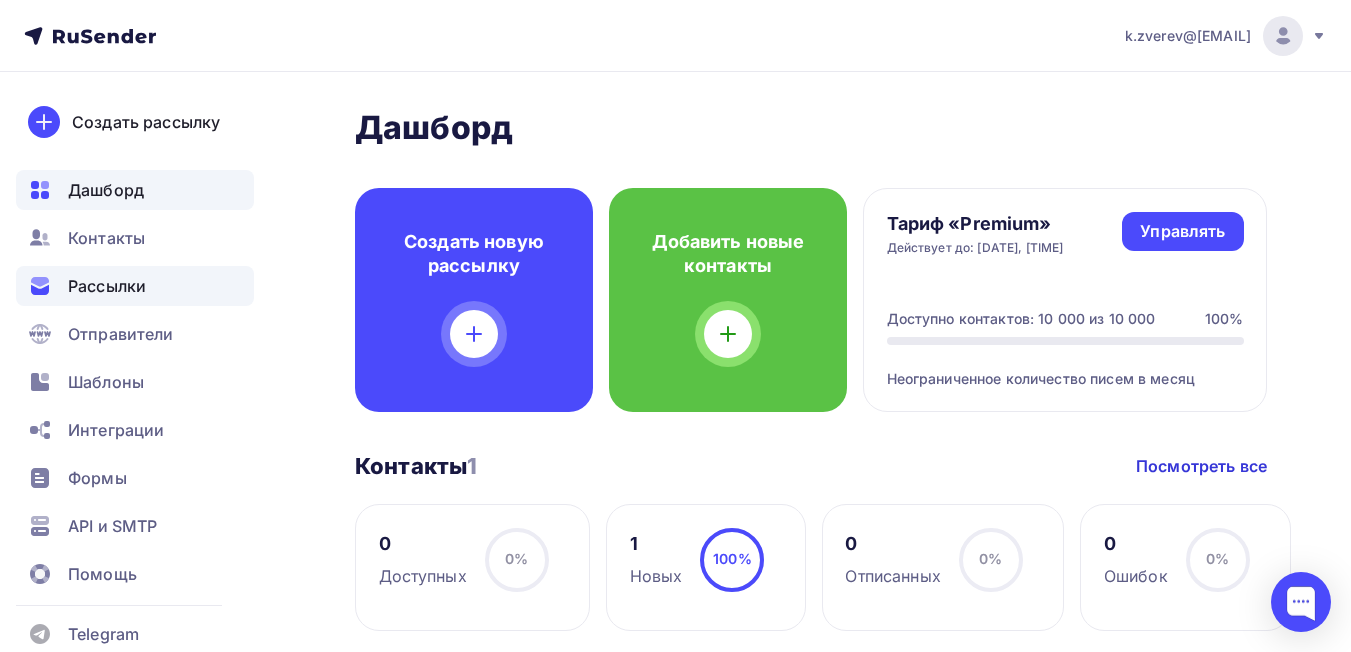 click on "Рассылки" at bounding box center (107, 286) 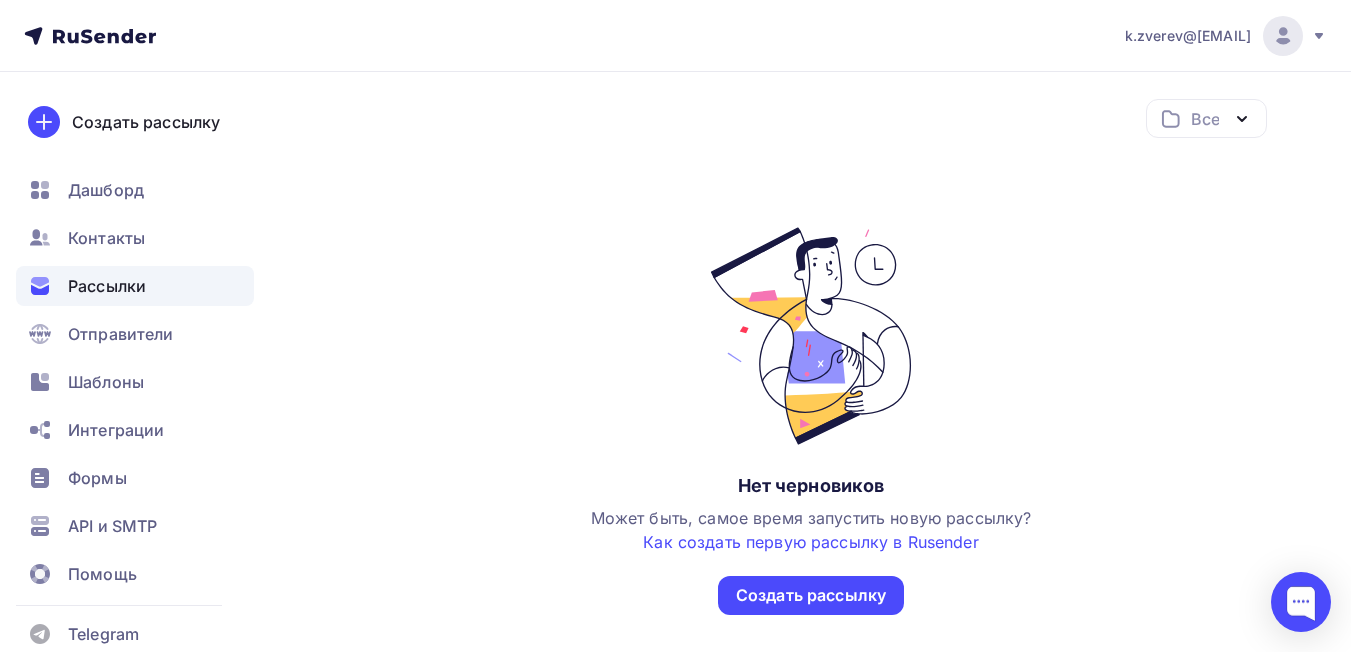 scroll, scrollTop: 246, scrollLeft: 0, axis: vertical 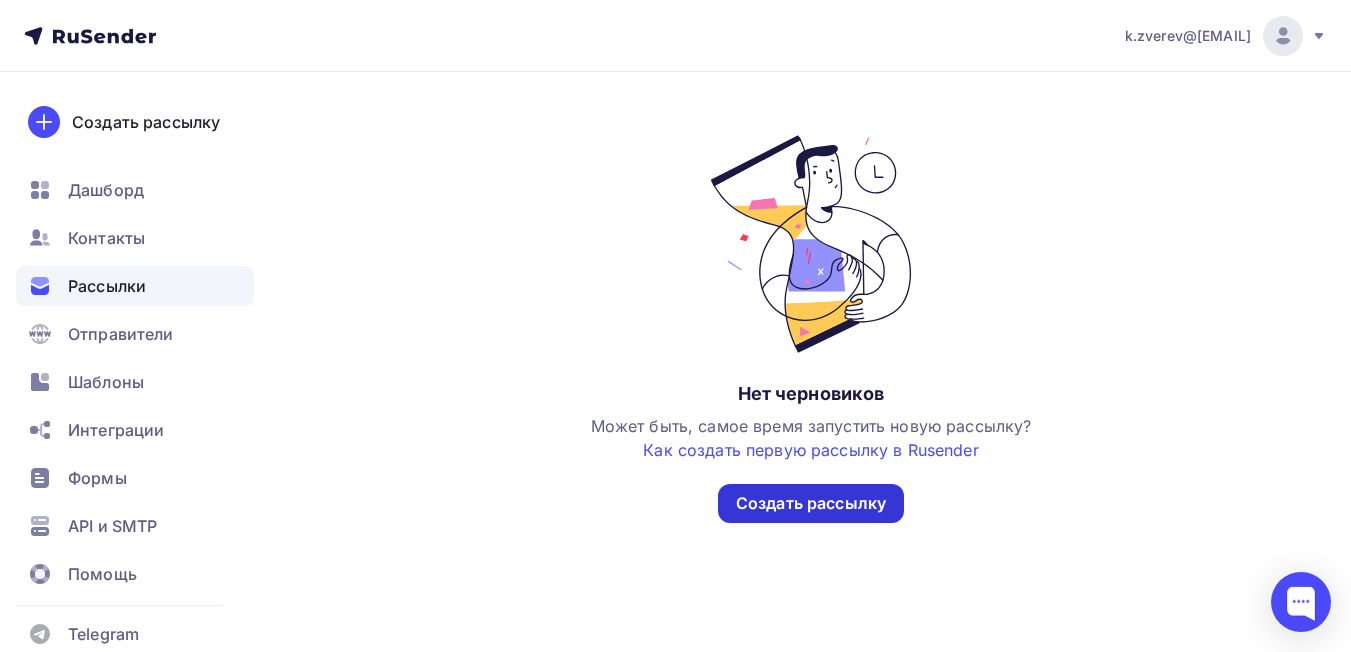 click on "Создать рассылку" at bounding box center [811, 503] 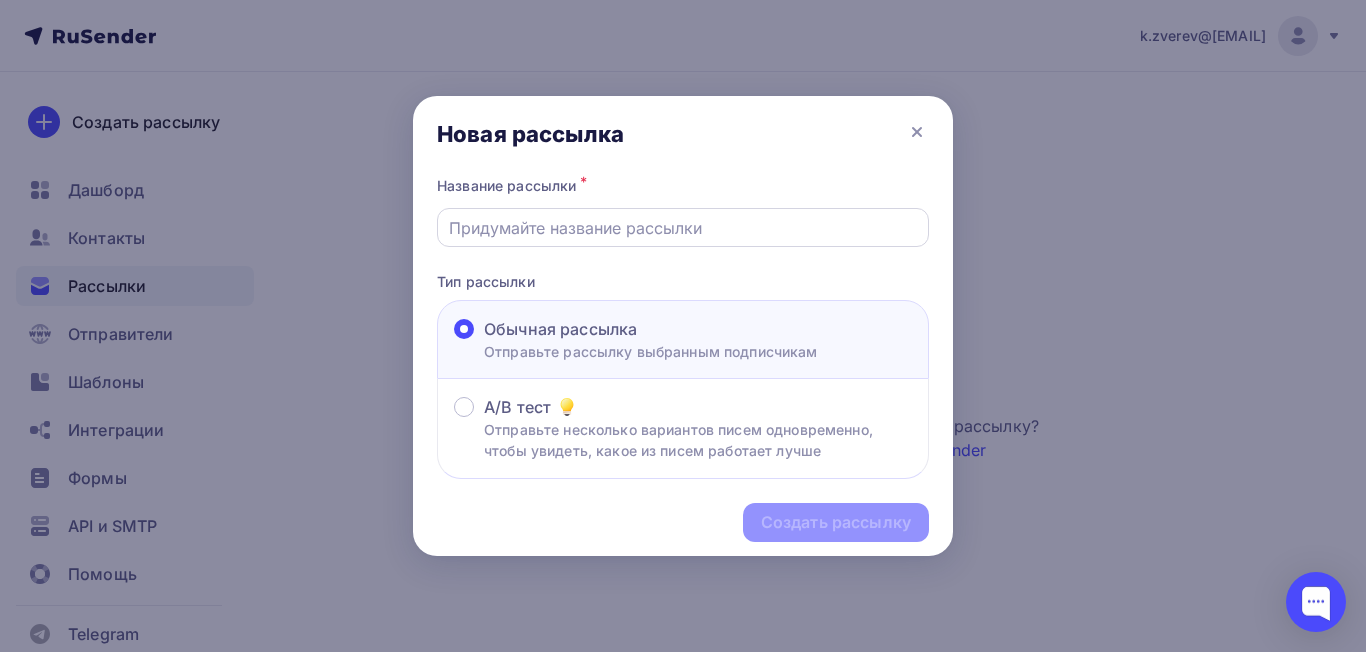 click at bounding box center (683, 228) 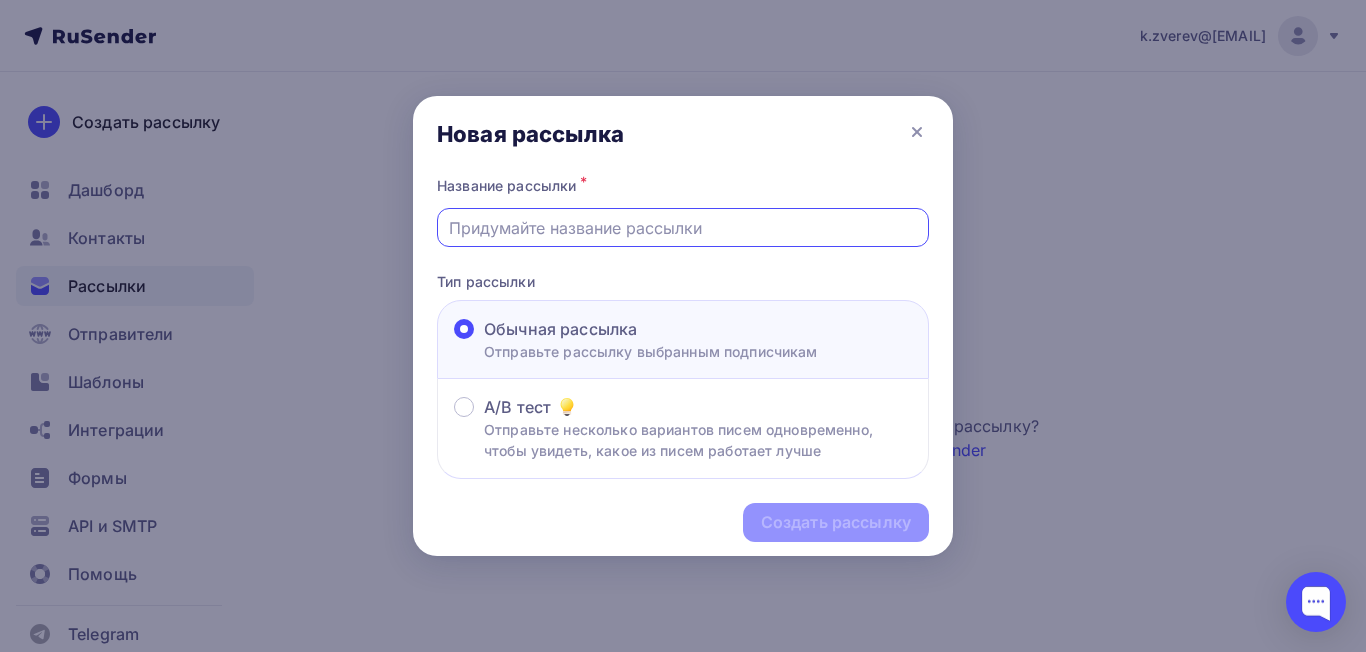 type on "Трансформатор ПРО" 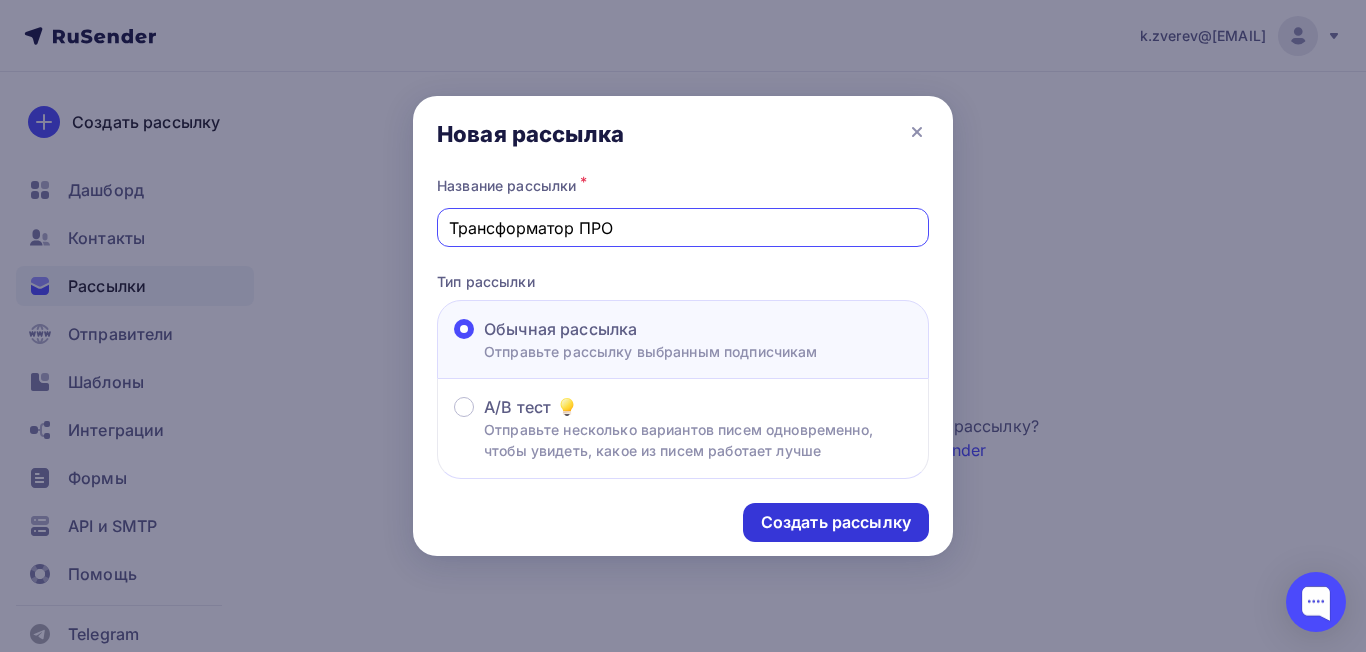click on "Создать рассылку" at bounding box center (836, 522) 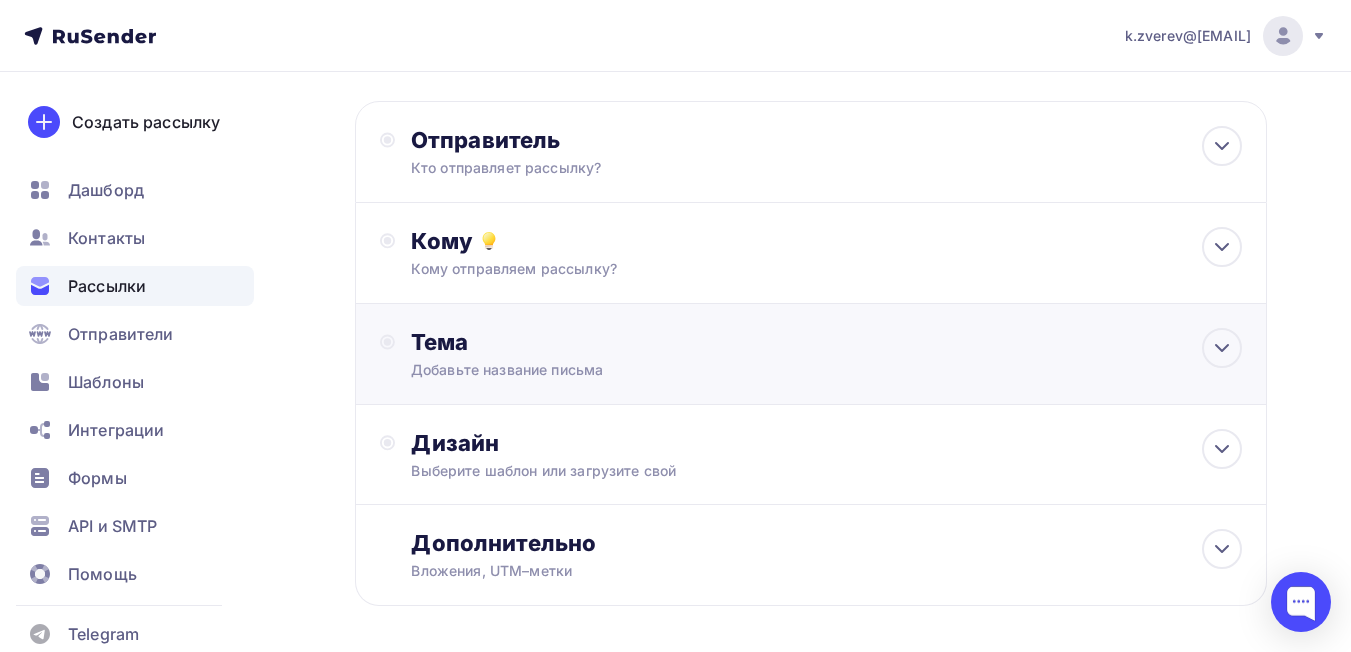 scroll, scrollTop: 0, scrollLeft: 0, axis: both 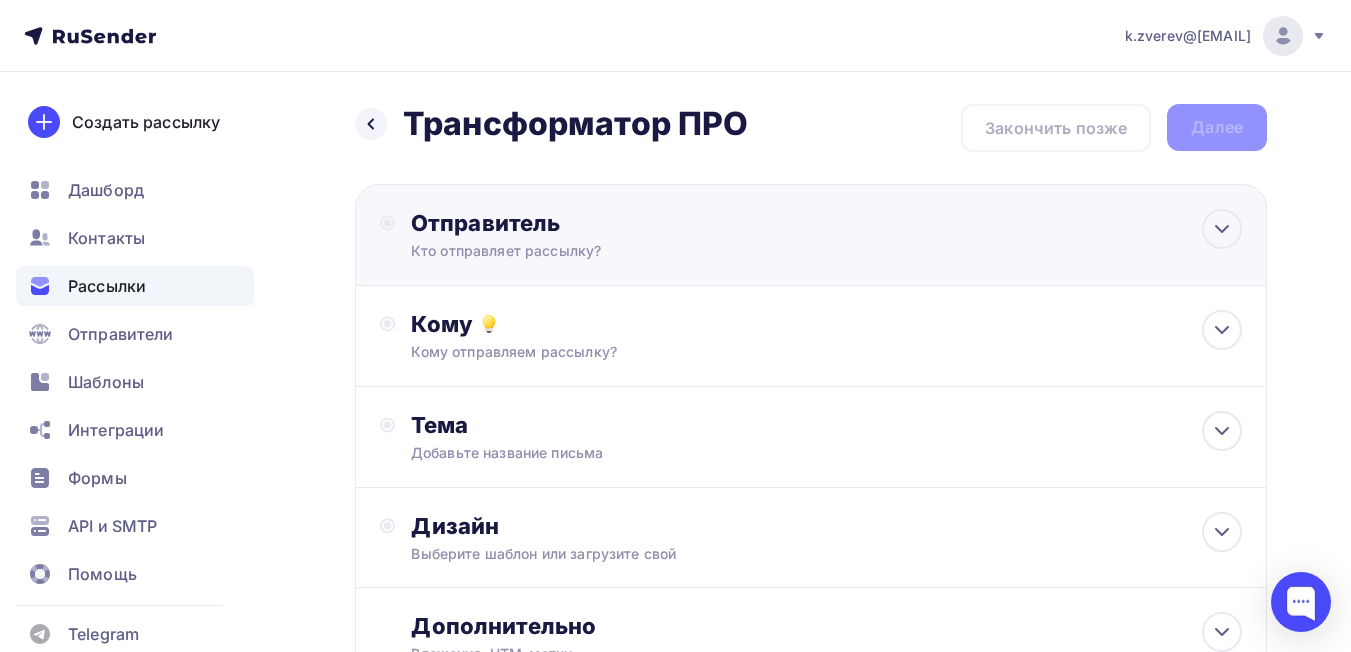 click on "Отправитель" at bounding box center (627, 223) 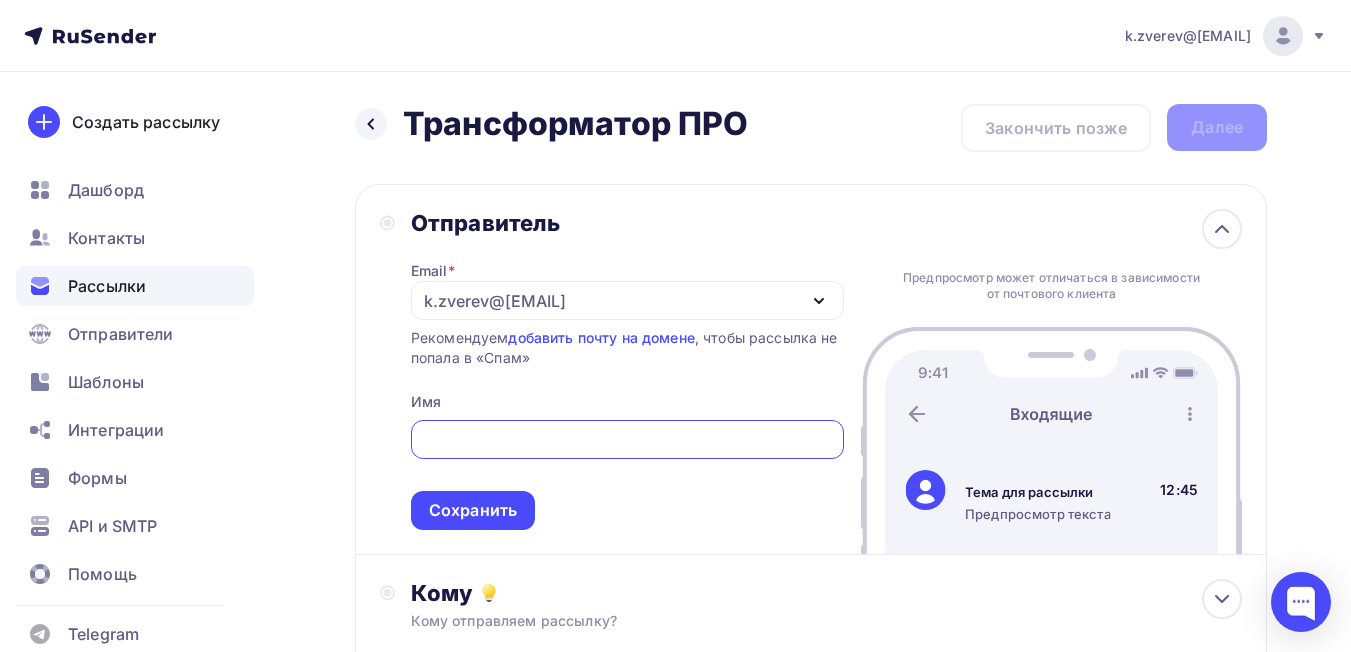 scroll, scrollTop: 0, scrollLeft: 0, axis: both 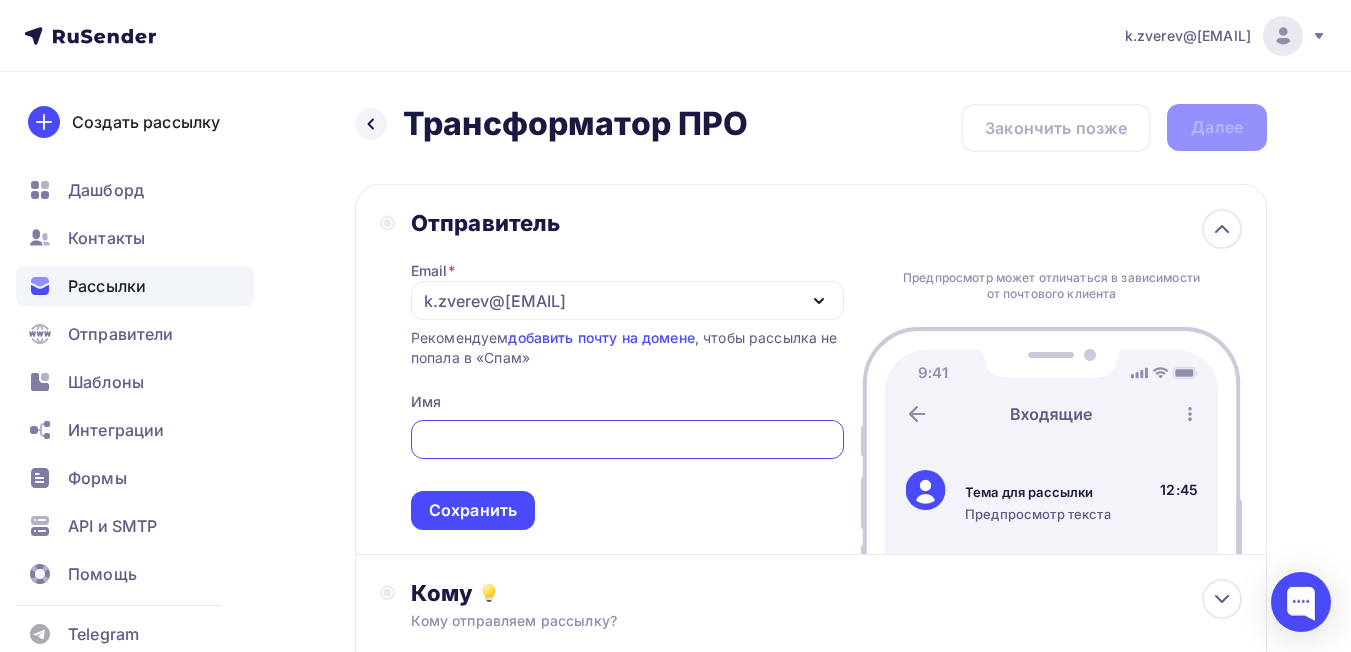 click at bounding box center (627, 440) 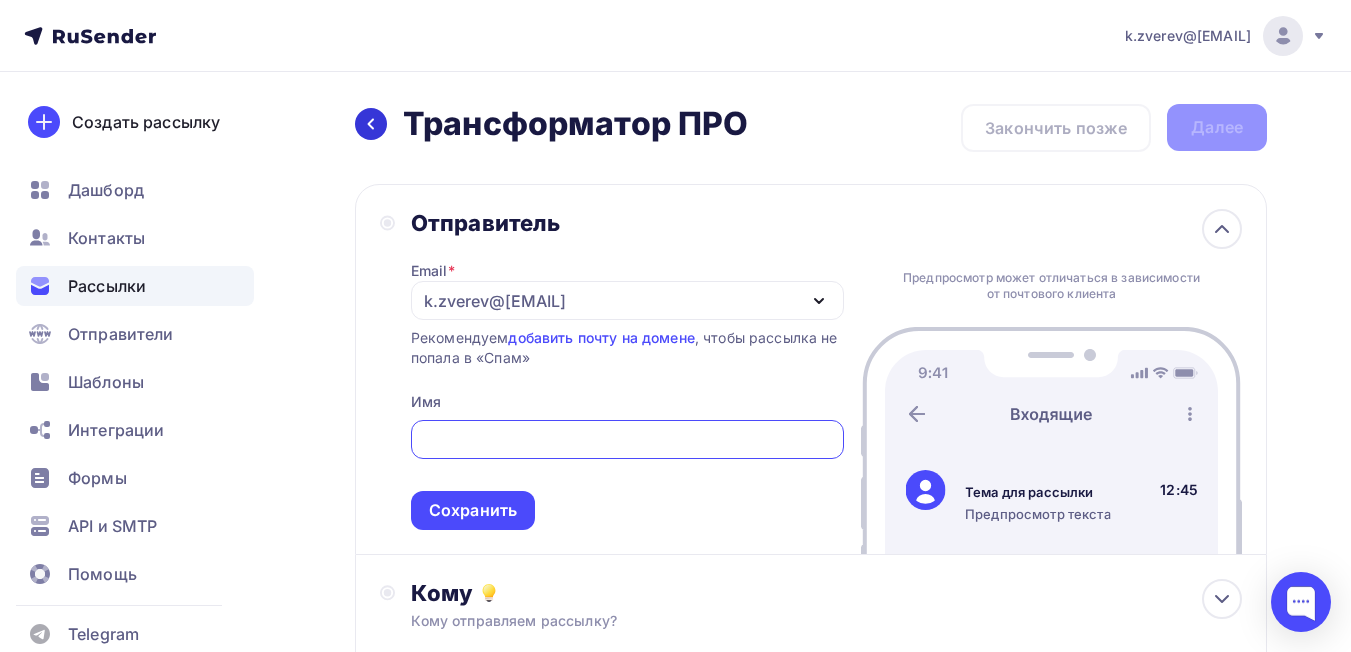 click 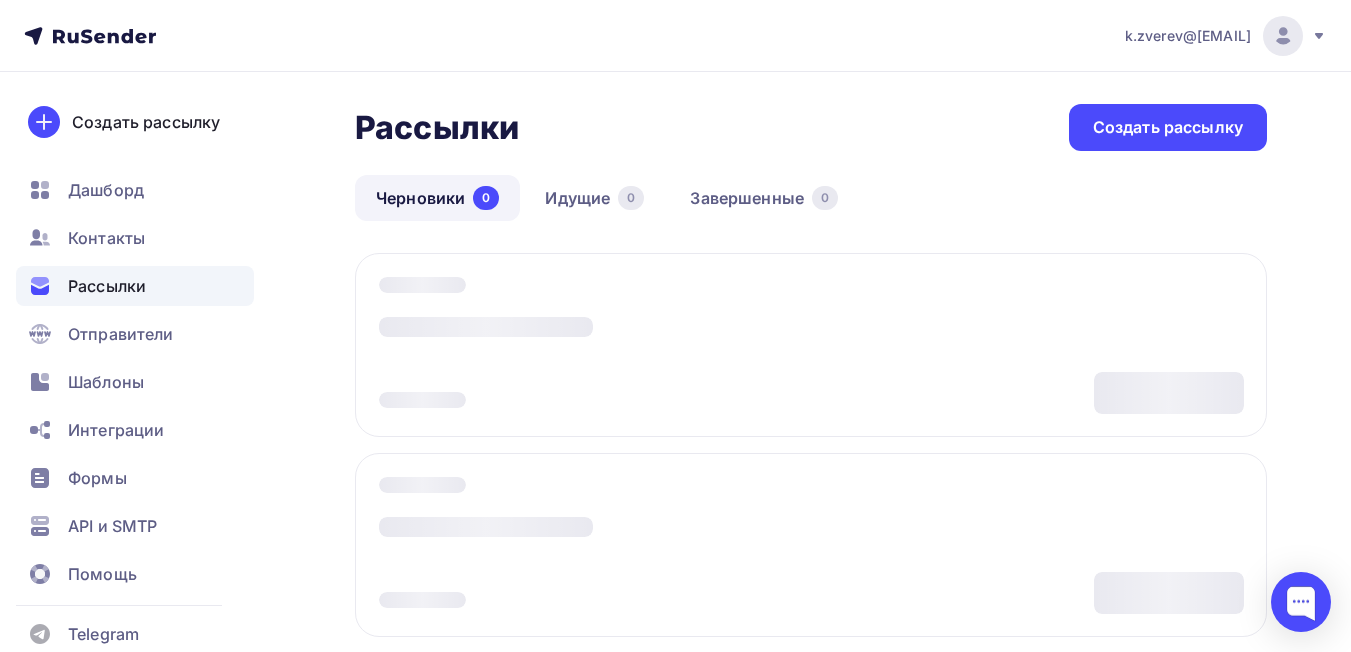 scroll, scrollTop: 246, scrollLeft: 0, axis: vertical 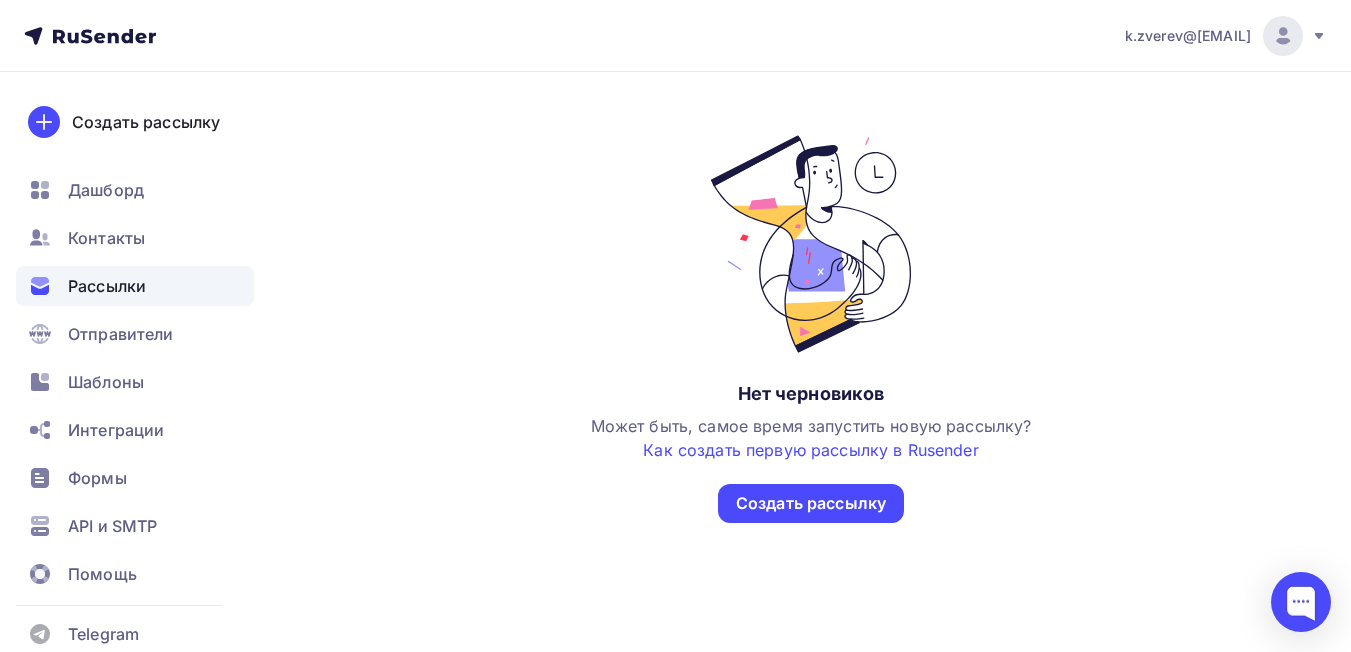click on "Рассылки" at bounding box center [107, 286] 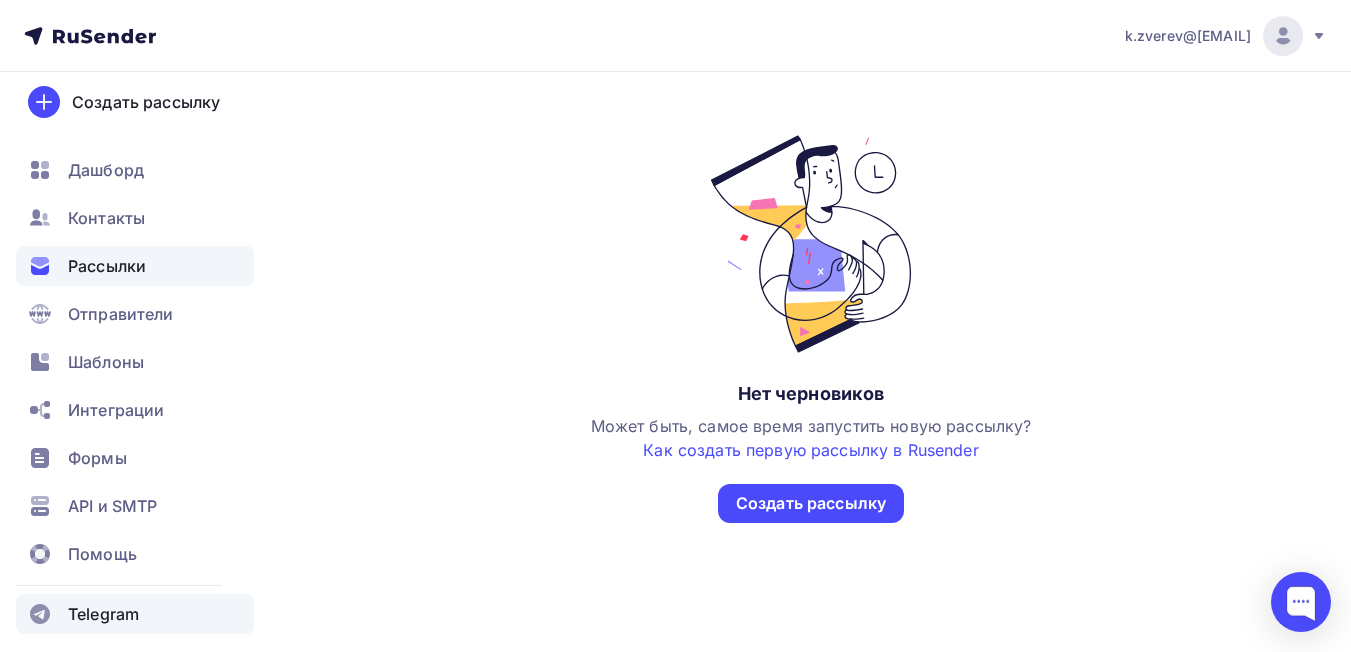 scroll, scrollTop: 26, scrollLeft: 0, axis: vertical 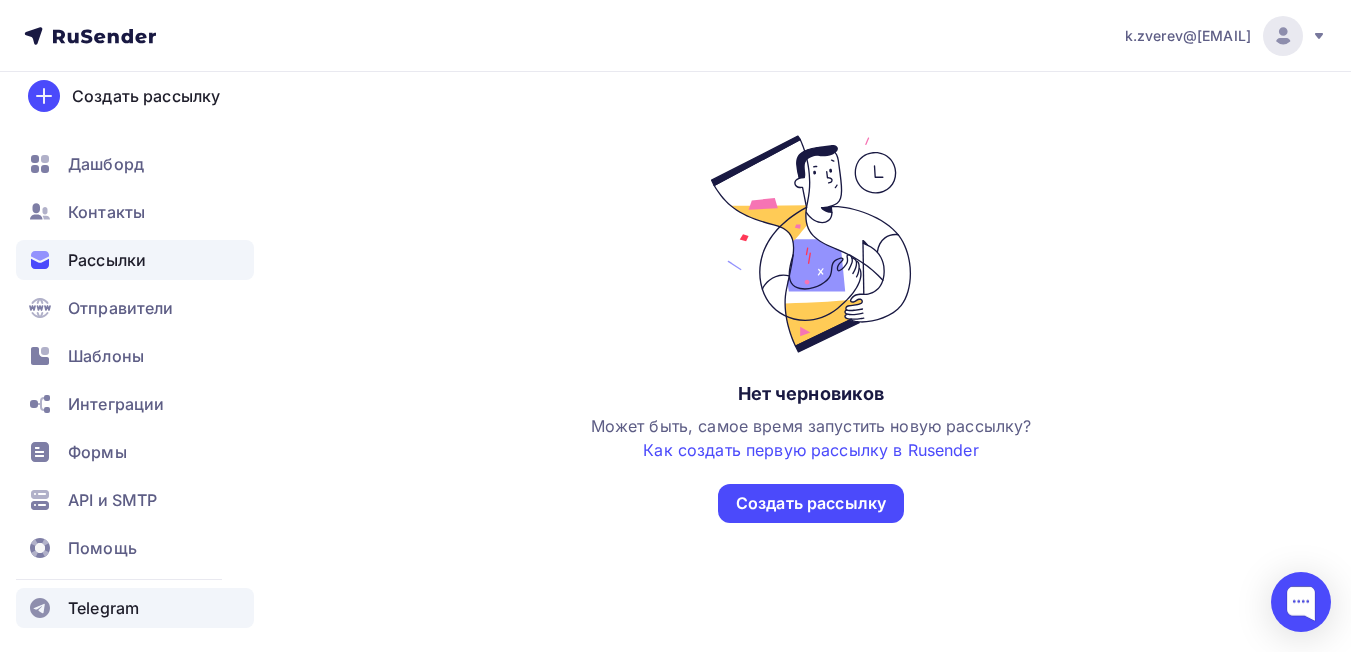 click on "Telegram" at bounding box center (103, 608) 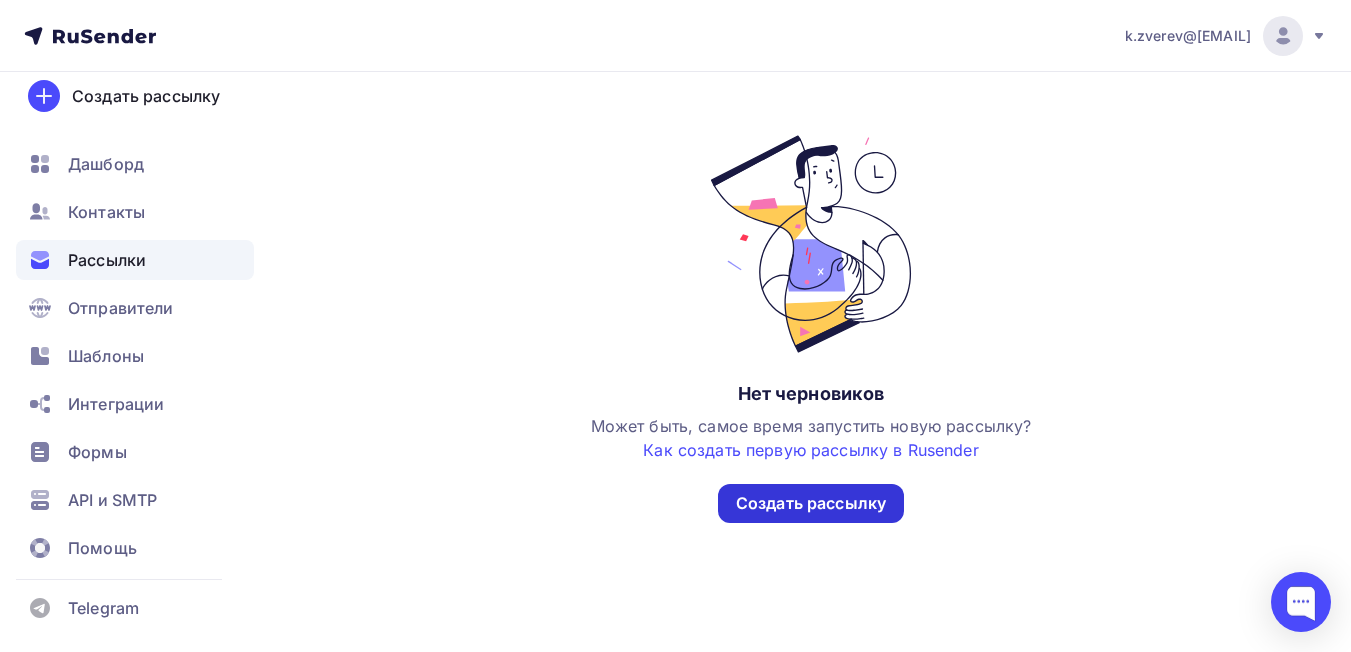 click on "Создать рассылку" at bounding box center (811, 503) 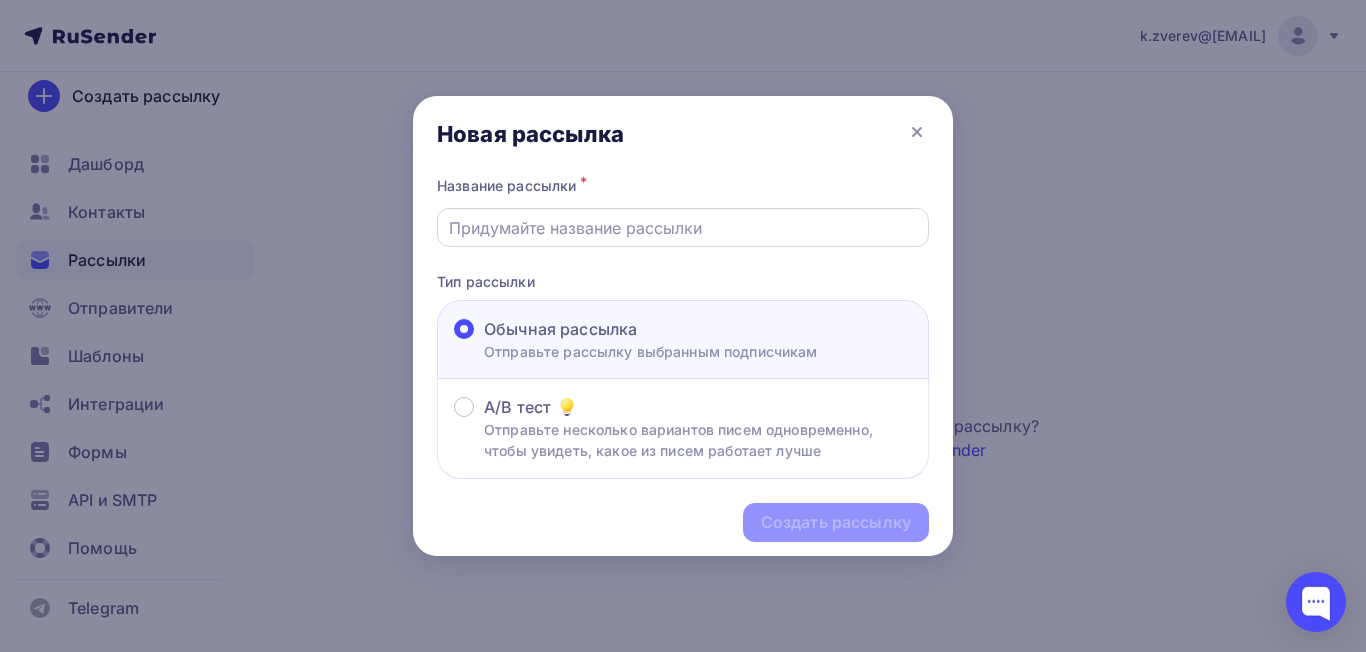 click at bounding box center (683, 228) 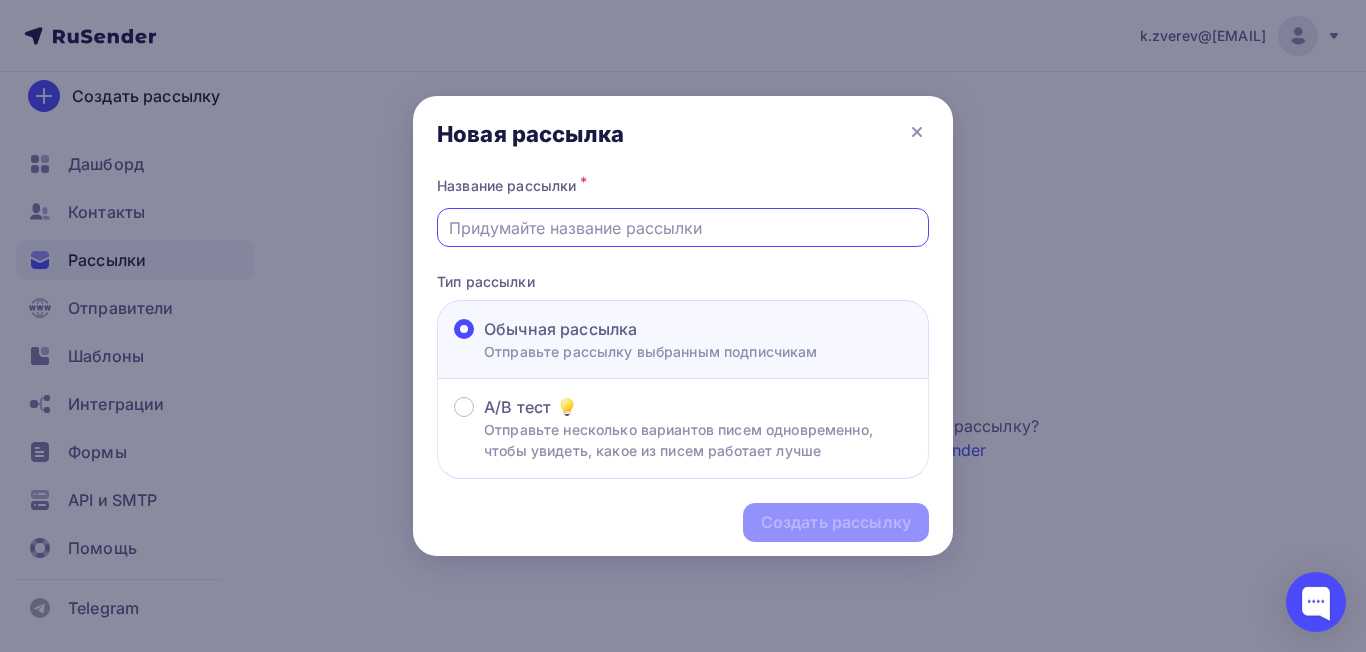 type on "Трансформатор ПРО" 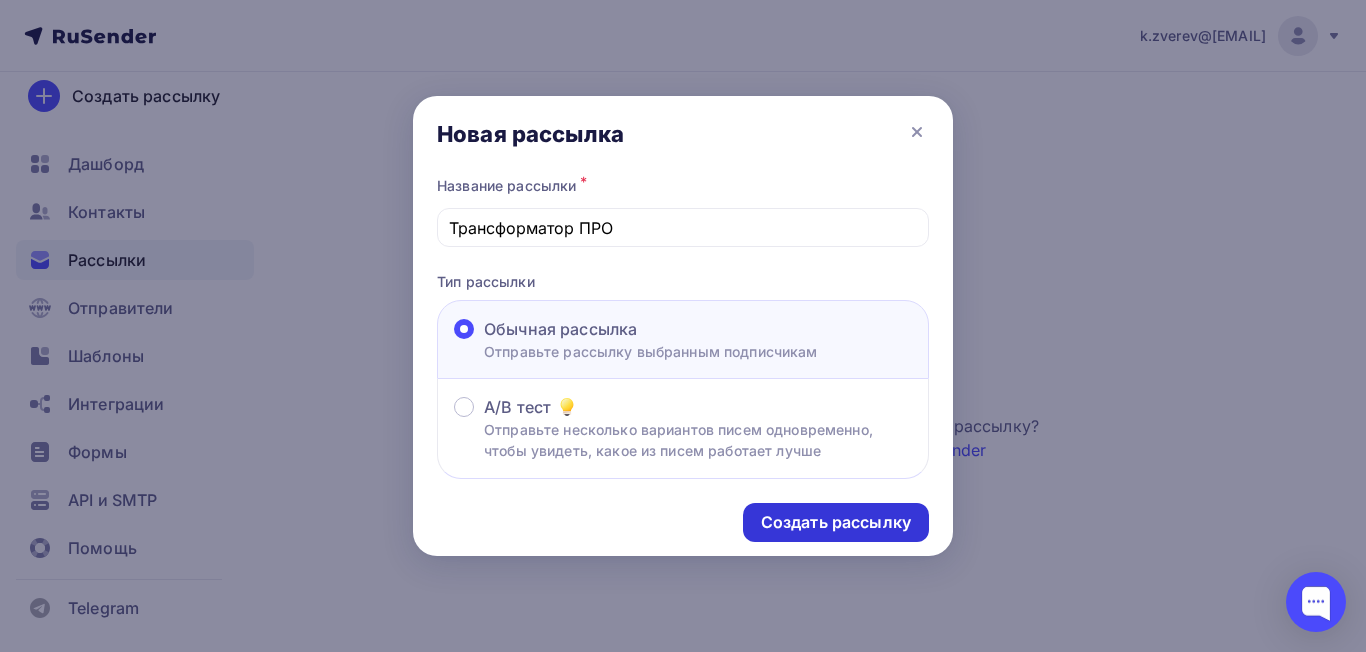 click on "Создать рассылку" at bounding box center [836, 522] 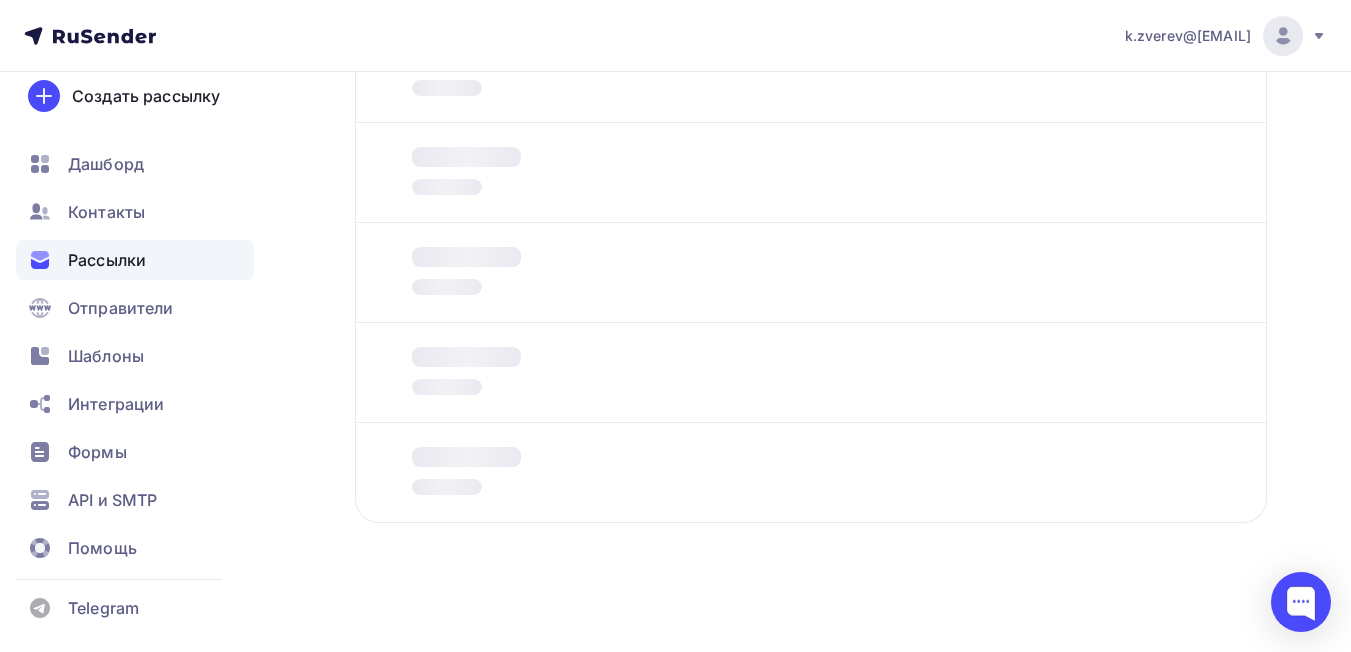 scroll, scrollTop: 0, scrollLeft: 0, axis: both 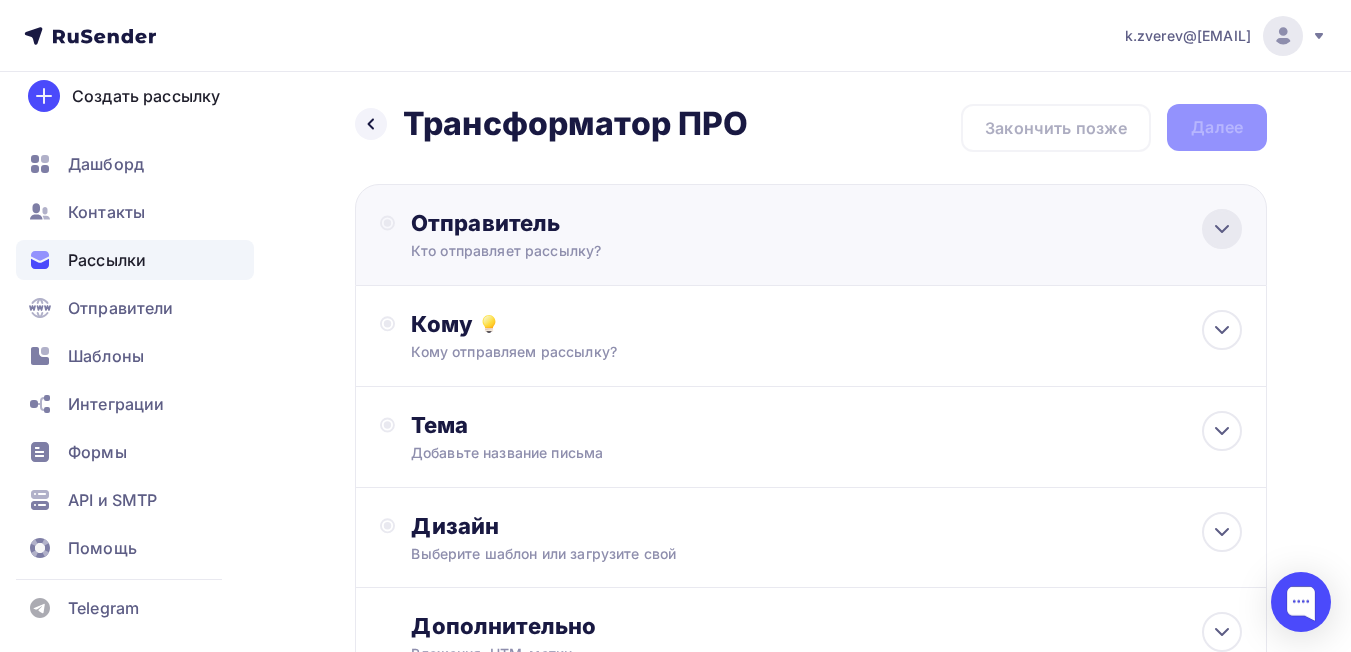 click 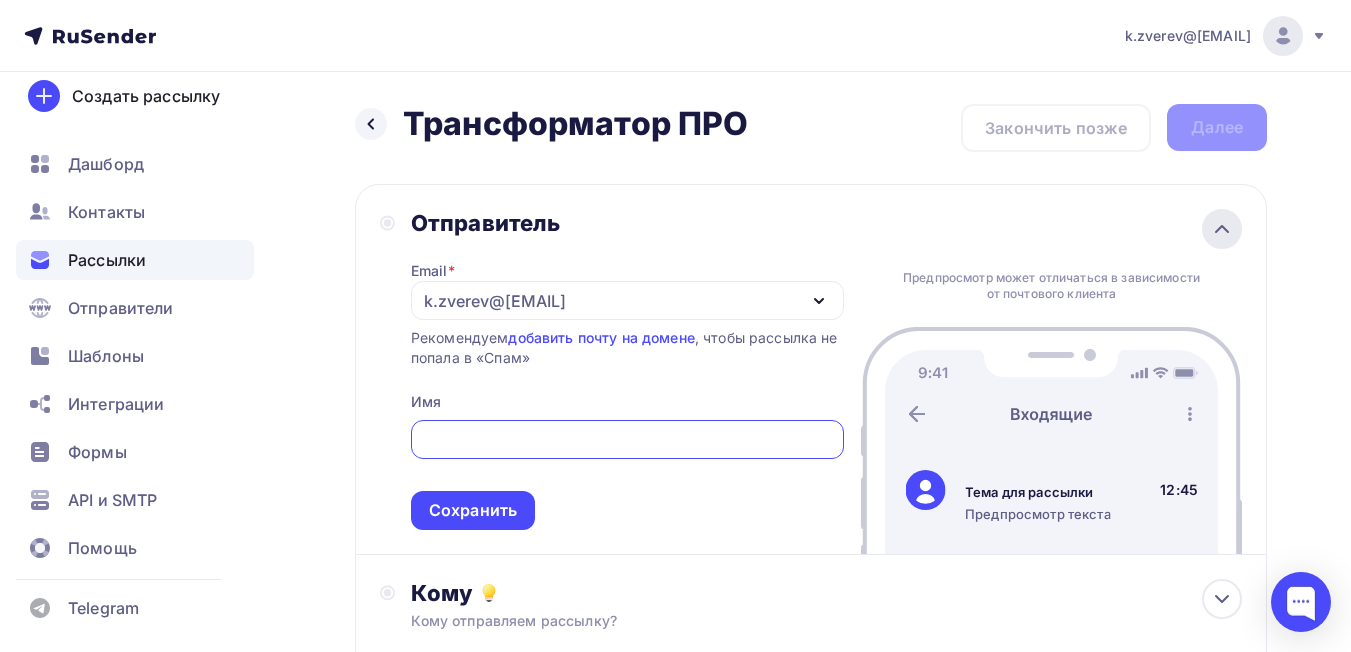 scroll, scrollTop: 0, scrollLeft: 0, axis: both 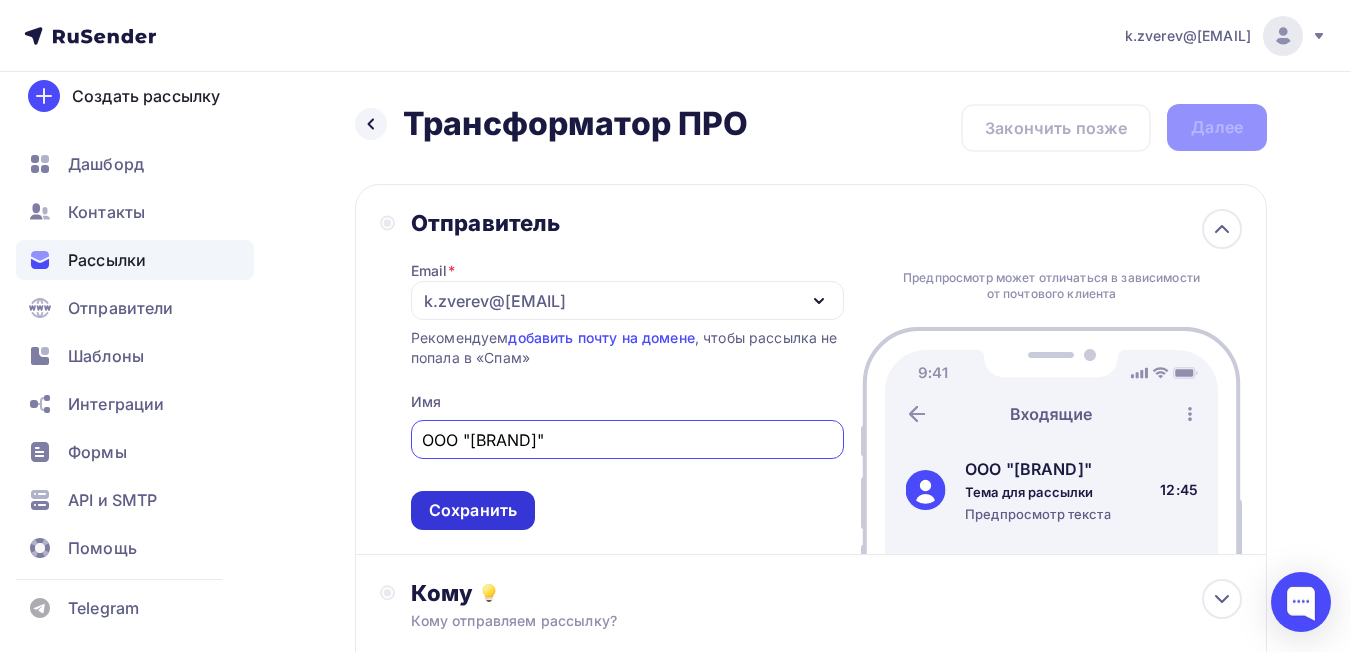 type on "ООО "Дельта Трафо"" 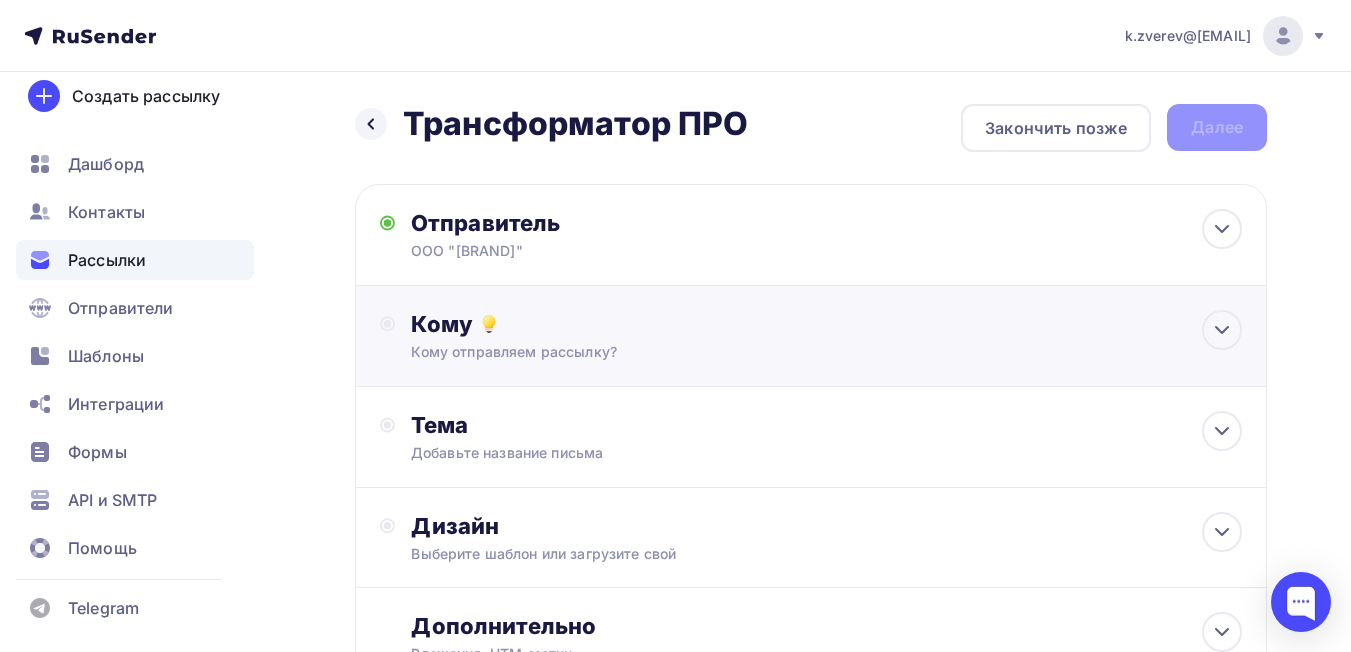 click on "Кому отправляем рассылку?" at bounding box center (785, 352) 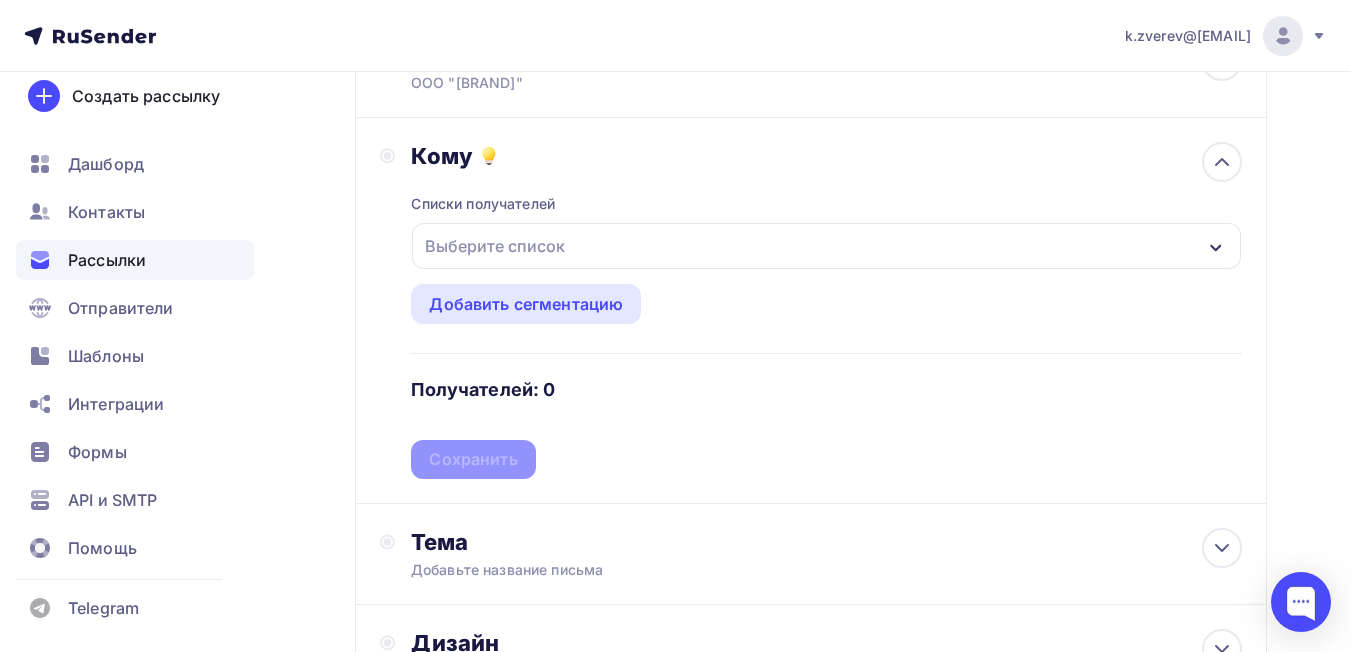 scroll, scrollTop: 200, scrollLeft: 0, axis: vertical 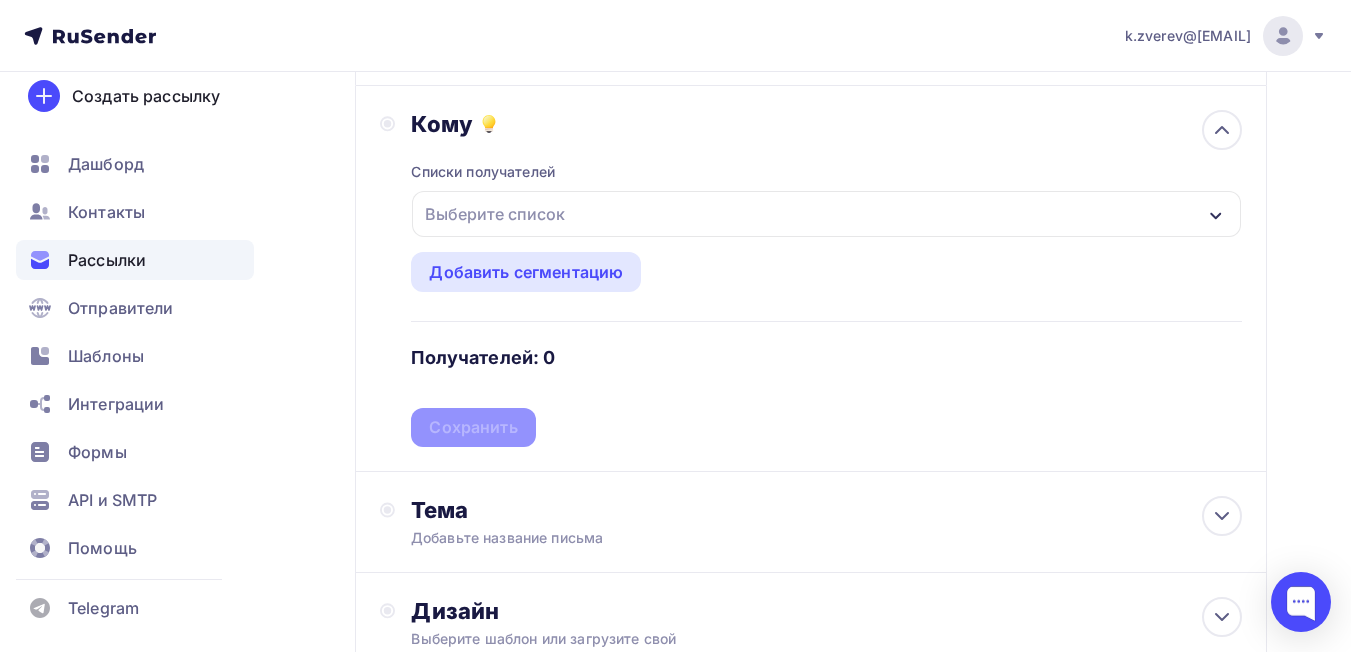 click on "Выберите список" at bounding box center (826, 214) 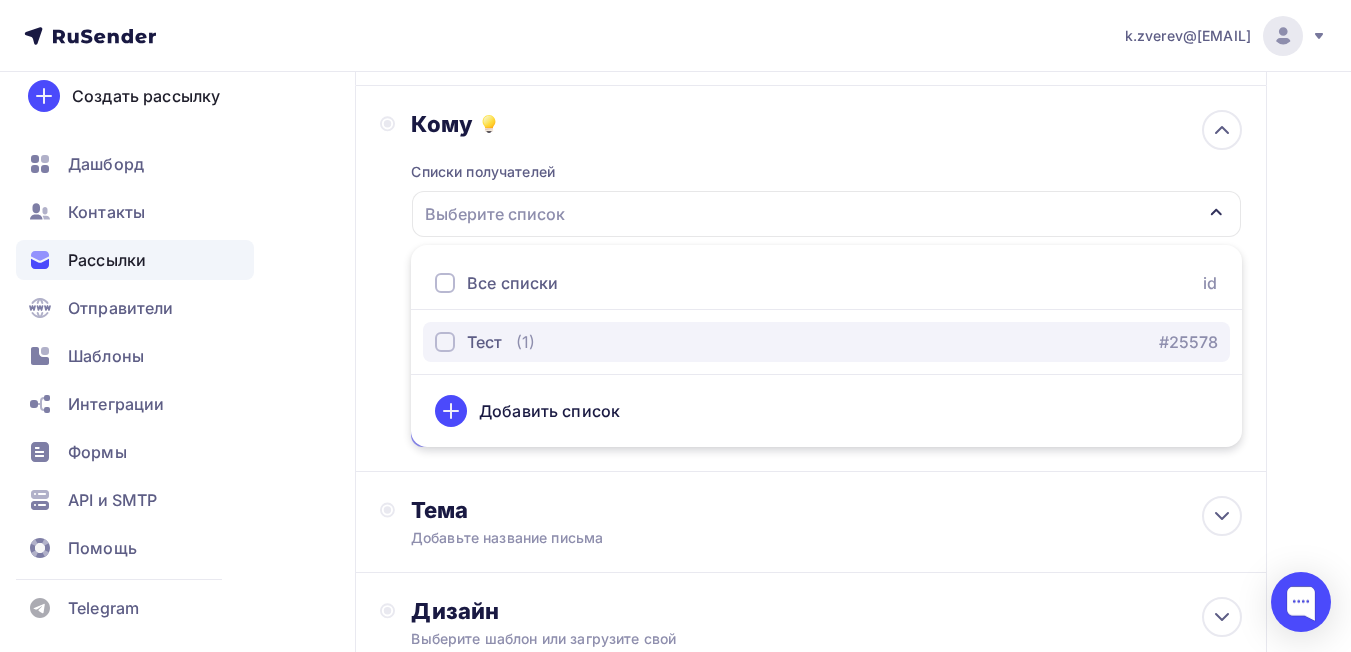 click at bounding box center [445, 342] 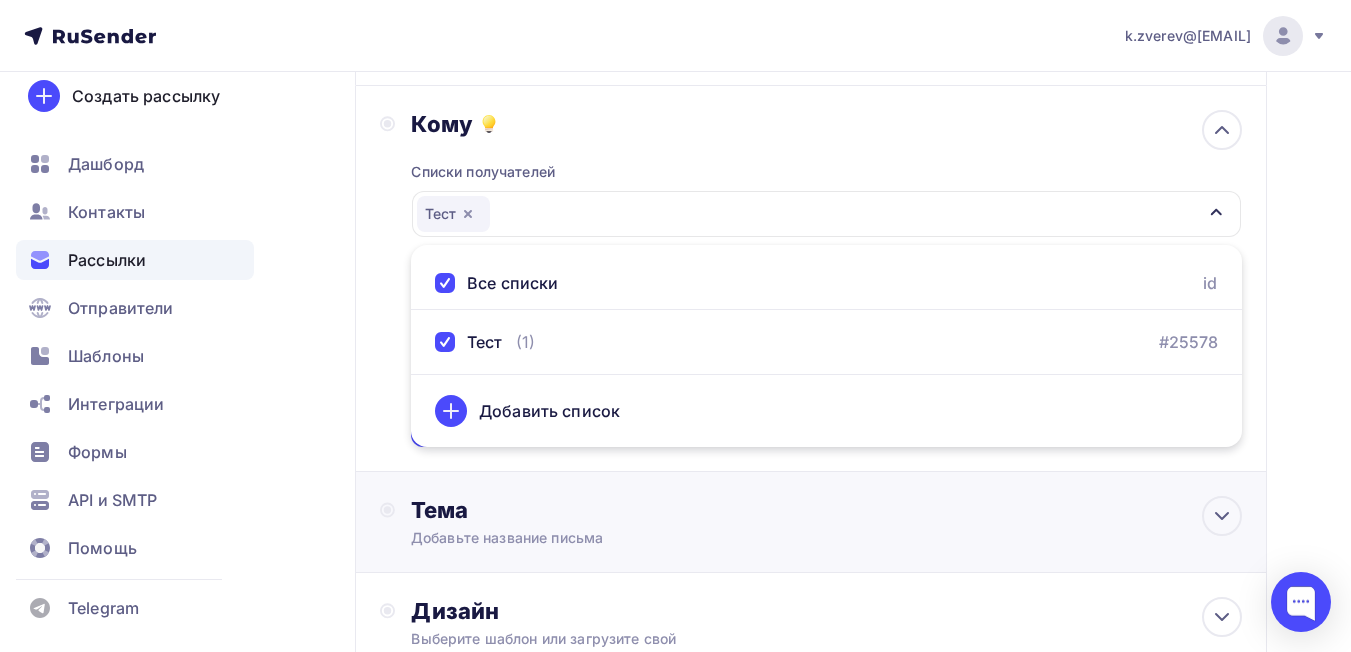 click on "Тема
Добавьте название письма
Тема  *
Рекомендуем использовать не более 150 символов
Прехедер               Сохранить
Предпросмотр может отличаться  в зависимости от почтового клиента
ООО "Дельта Трафо"
Тема для рассылки
Предпросмотр текста
12:45" at bounding box center [811, 522] 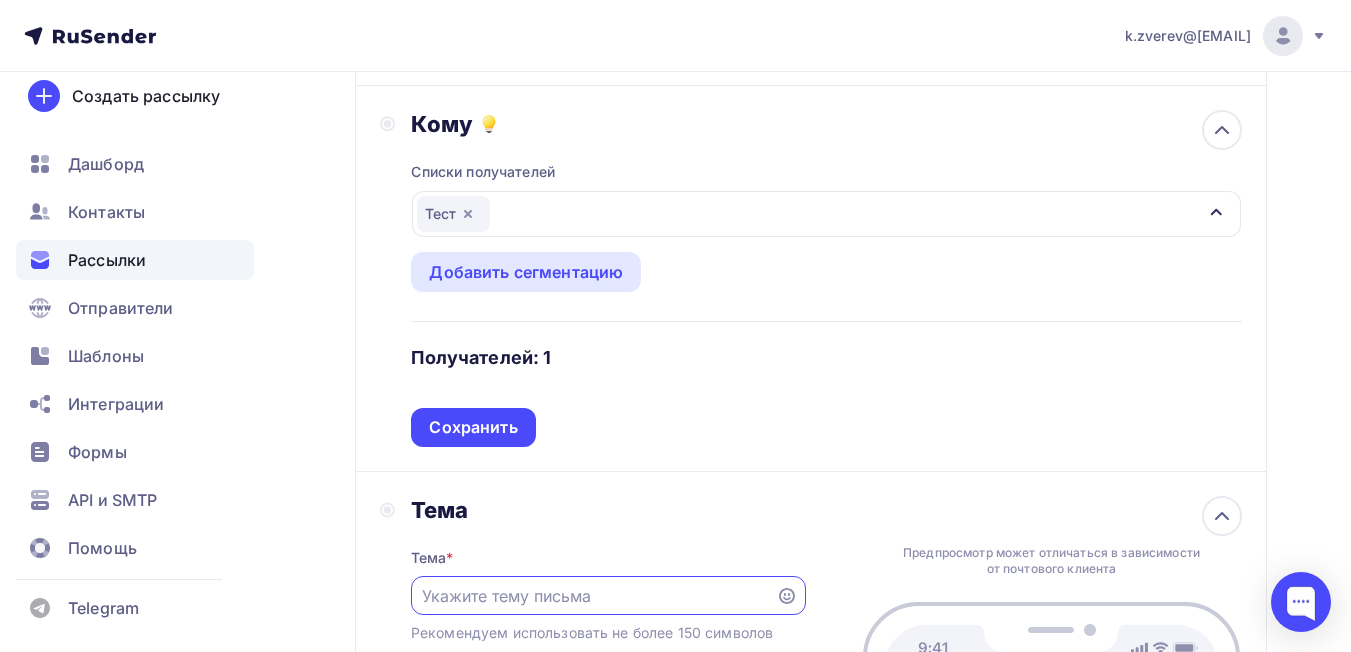 scroll, scrollTop: 0, scrollLeft: 0, axis: both 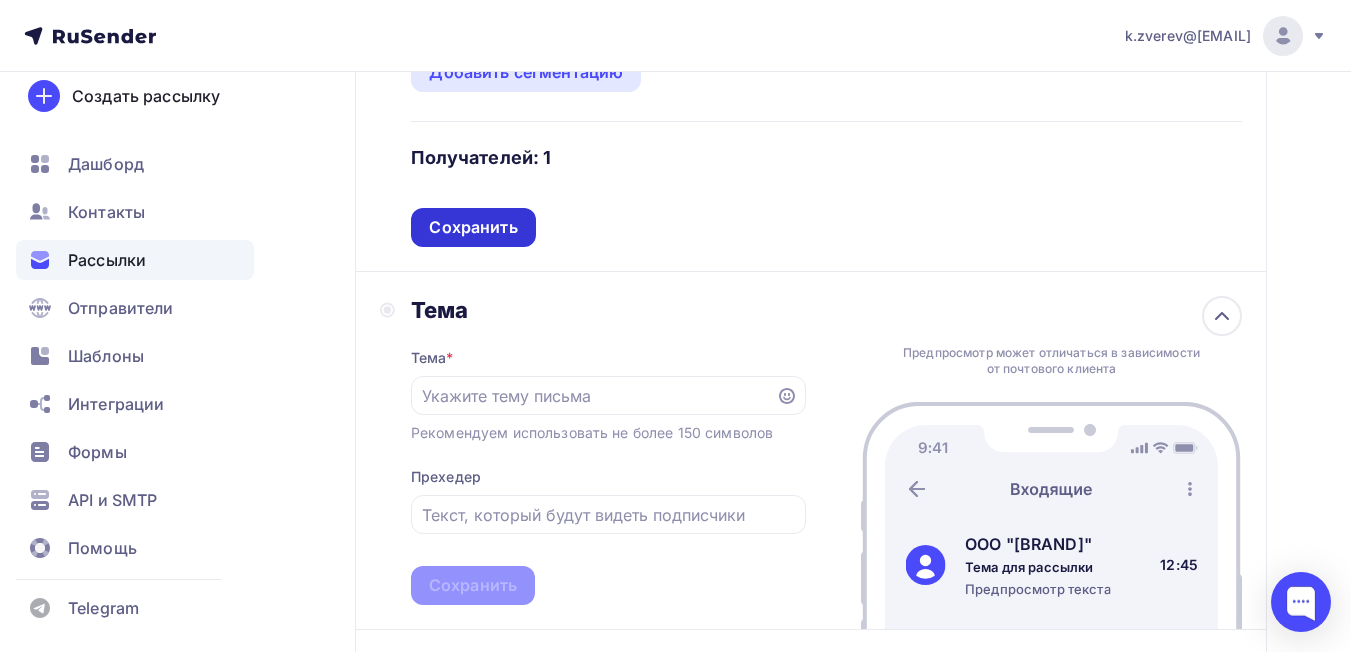 click on "Сохранить" at bounding box center (473, 227) 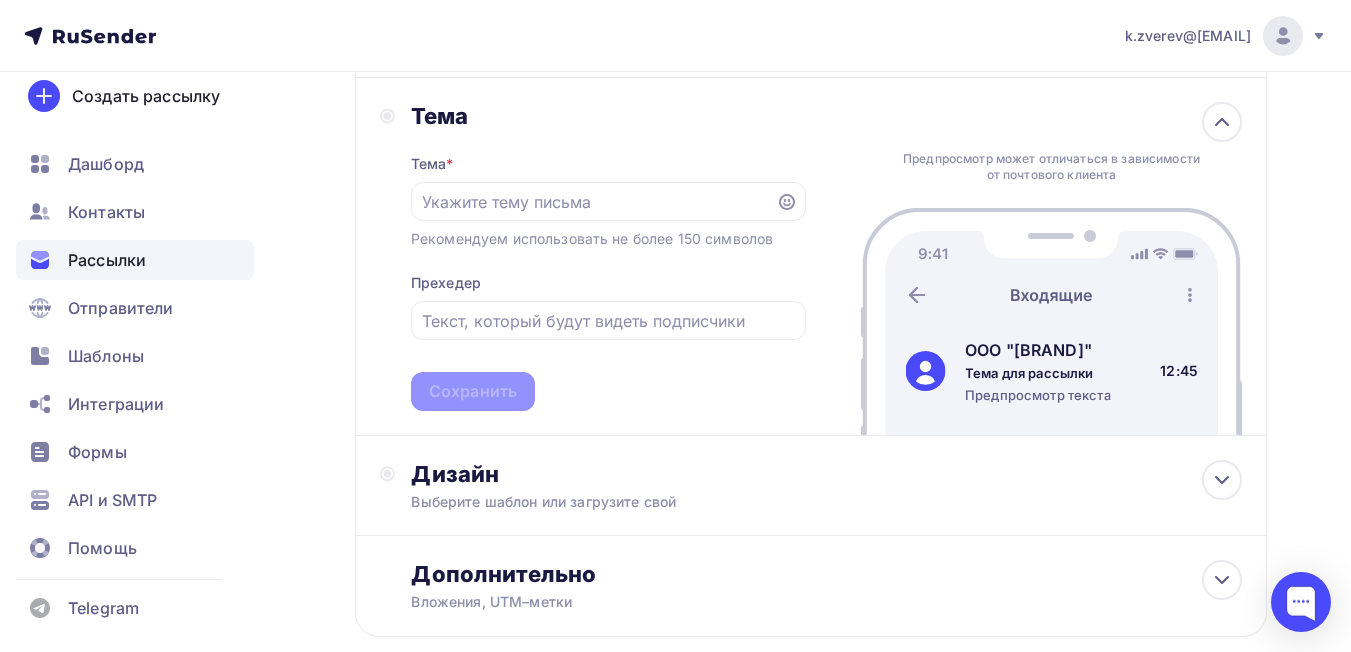 scroll, scrollTop: 200, scrollLeft: 0, axis: vertical 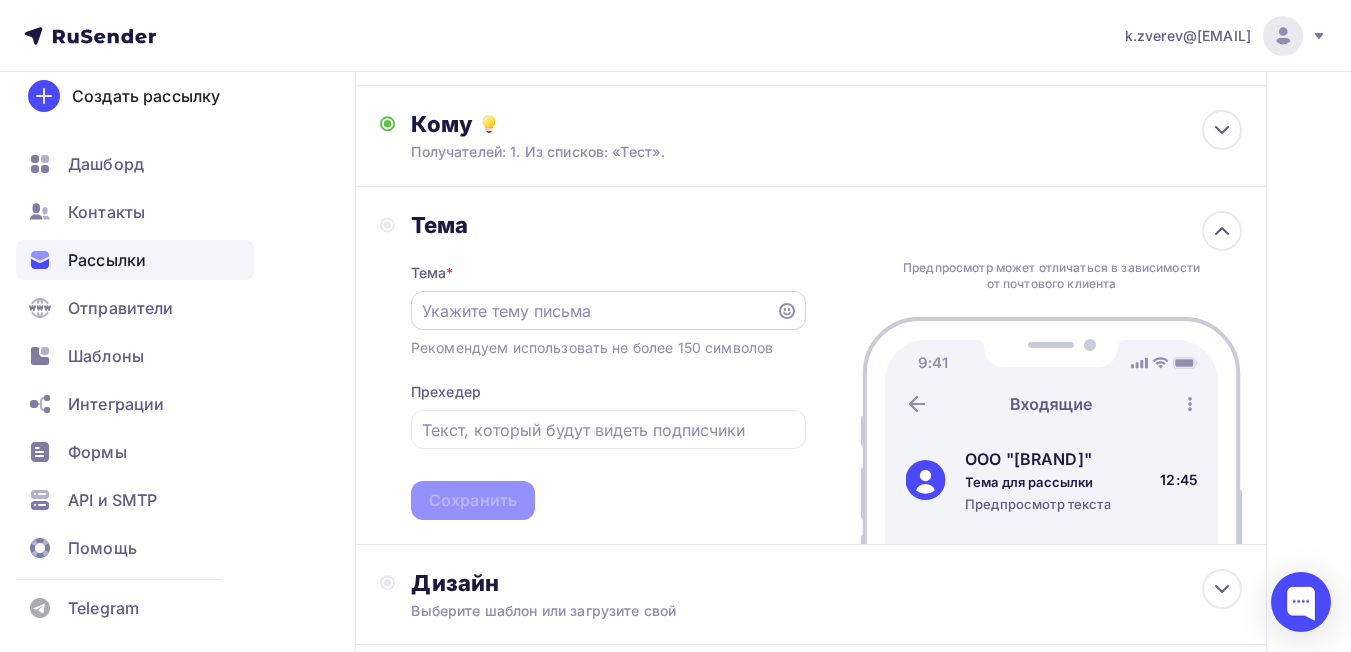 click at bounding box center (593, 311) 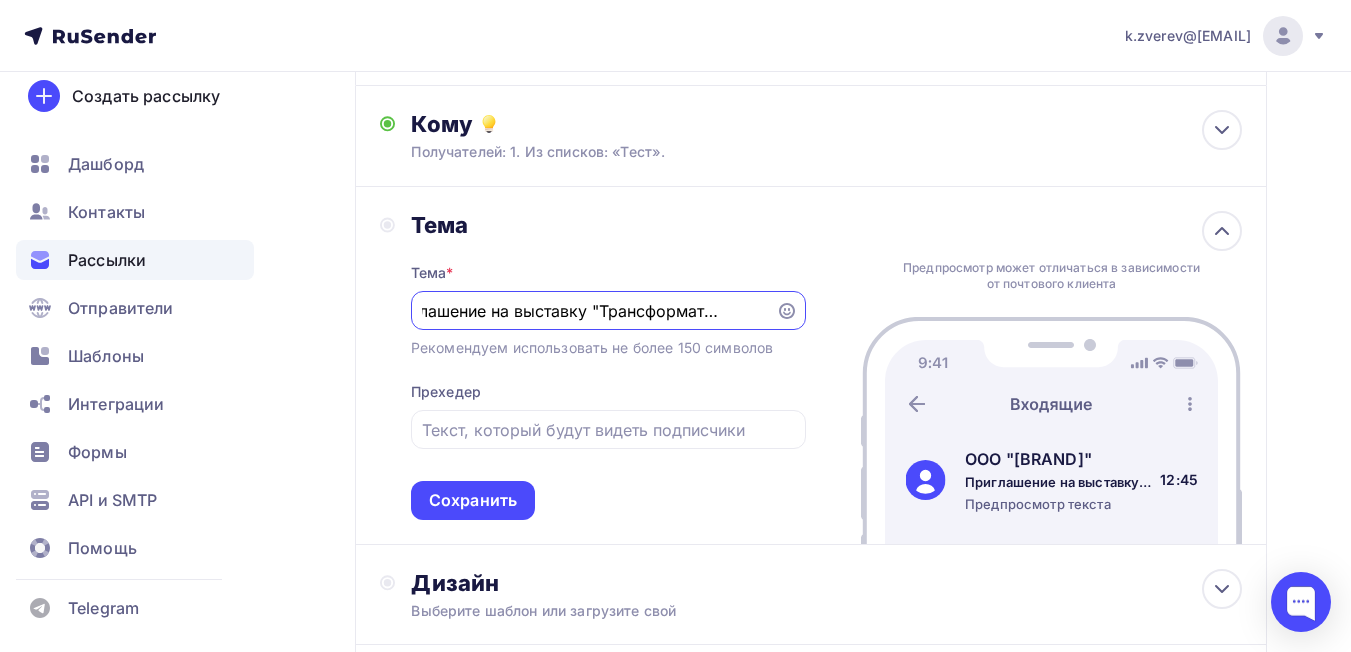 scroll, scrollTop: 0, scrollLeft: 49, axis: horizontal 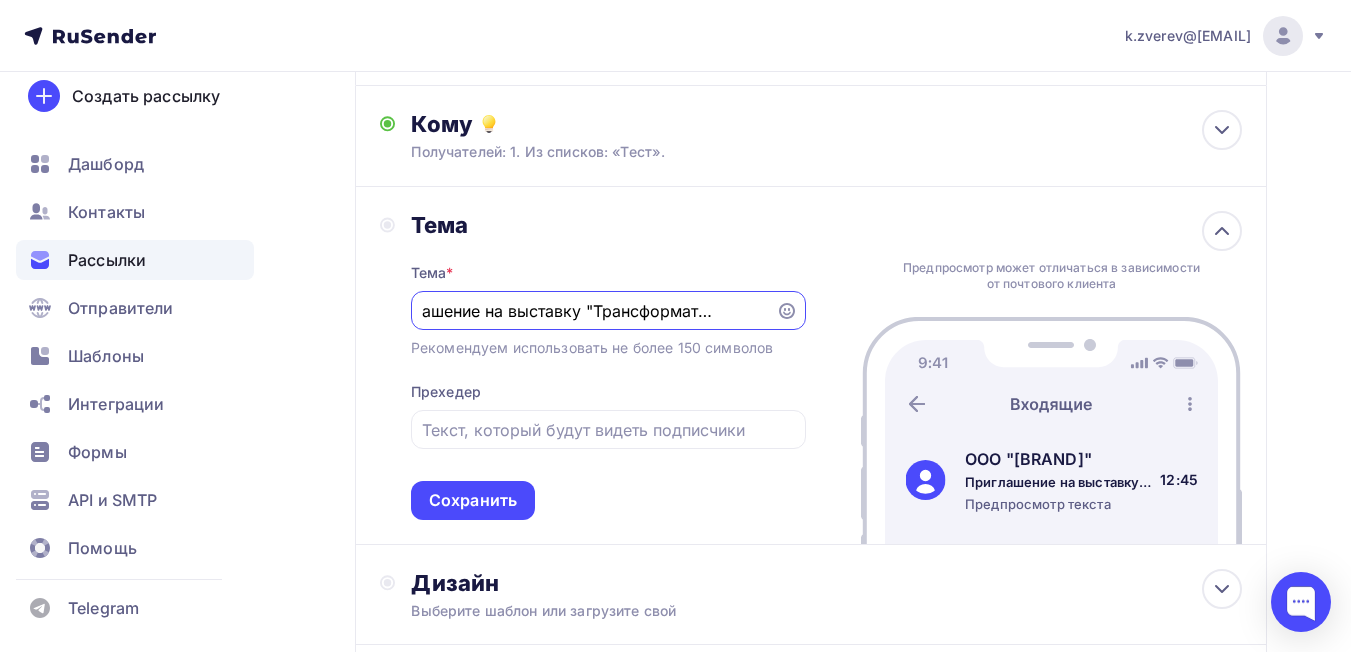 type on "Приглашение на выставку "Трансформатор ПРО"" 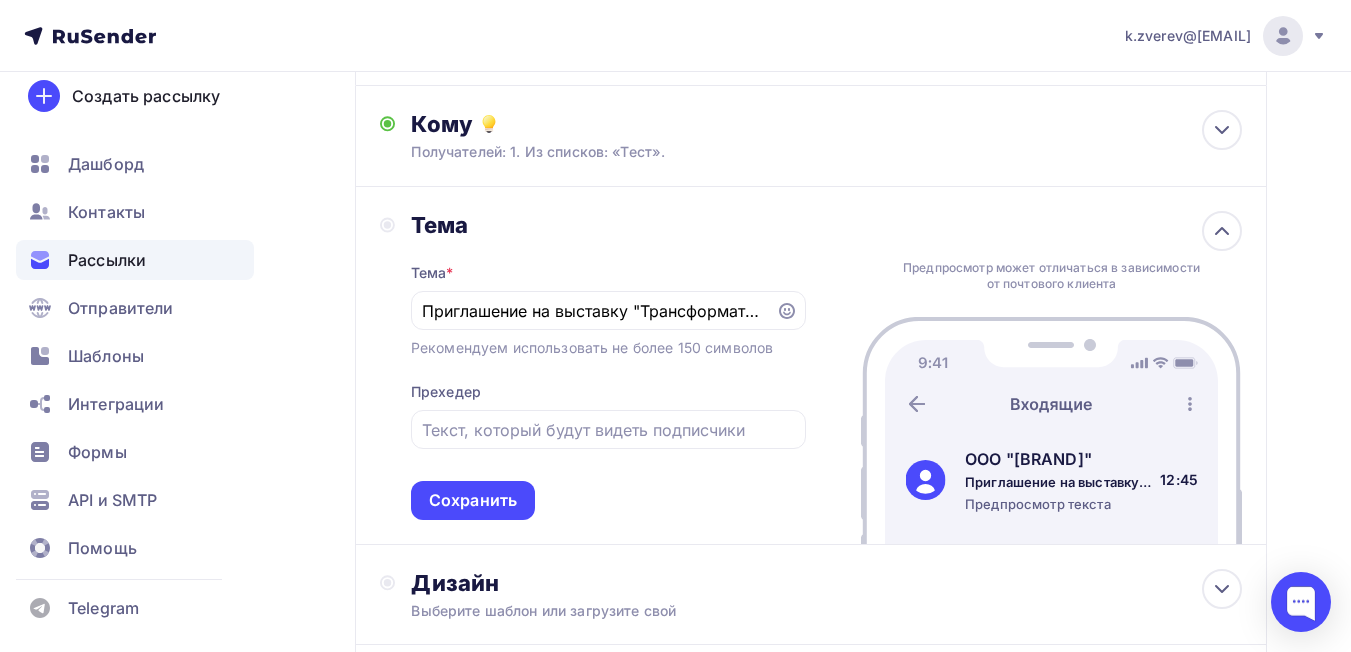 drag, startPoint x: 768, startPoint y: 312, endPoint x: 399, endPoint y: 310, distance: 369.00543 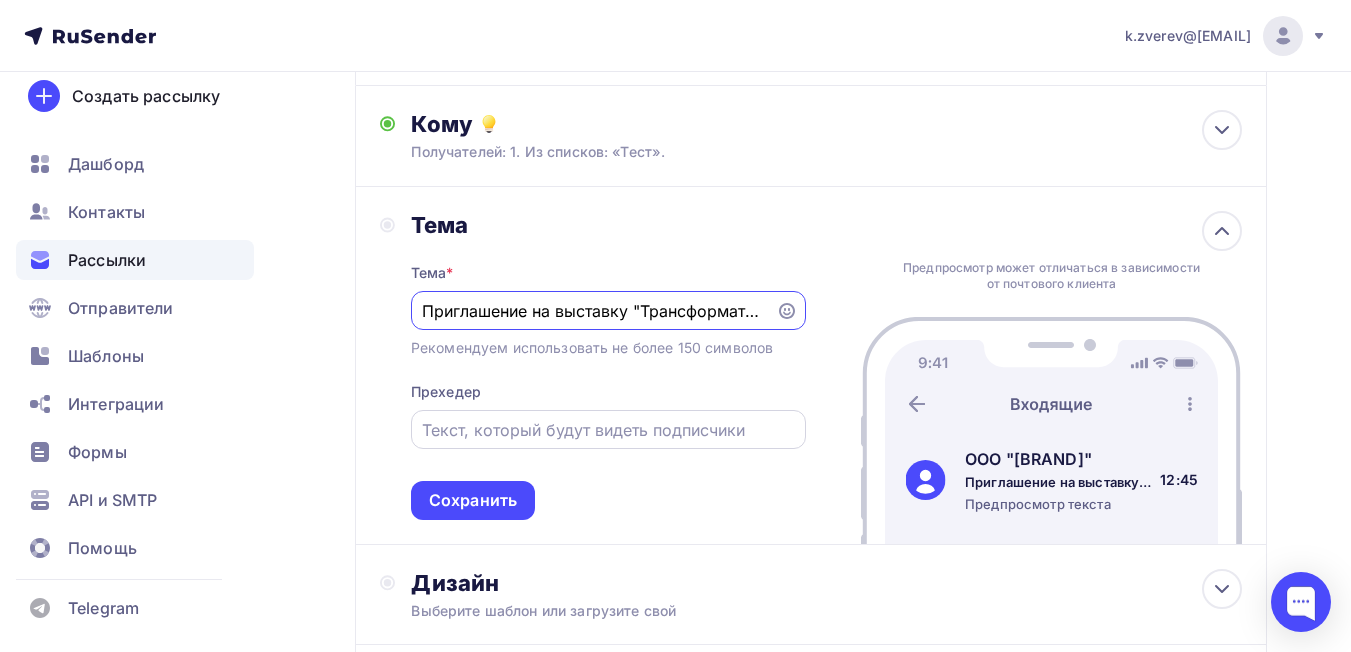 click at bounding box center [608, 430] 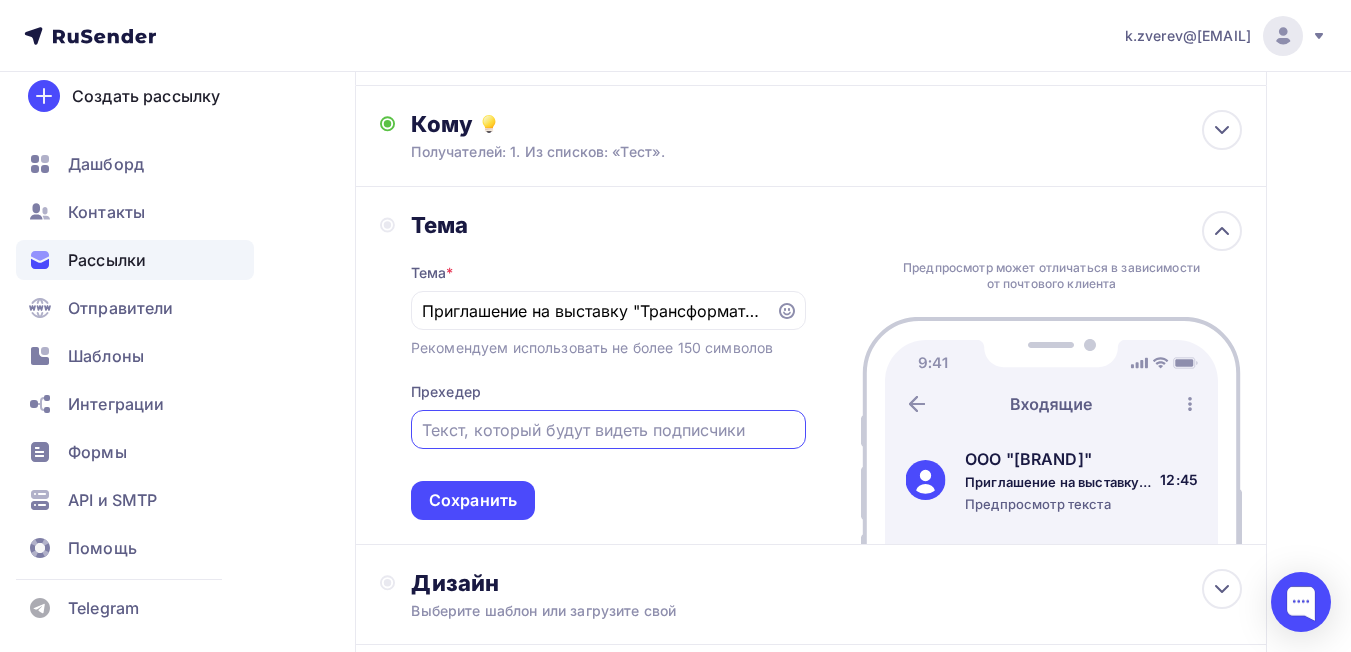 paste on "Приглашение на выставку "Трансформатор ПРО"" 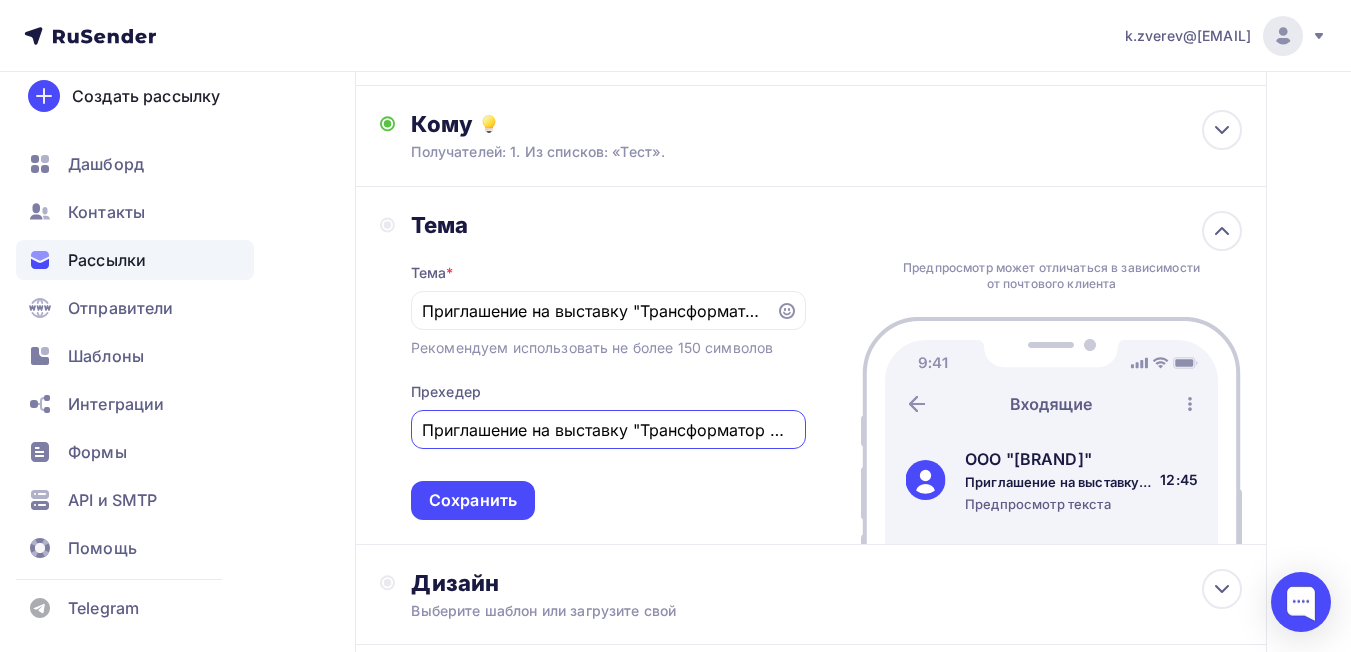 scroll, scrollTop: 0, scrollLeft: 19, axis: horizontal 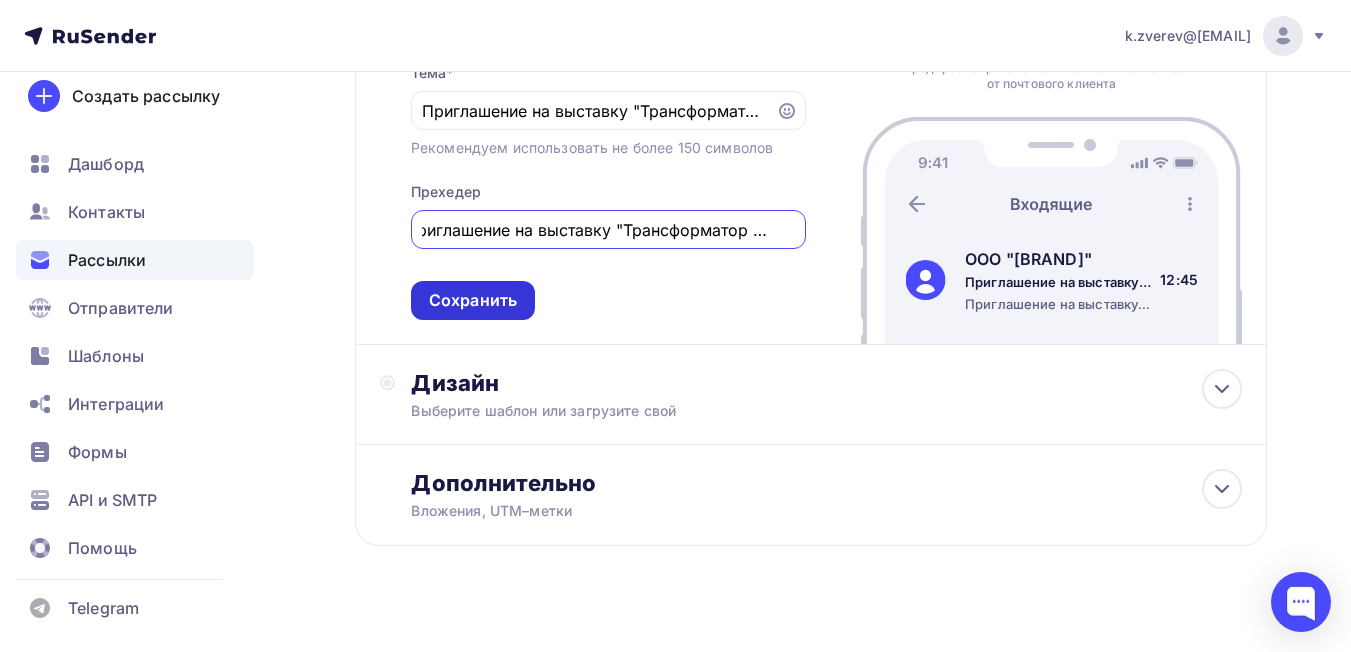 type on "Приглашение на выставку "Трансформатор ПРО"" 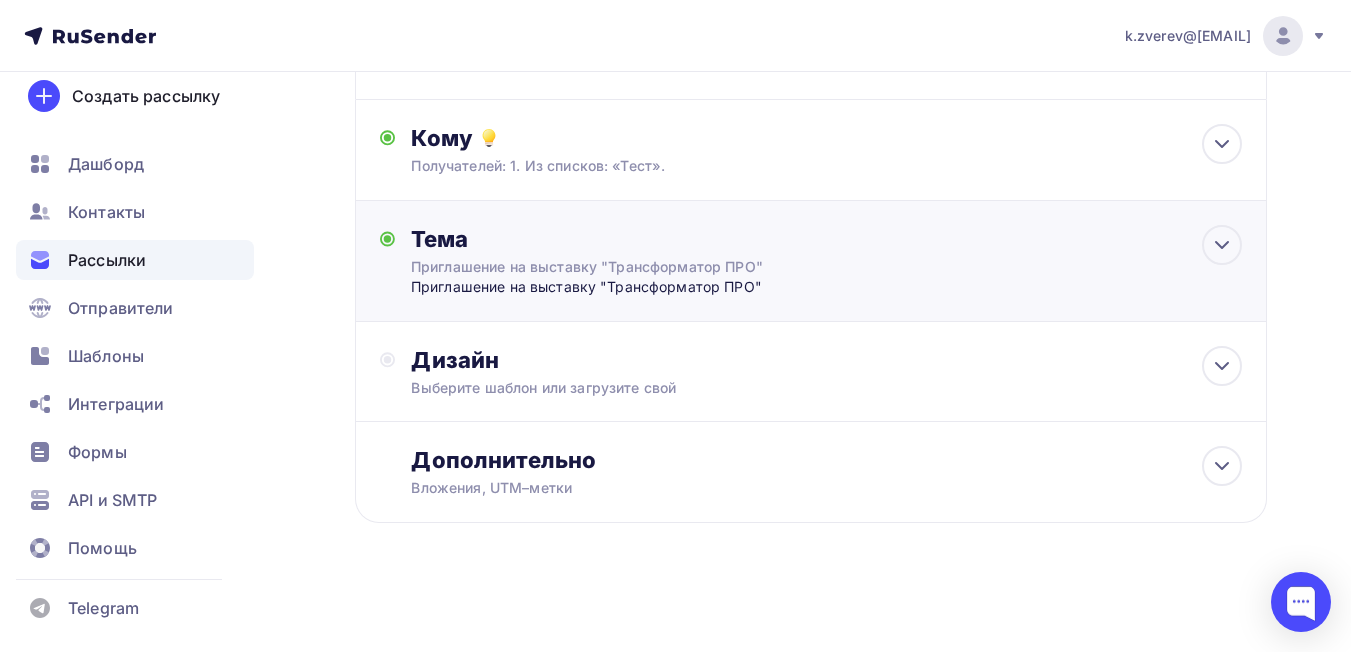 scroll, scrollTop: 186, scrollLeft: 0, axis: vertical 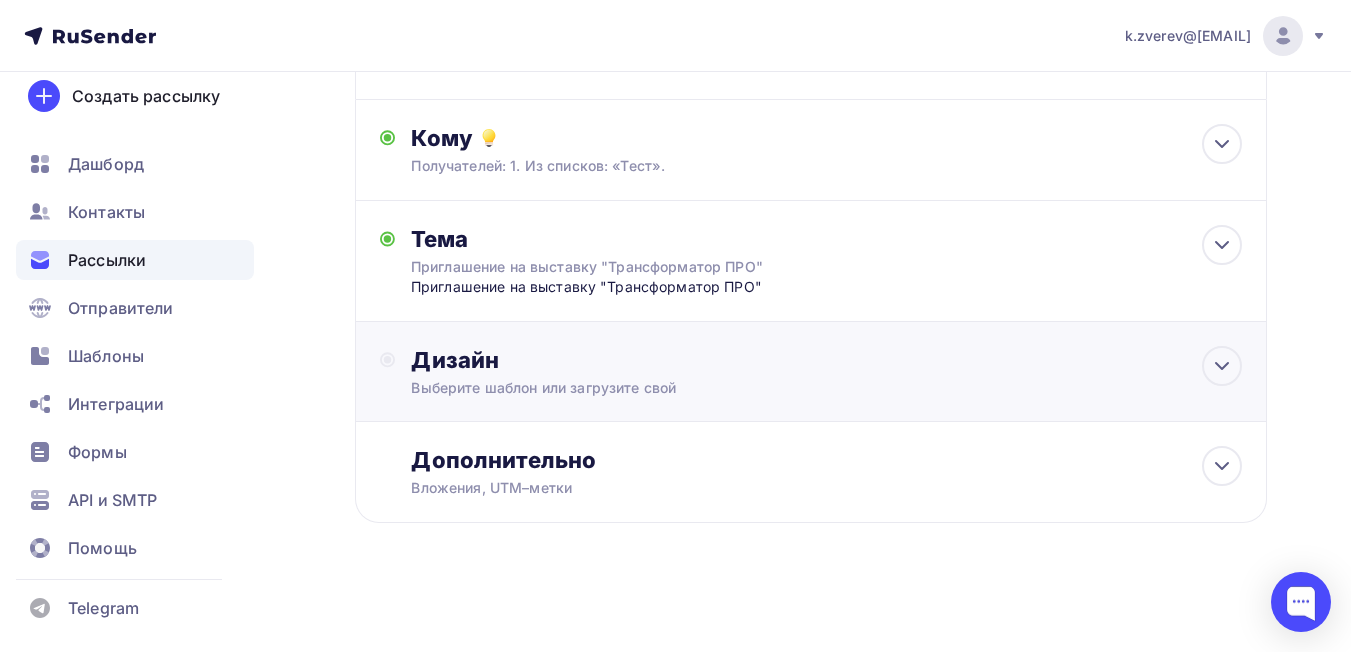 click on "Выберите шаблон или загрузите свой" at bounding box center (785, 388) 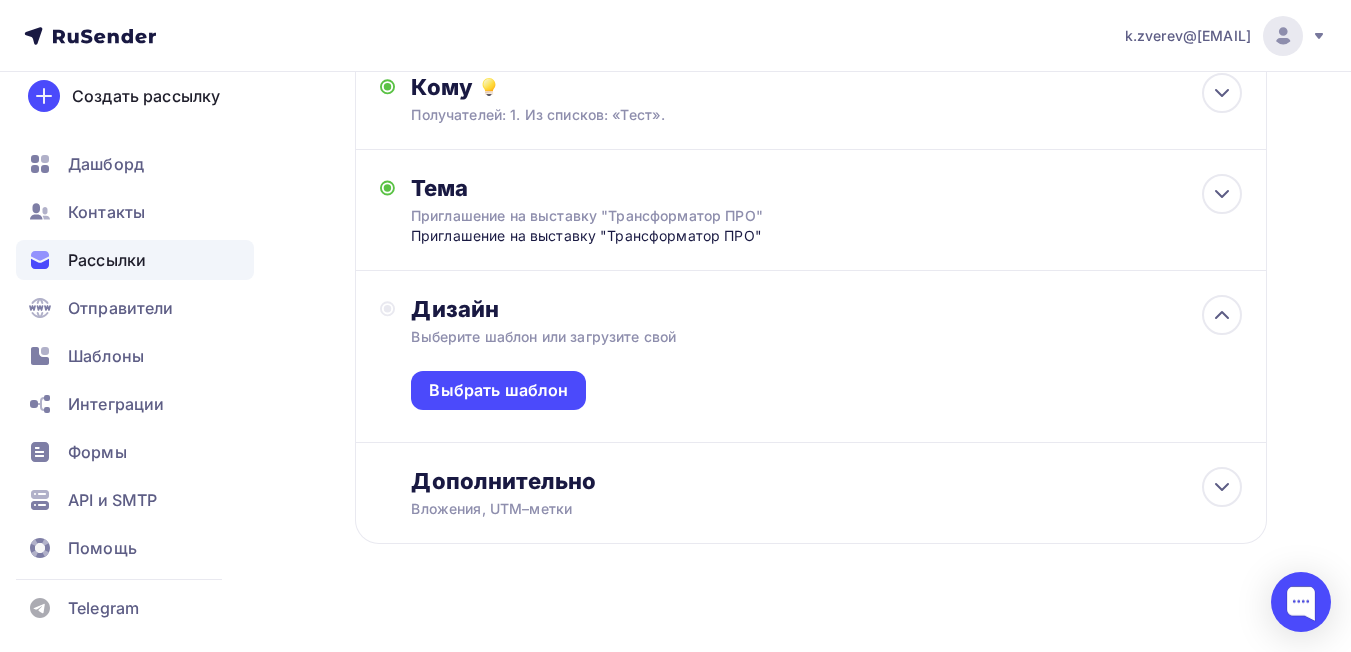 scroll, scrollTop: 258, scrollLeft: 0, axis: vertical 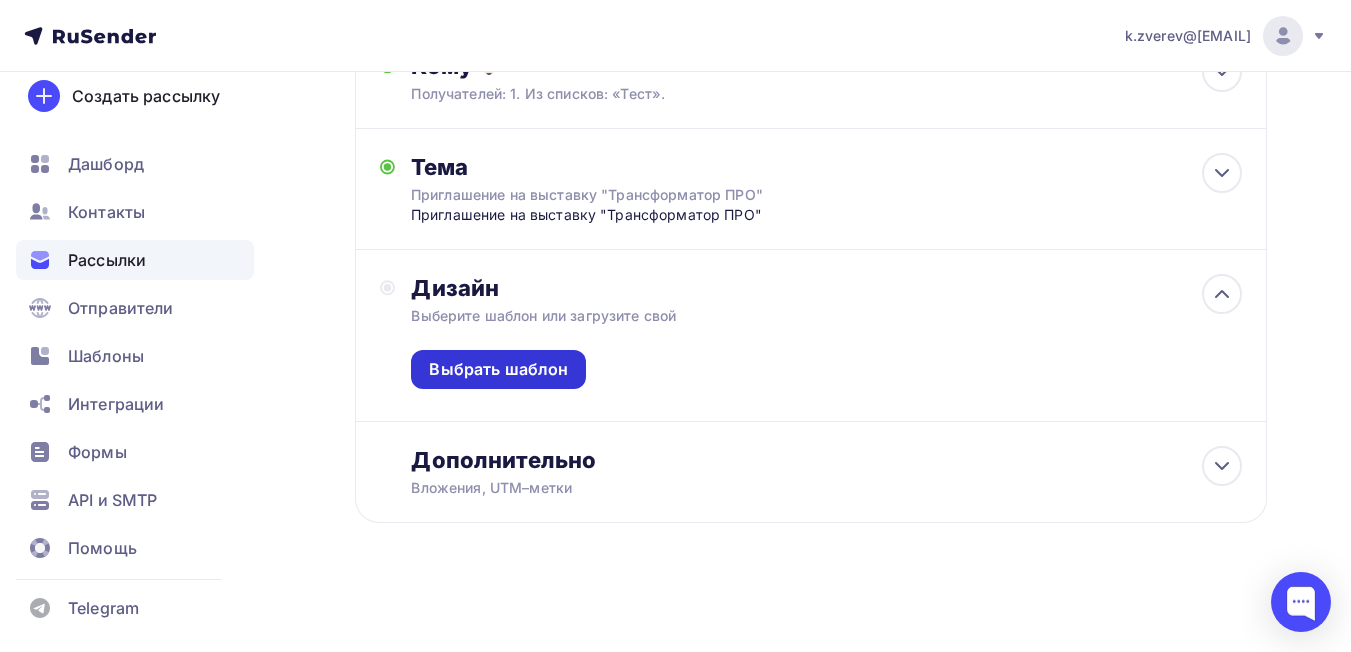 click on "Выбрать шаблон" at bounding box center (498, 369) 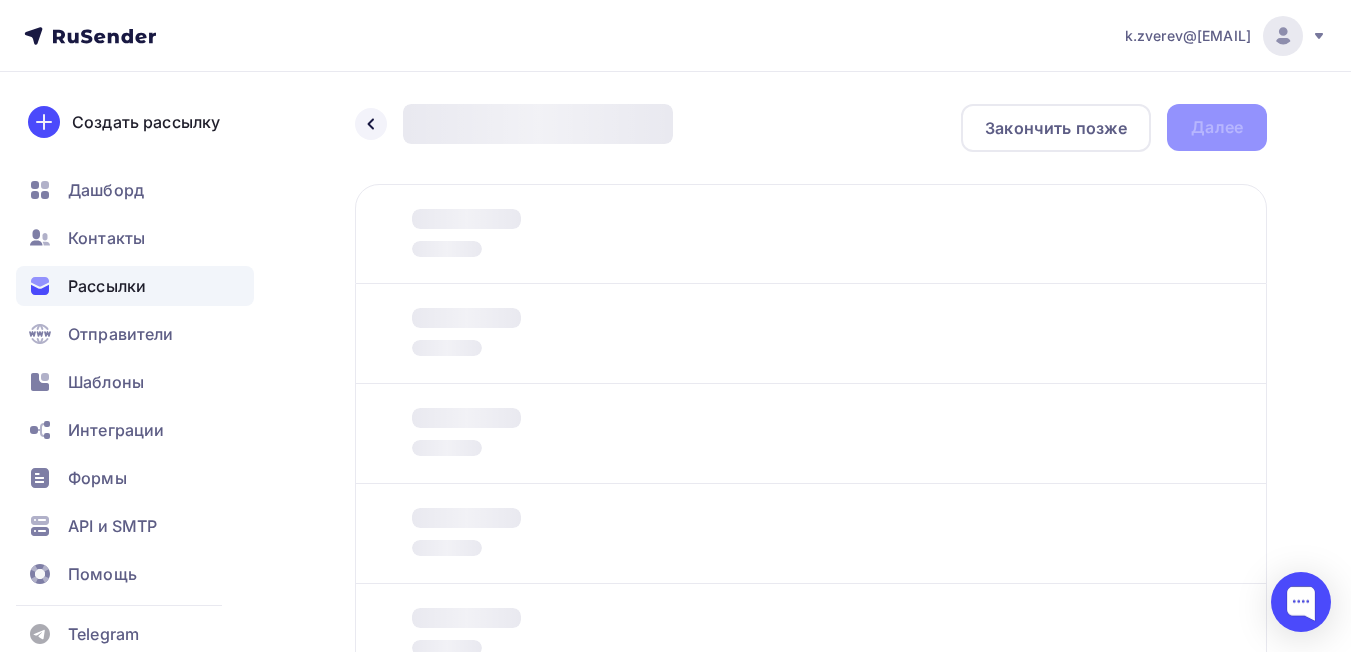 scroll, scrollTop: 161, scrollLeft: 0, axis: vertical 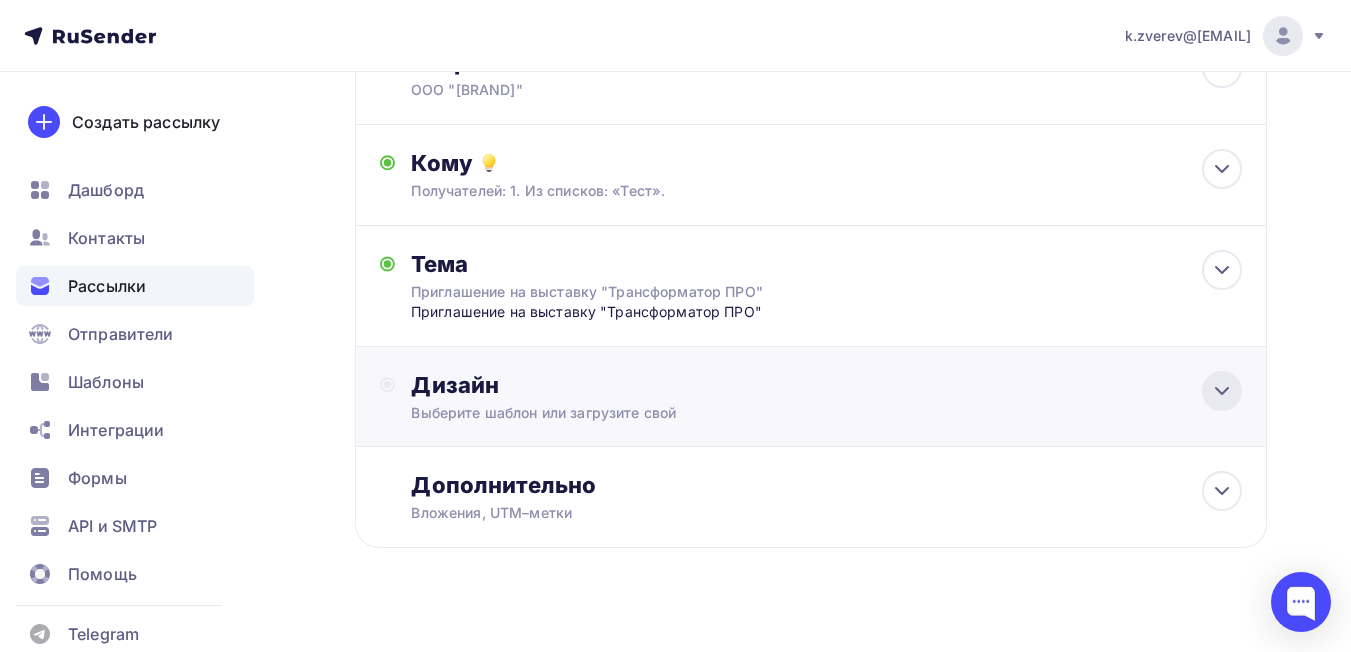 click 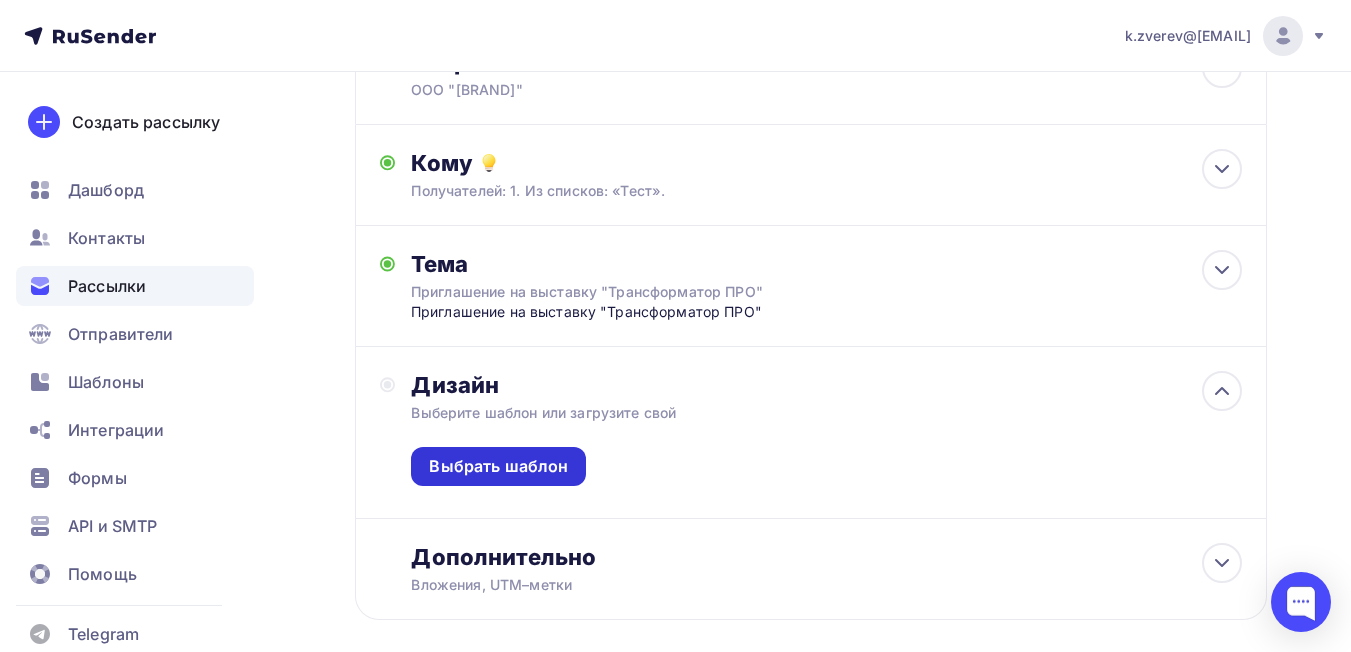 click on "Выбрать шаблон" at bounding box center (498, 466) 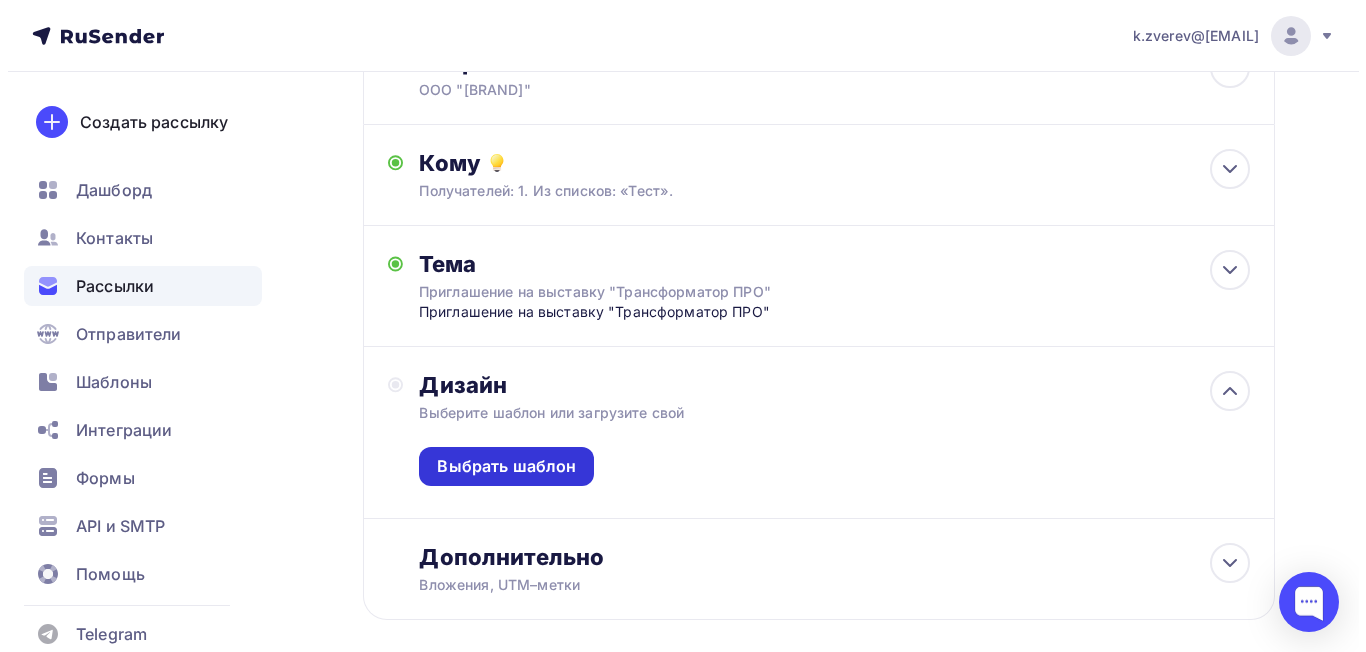 scroll, scrollTop: 0, scrollLeft: 0, axis: both 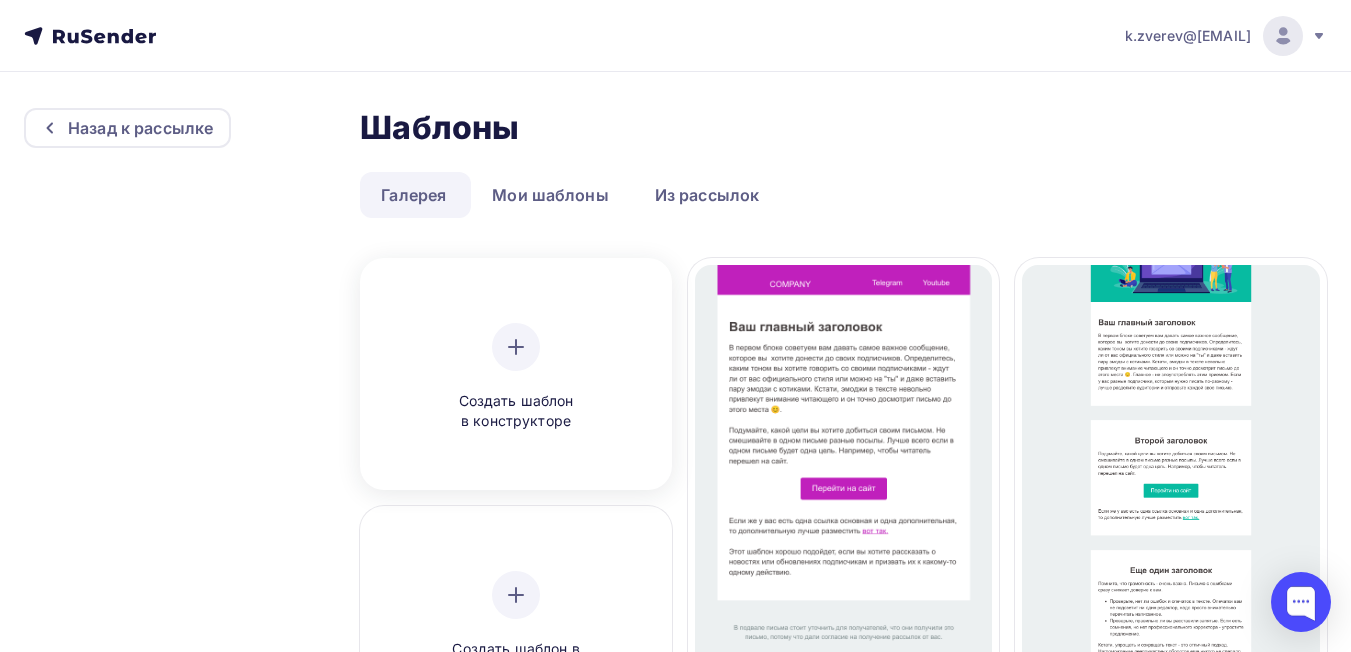 click 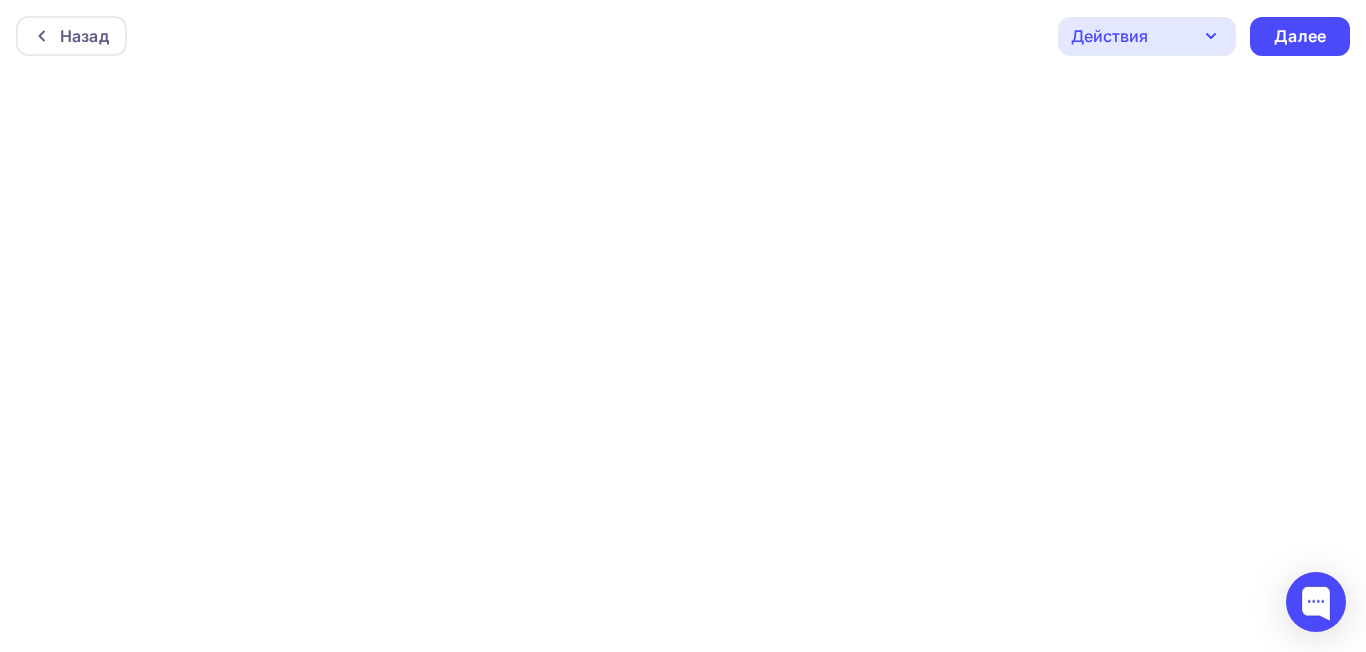 click at bounding box center [683, 362] 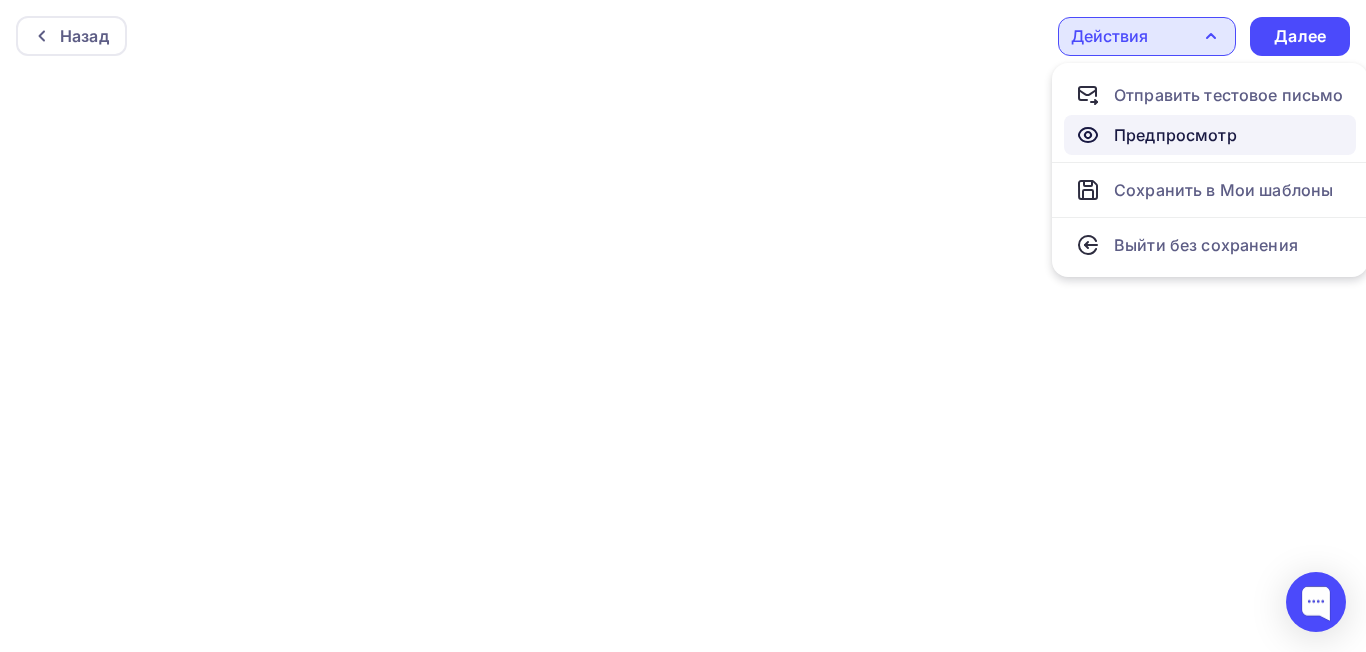 click on "Предпросмотр" at bounding box center (1175, 135) 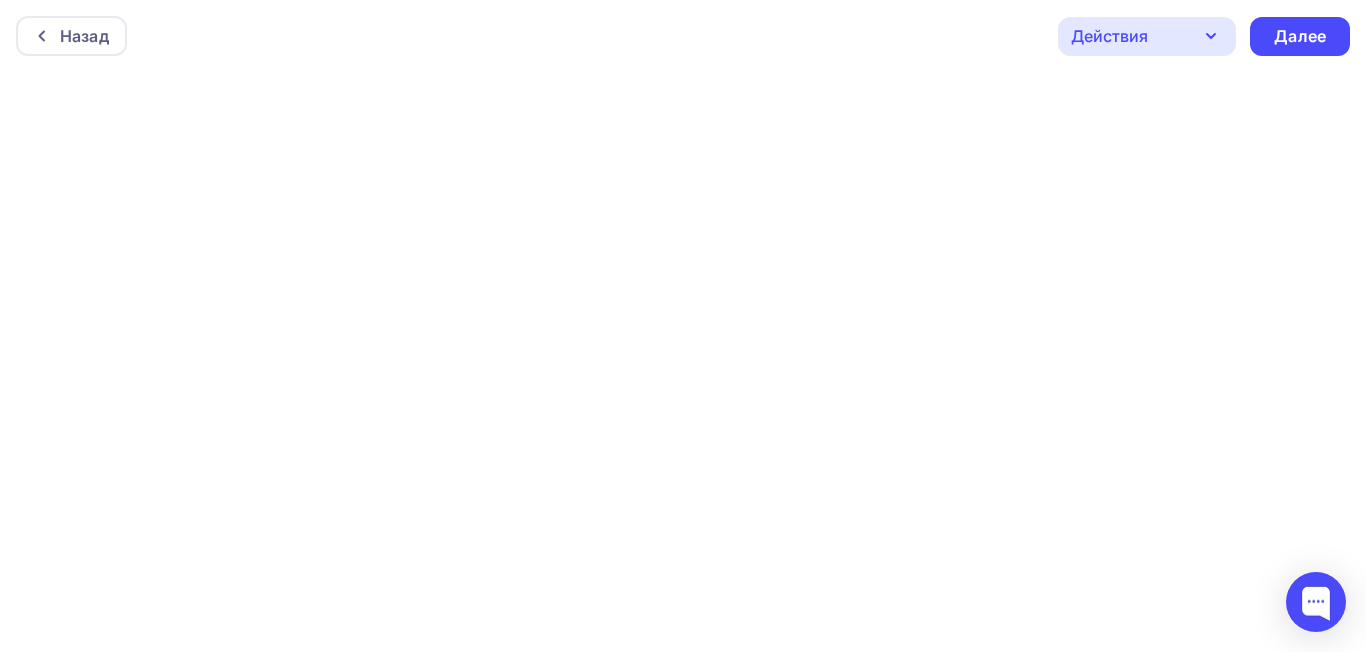 click at bounding box center (683, 362) 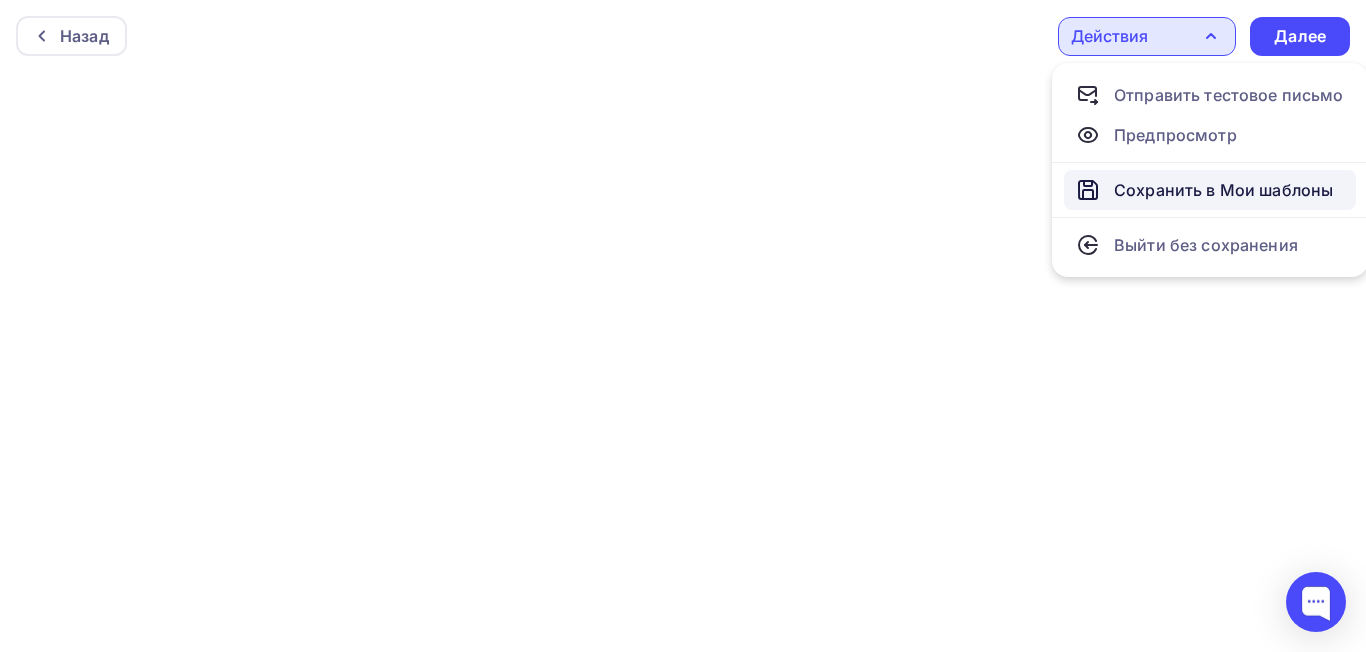 click on "Сохранить в Мои шаблоны" at bounding box center (1223, 190) 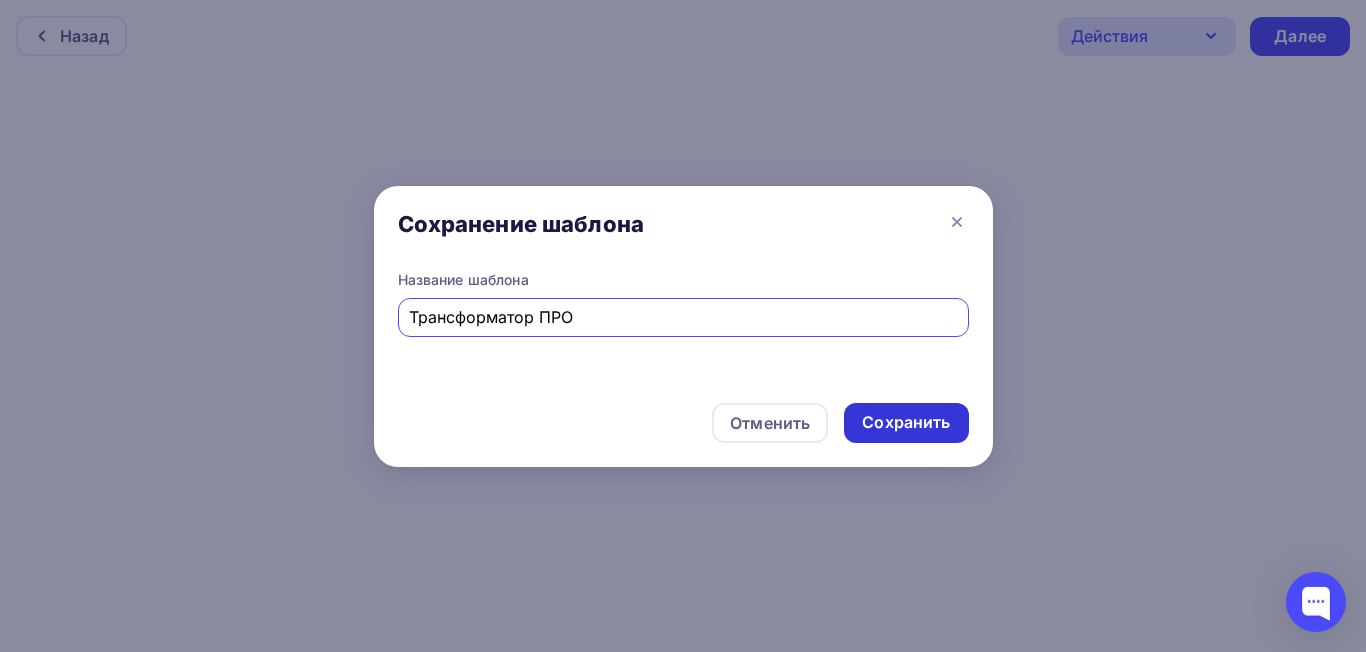 type on "Трансформатор ПРО" 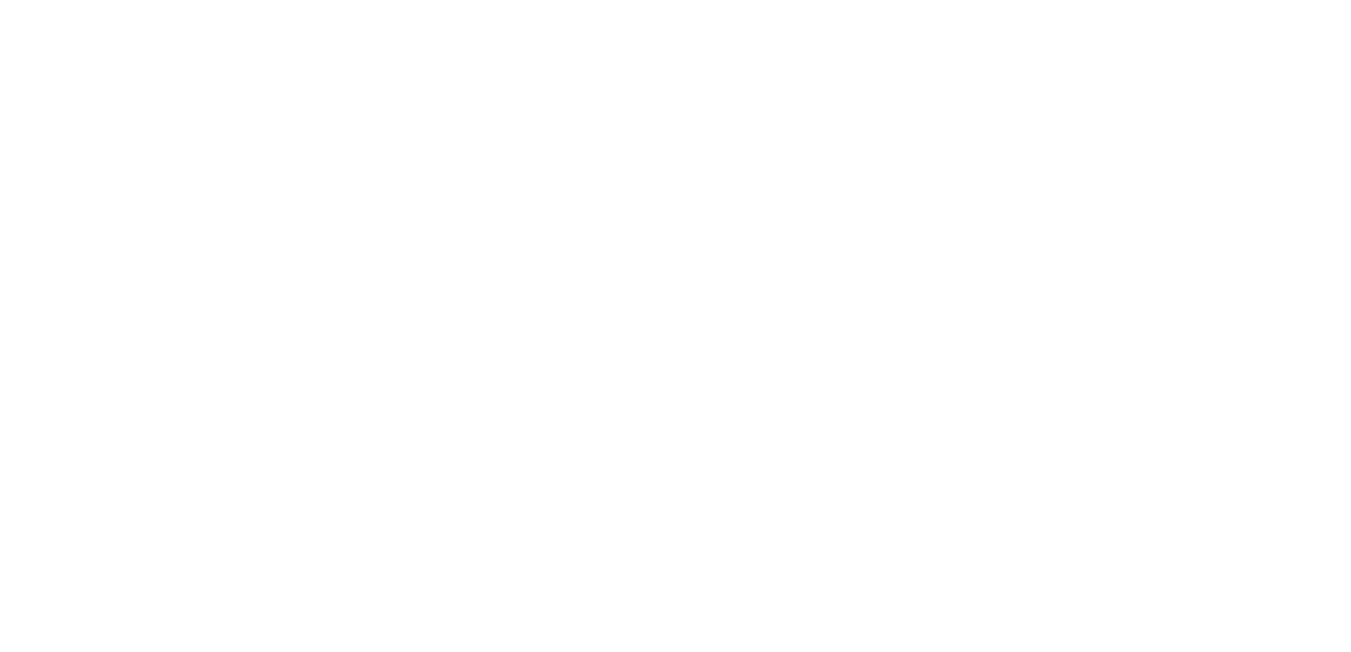 scroll, scrollTop: 0, scrollLeft: 0, axis: both 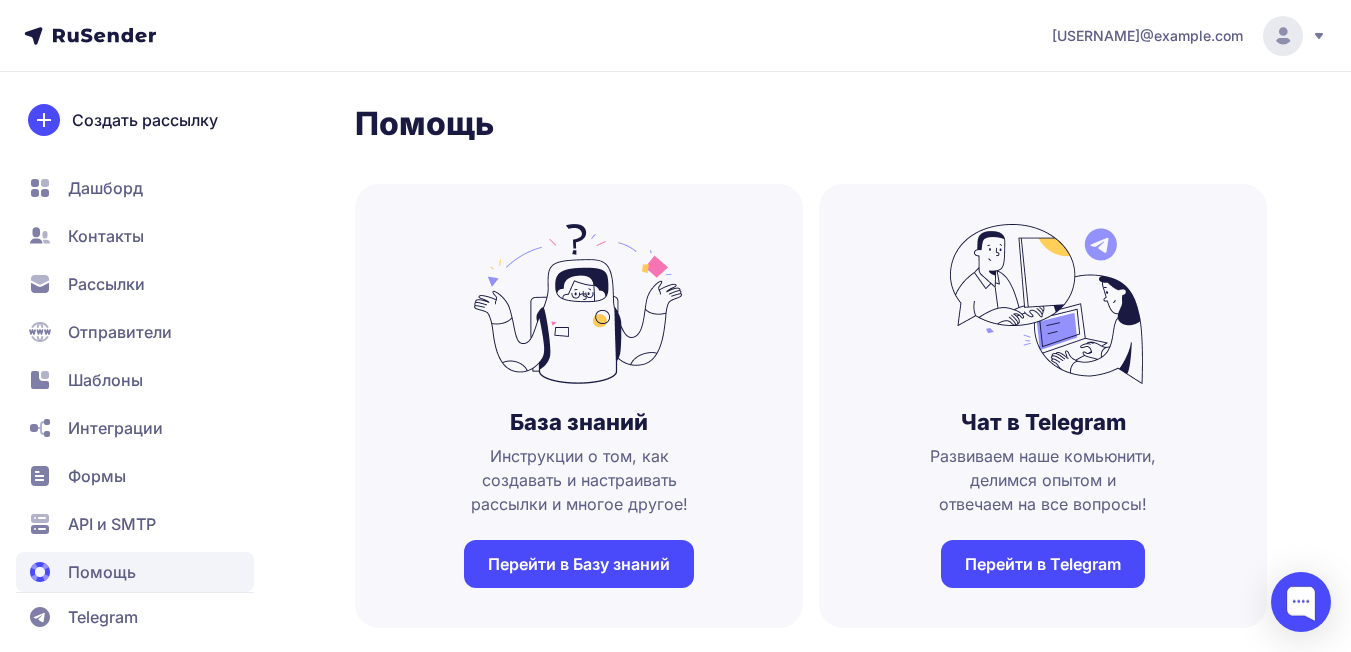 click on "Перейти в Telegram" at bounding box center (1043, 564) 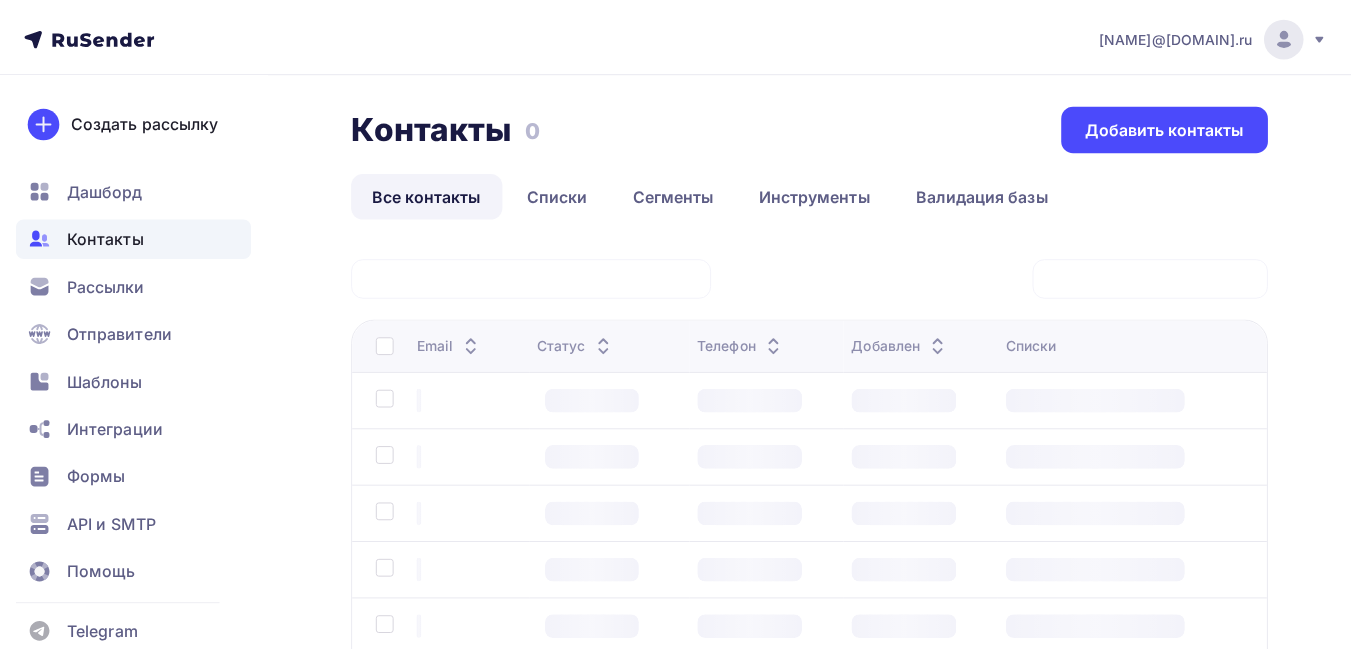 scroll, scrollTop: 0, scrollLeft: 0, axis: both 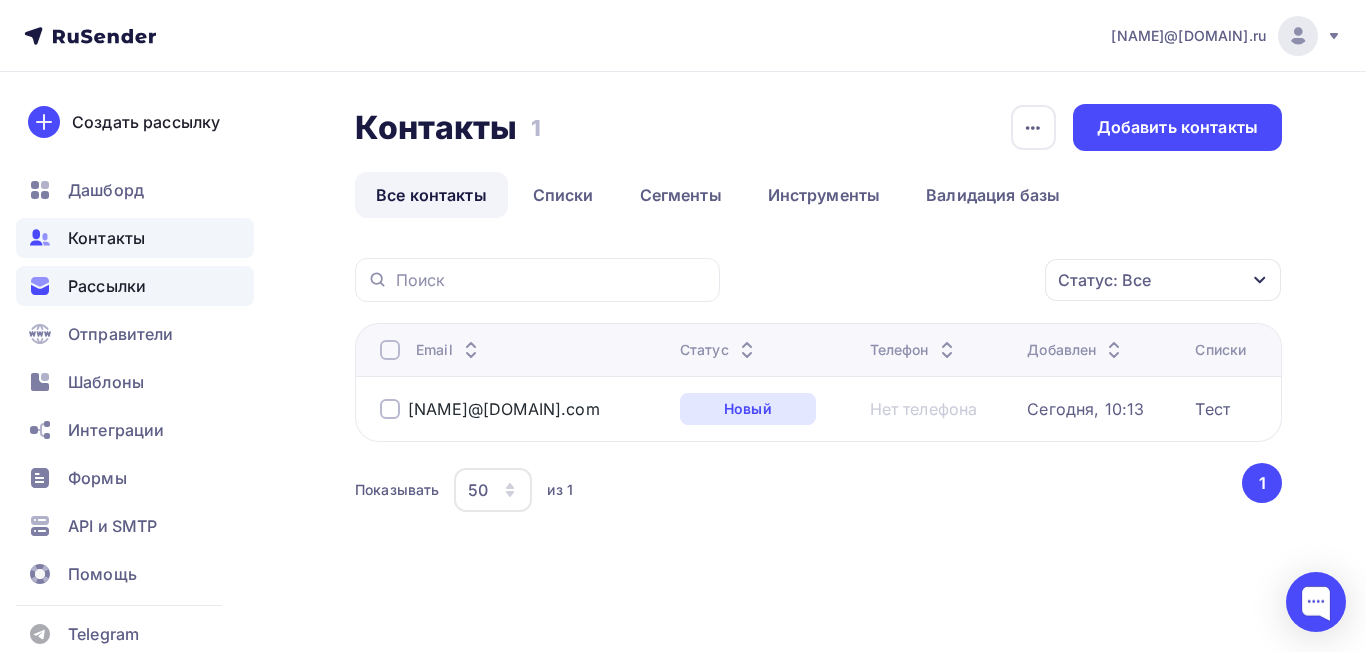 click on "Рассылки" at bounding box center [107, 286] 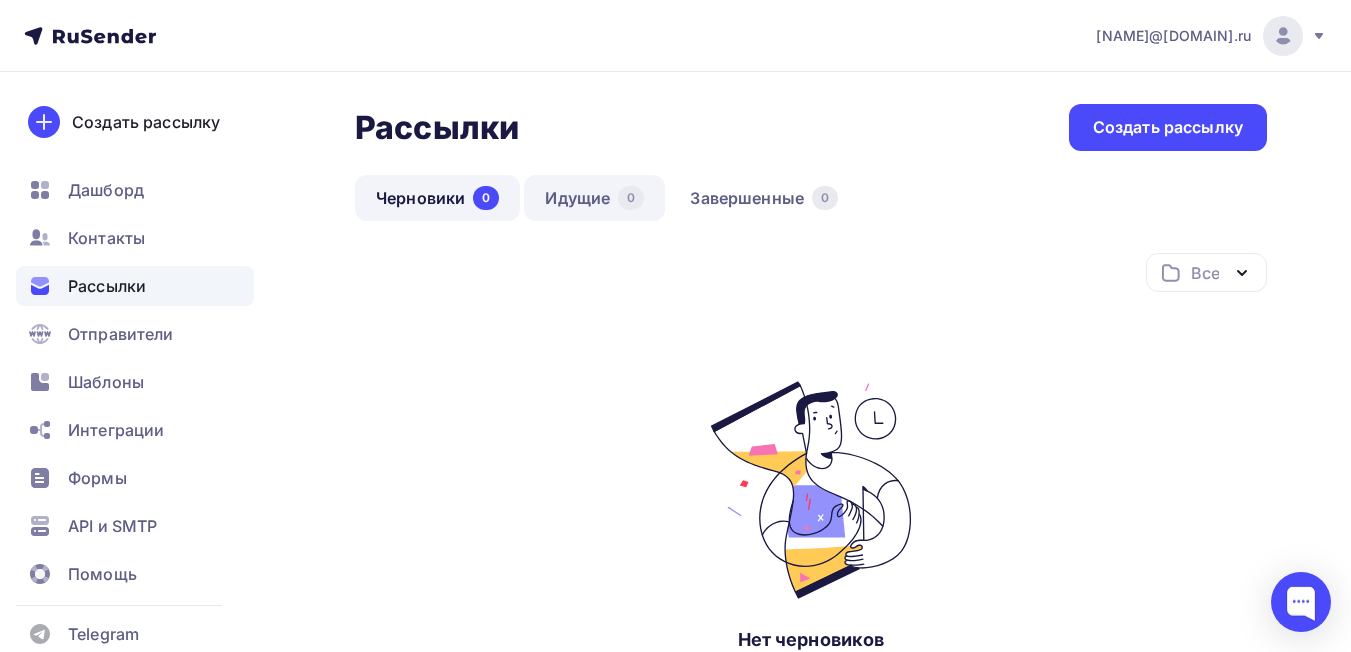 click on "Идущие
0" at bounding box center (594, 198) 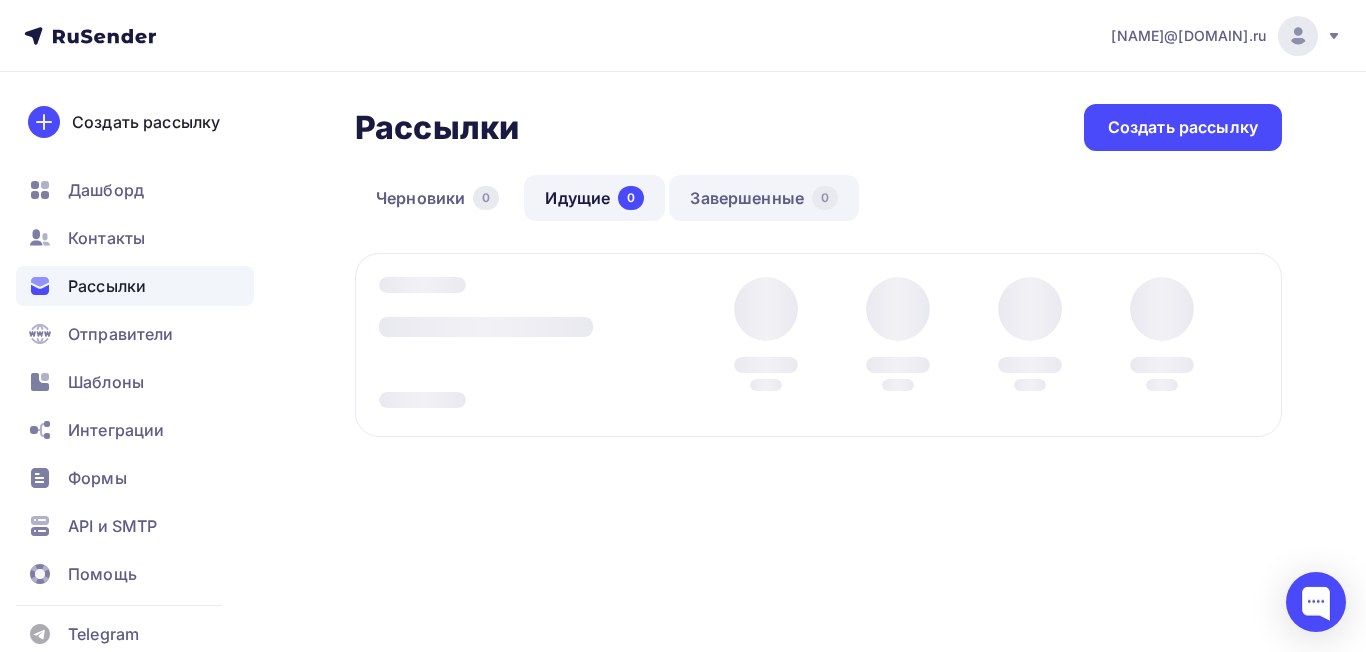 click on "Завершенные
0" at bounding box center [764, 198] 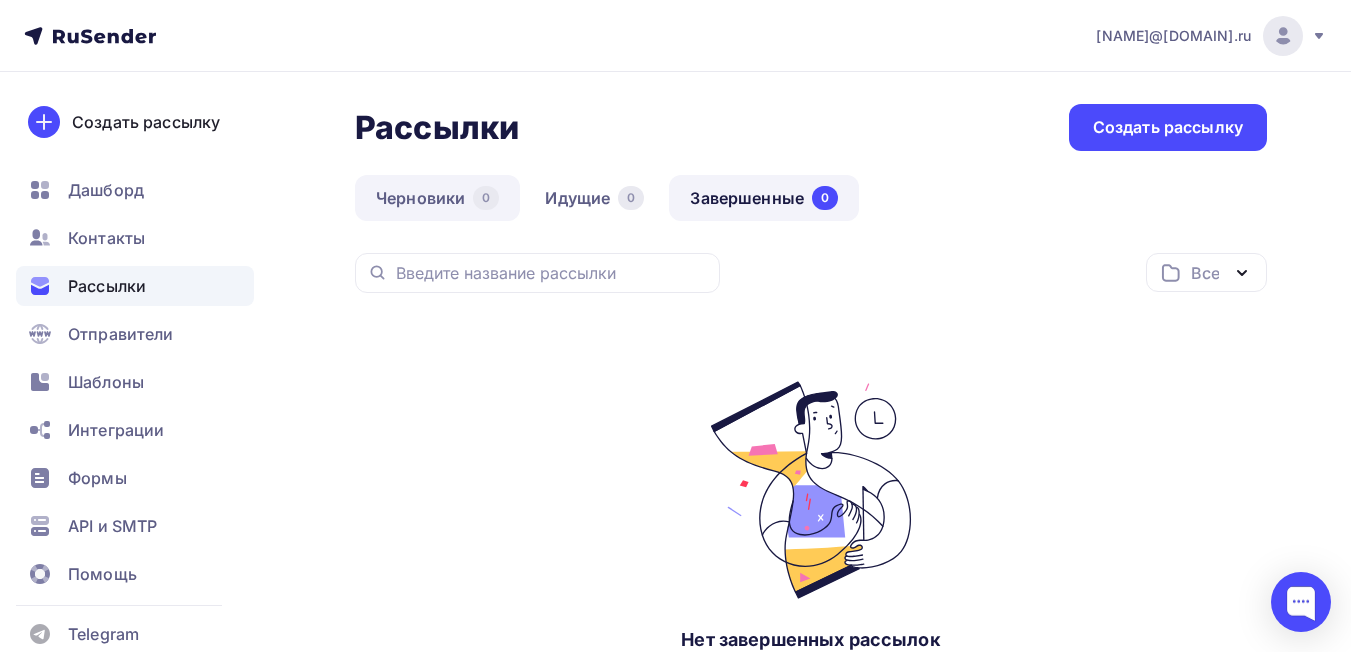 click on "Черновики
0" at bounding box center (437, 198) 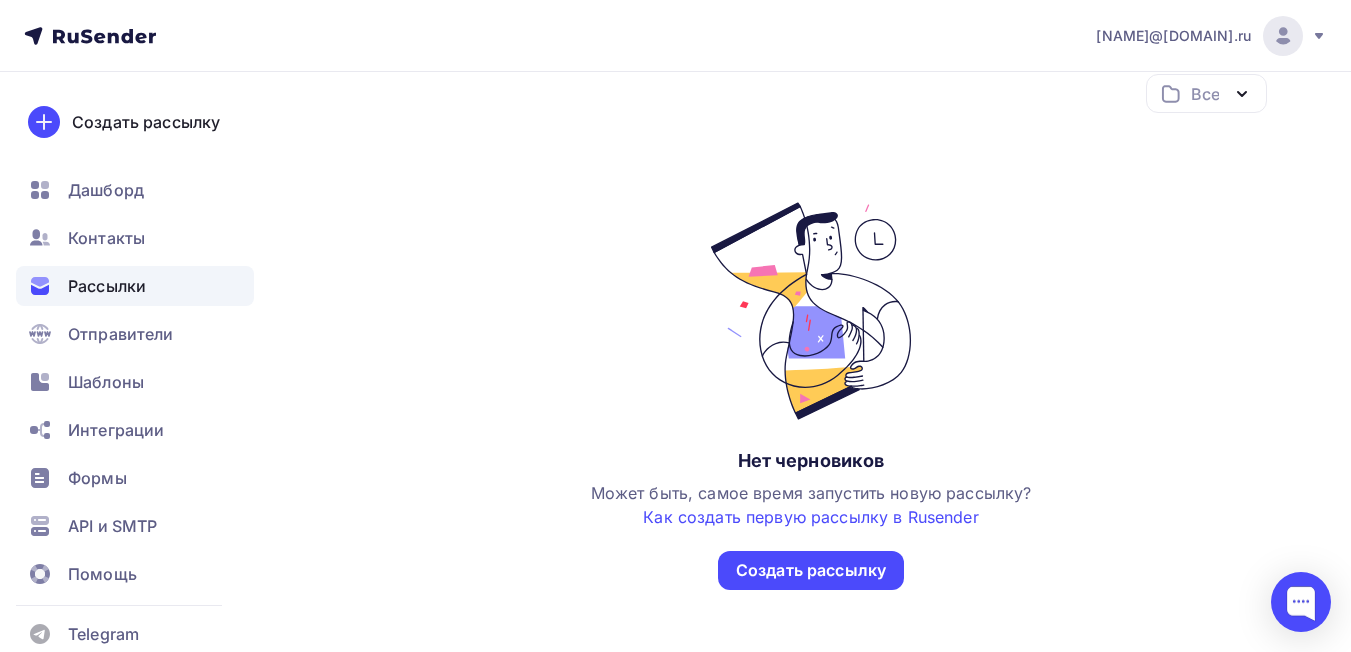 scroll, scrollTop: 246, scrollLeft: 0, axis: vertical 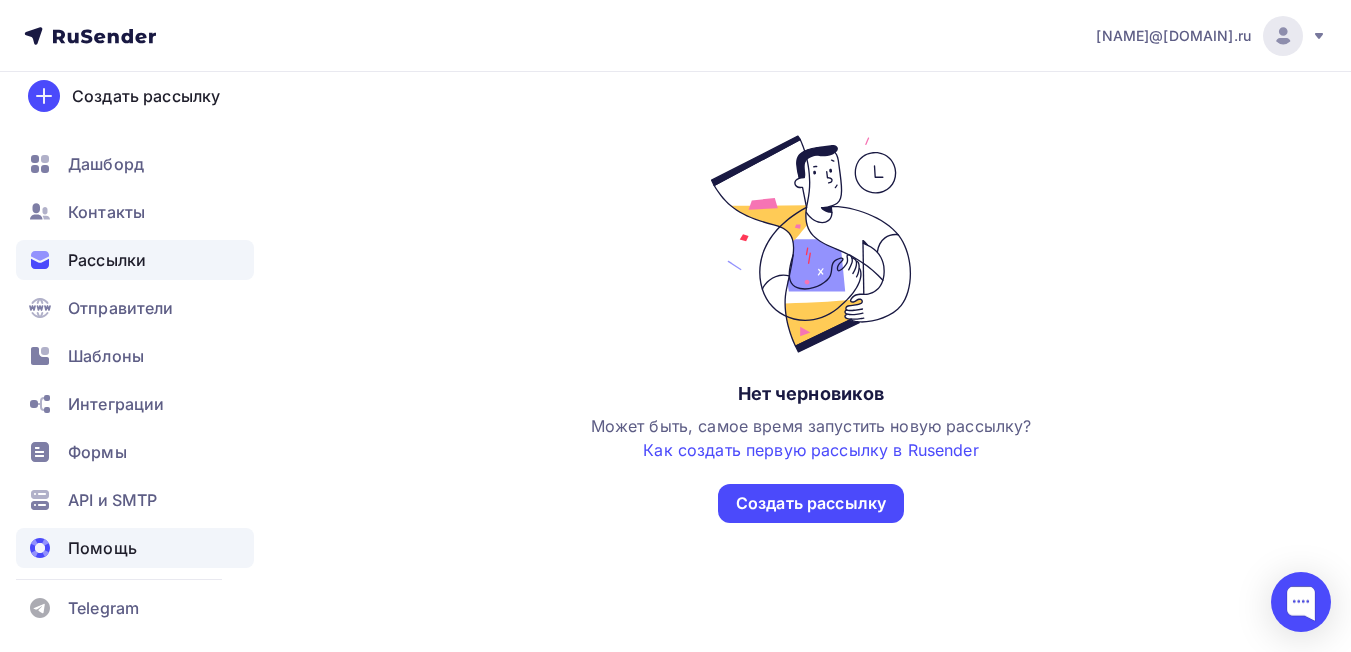 click on "Помощь" at bounding box center (102, 548) 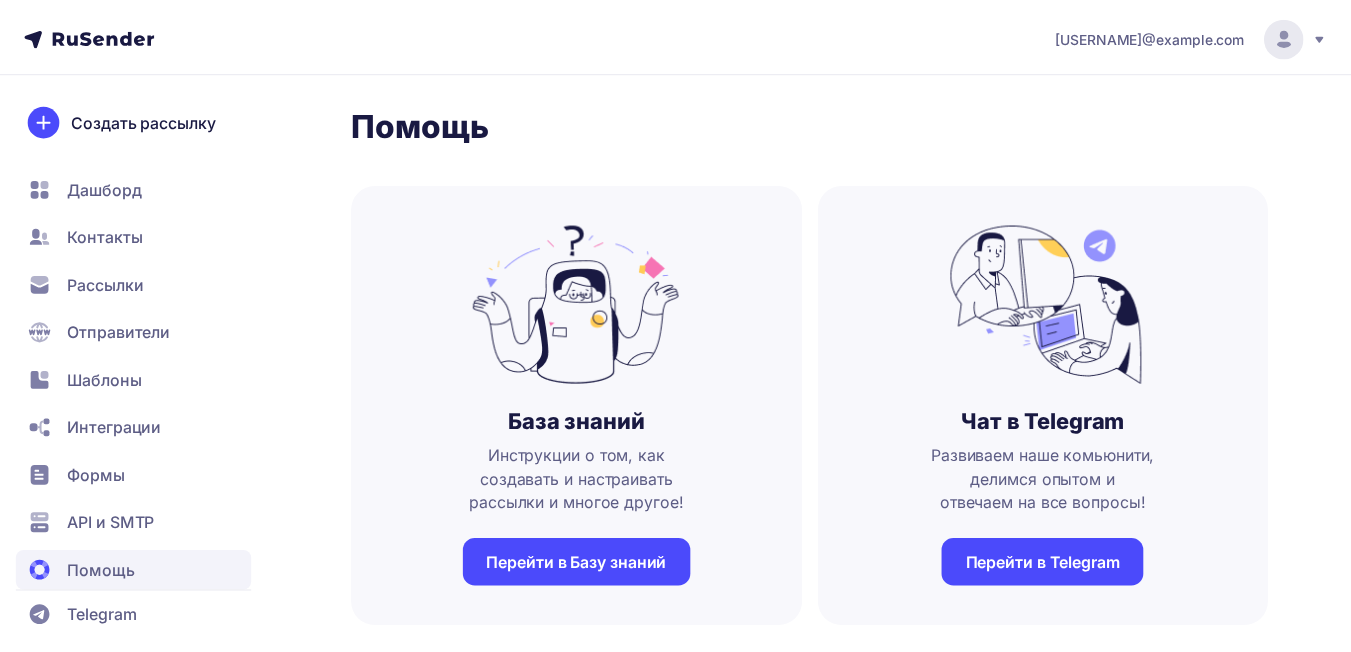 scroll, scrollTop: 0, scrollLeft: 0, axis: both 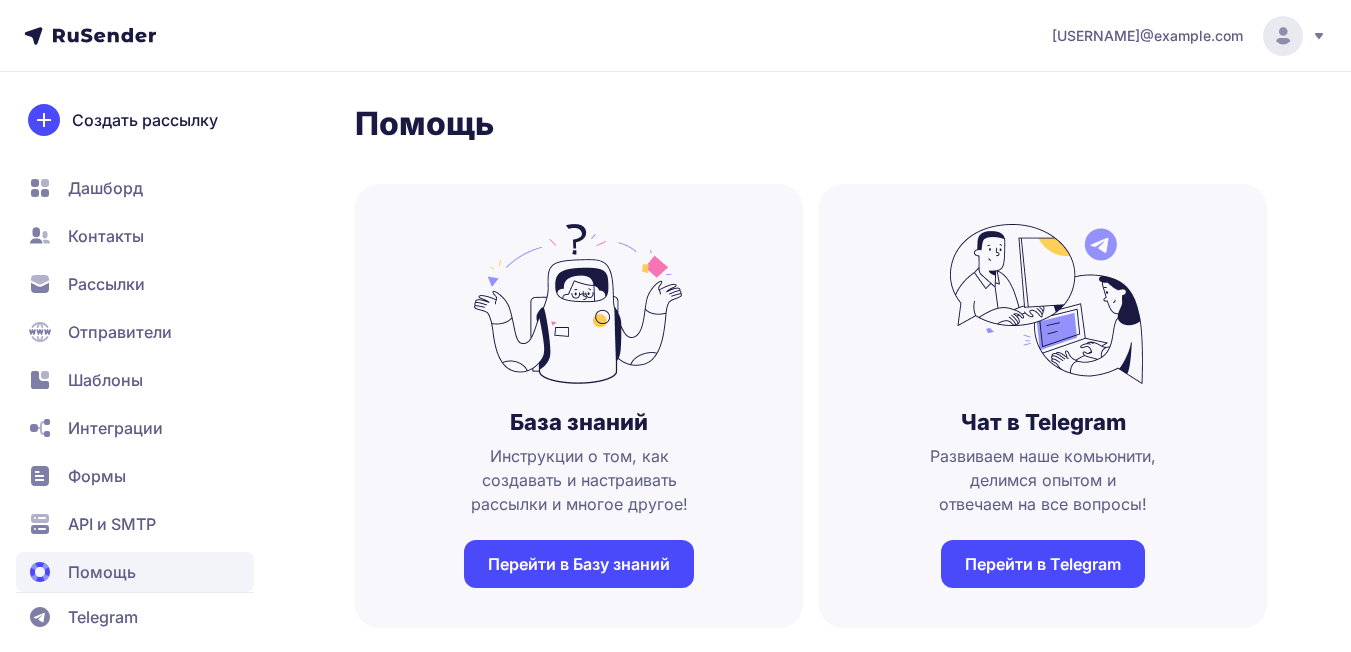 click on "Перейти в Telegram" at bounding box center (1043, 564) 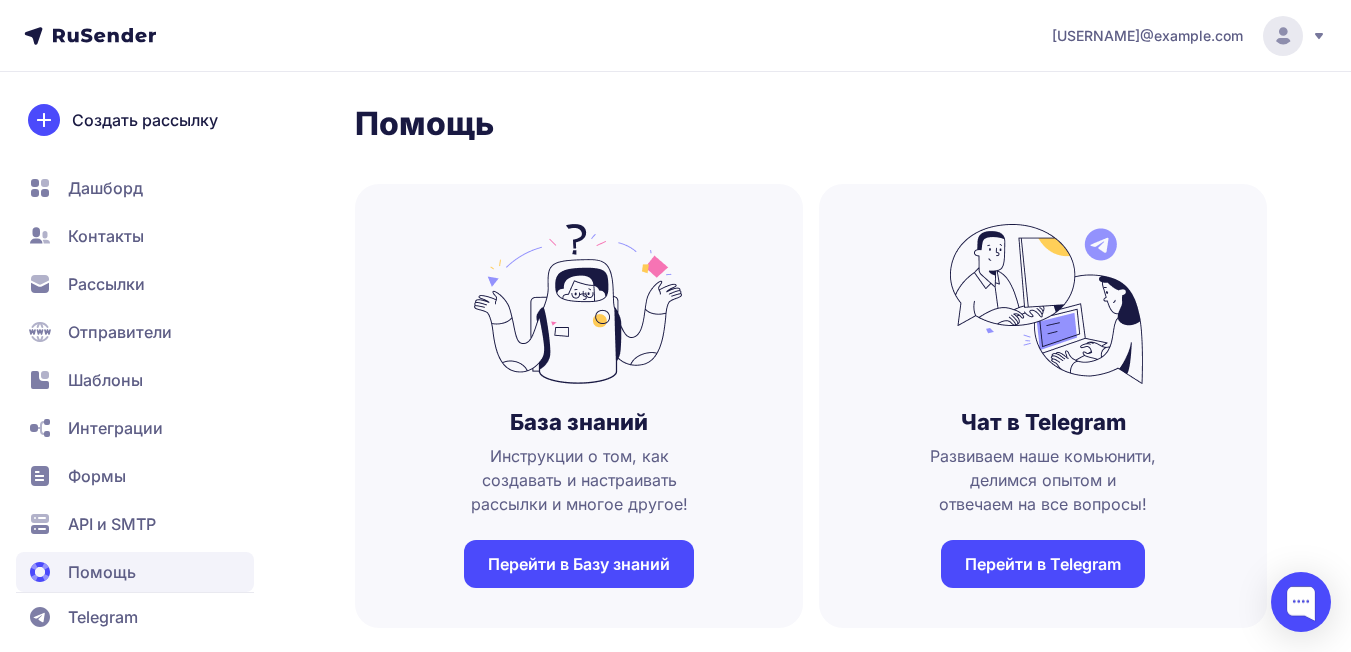 click on "Перейти в Telegram" at bounding box center (1043, 564) 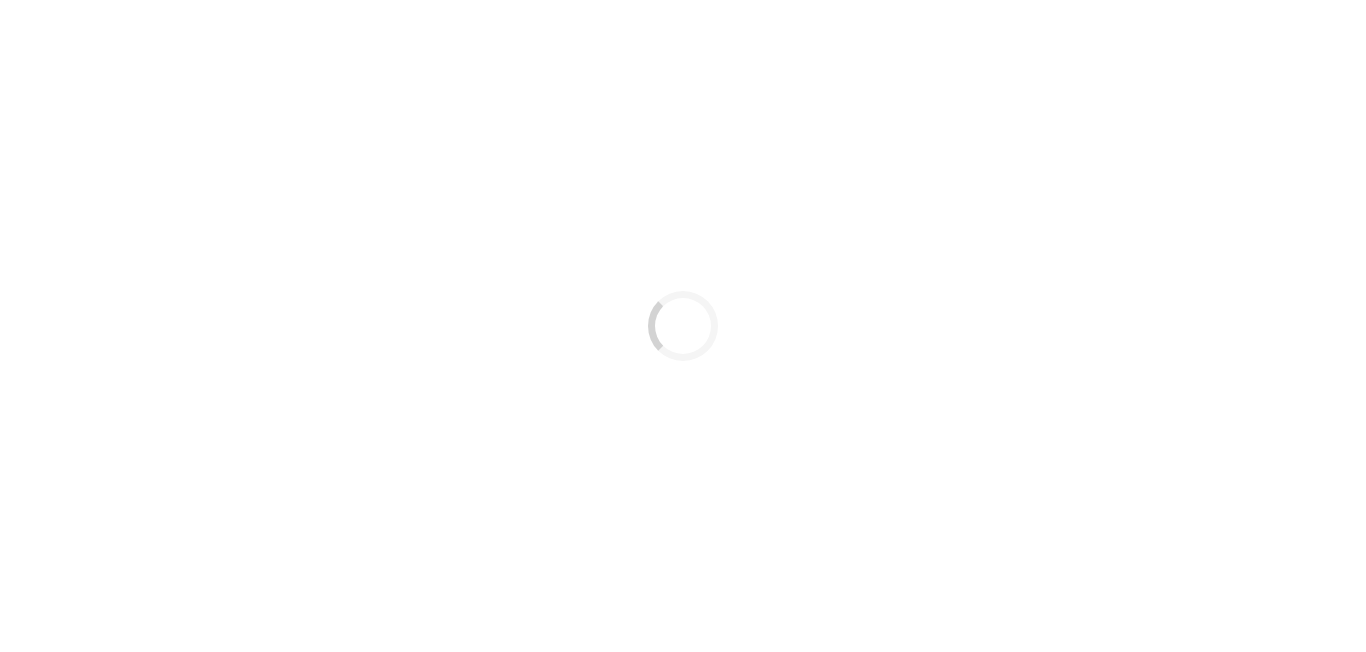 scroll, scrollTop: 0, scrollLeft: 0, axis: both 